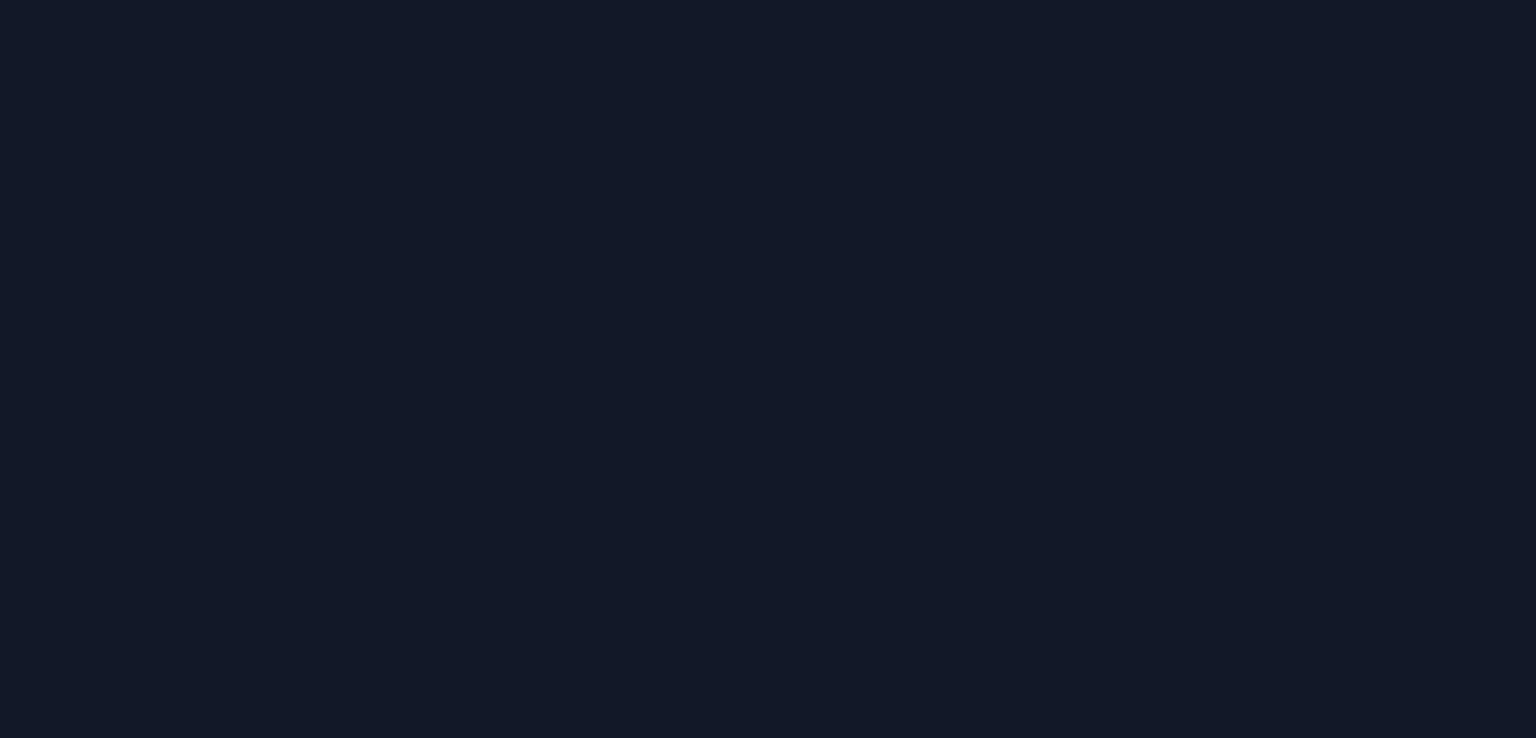 scroll, scrollTop: 0, scrollLeft: 0, axis: both 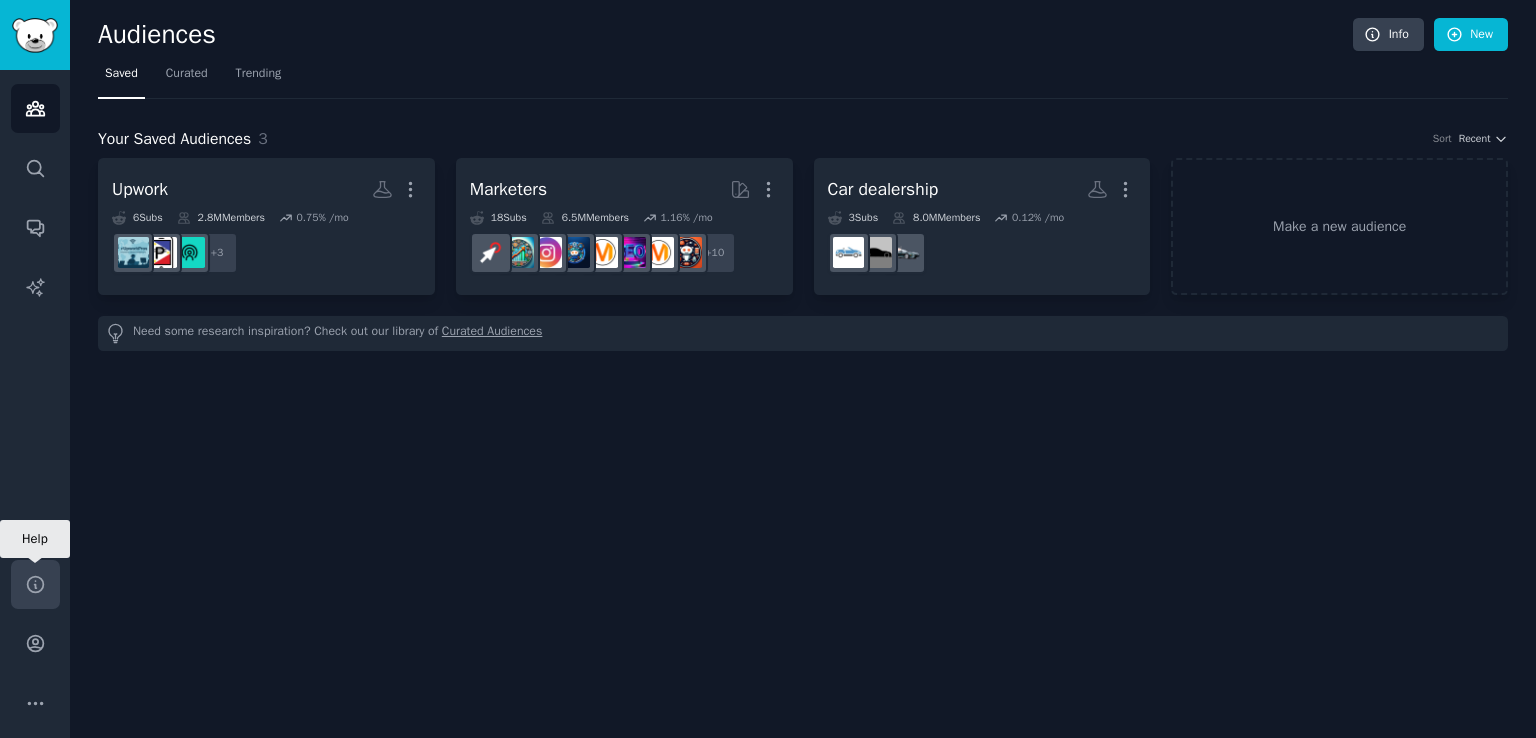 click 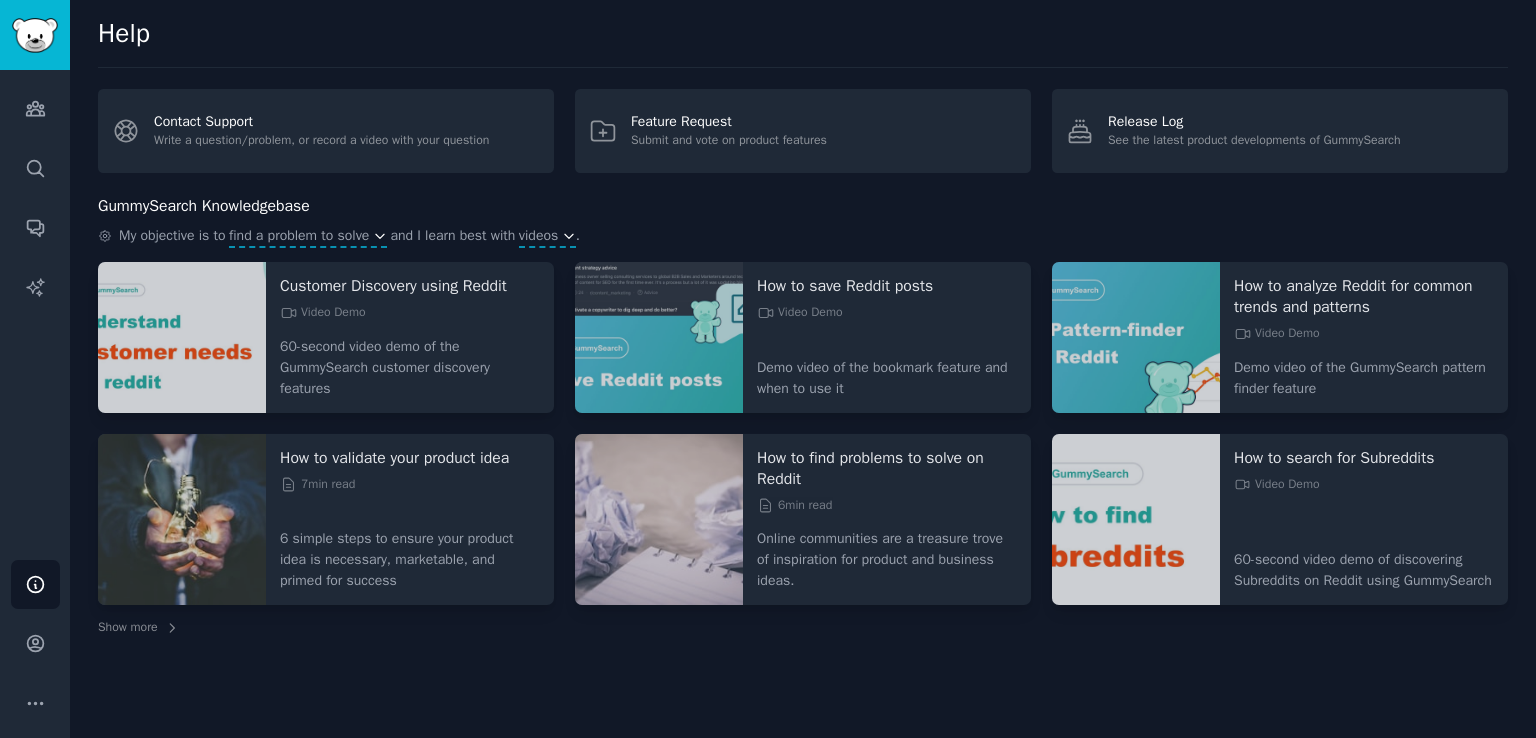 click at bounding box center (182, 337) 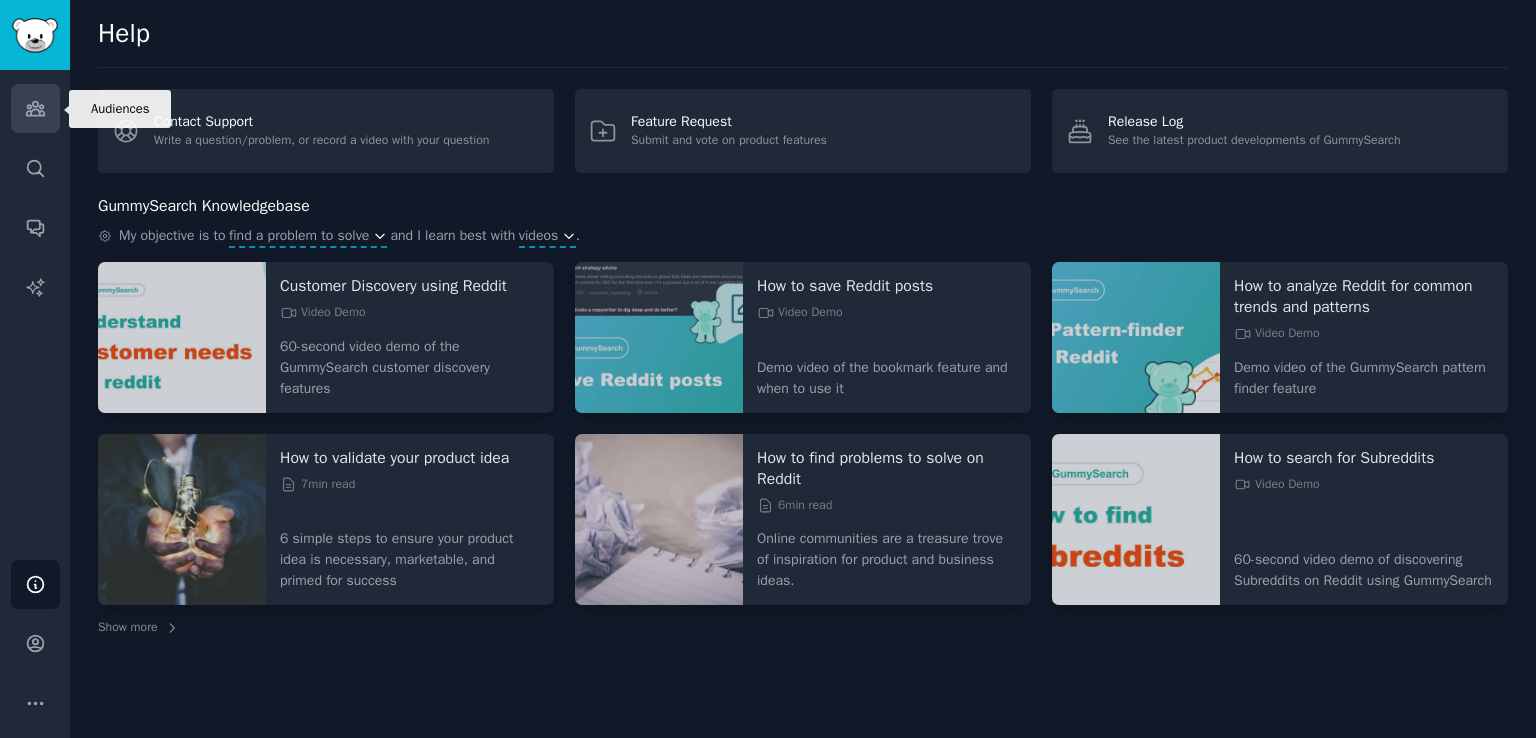 click on "Audiences" at bounding box center (35, 108) 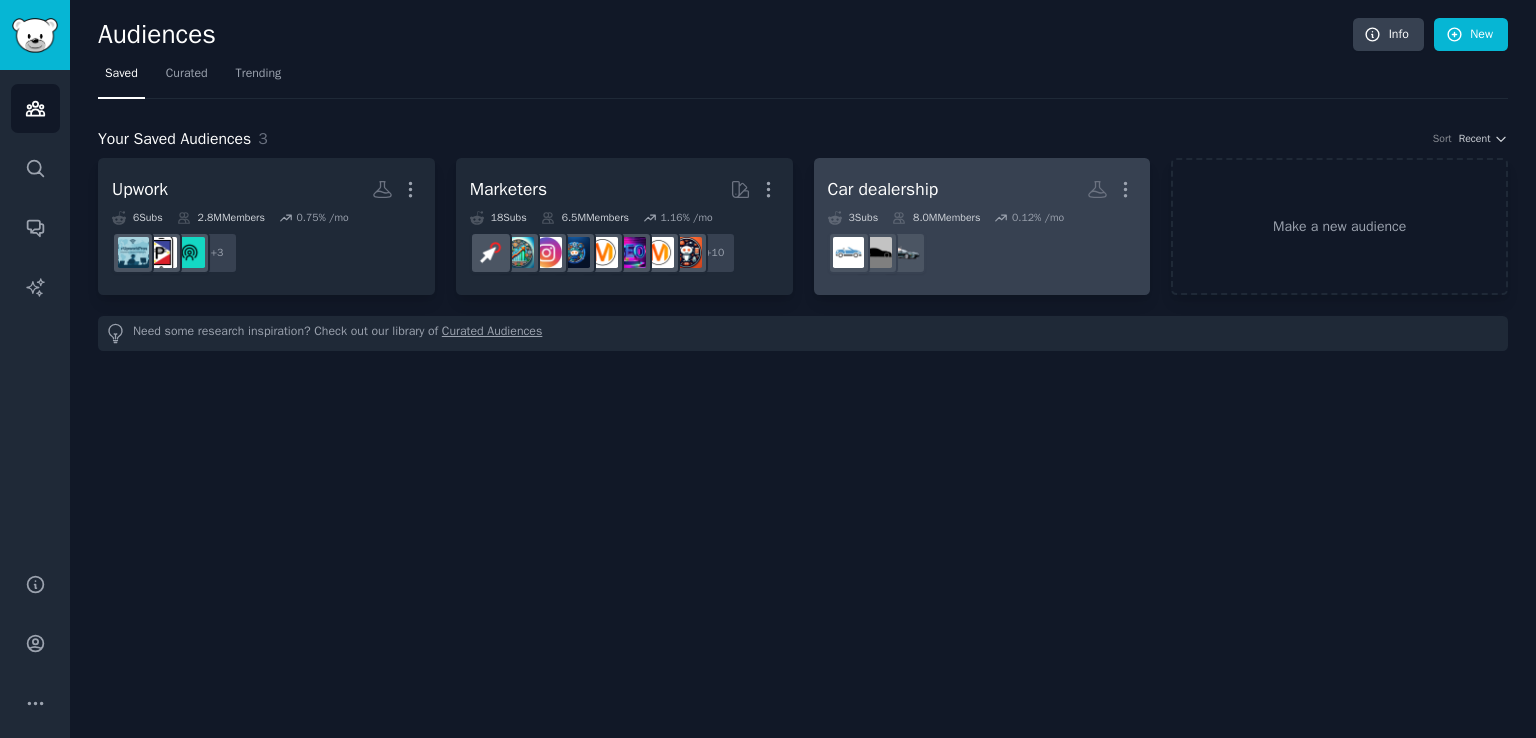click on "Car dealership" at bounding box center (883, 189) 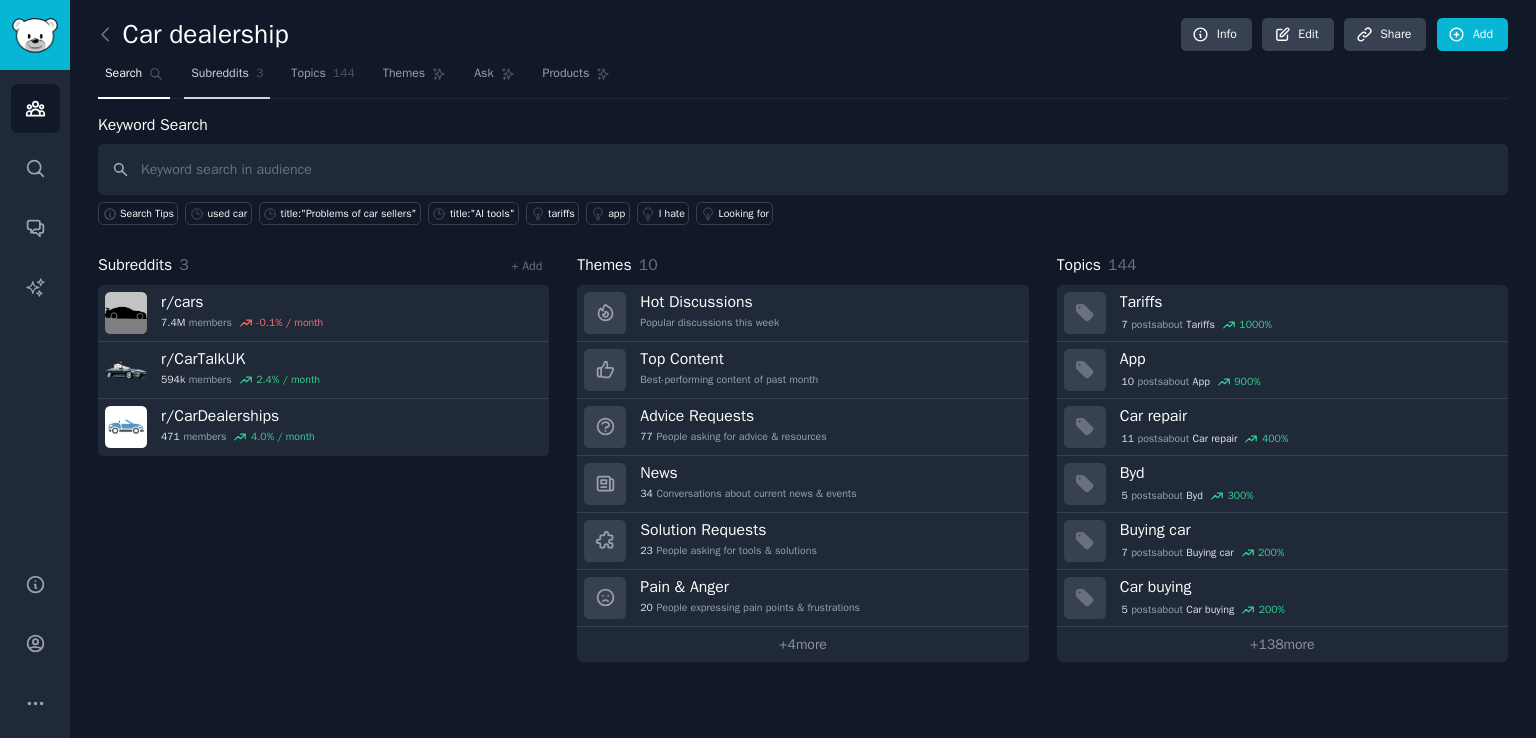 click on "Subreddits" at bounding box center [220, 74] 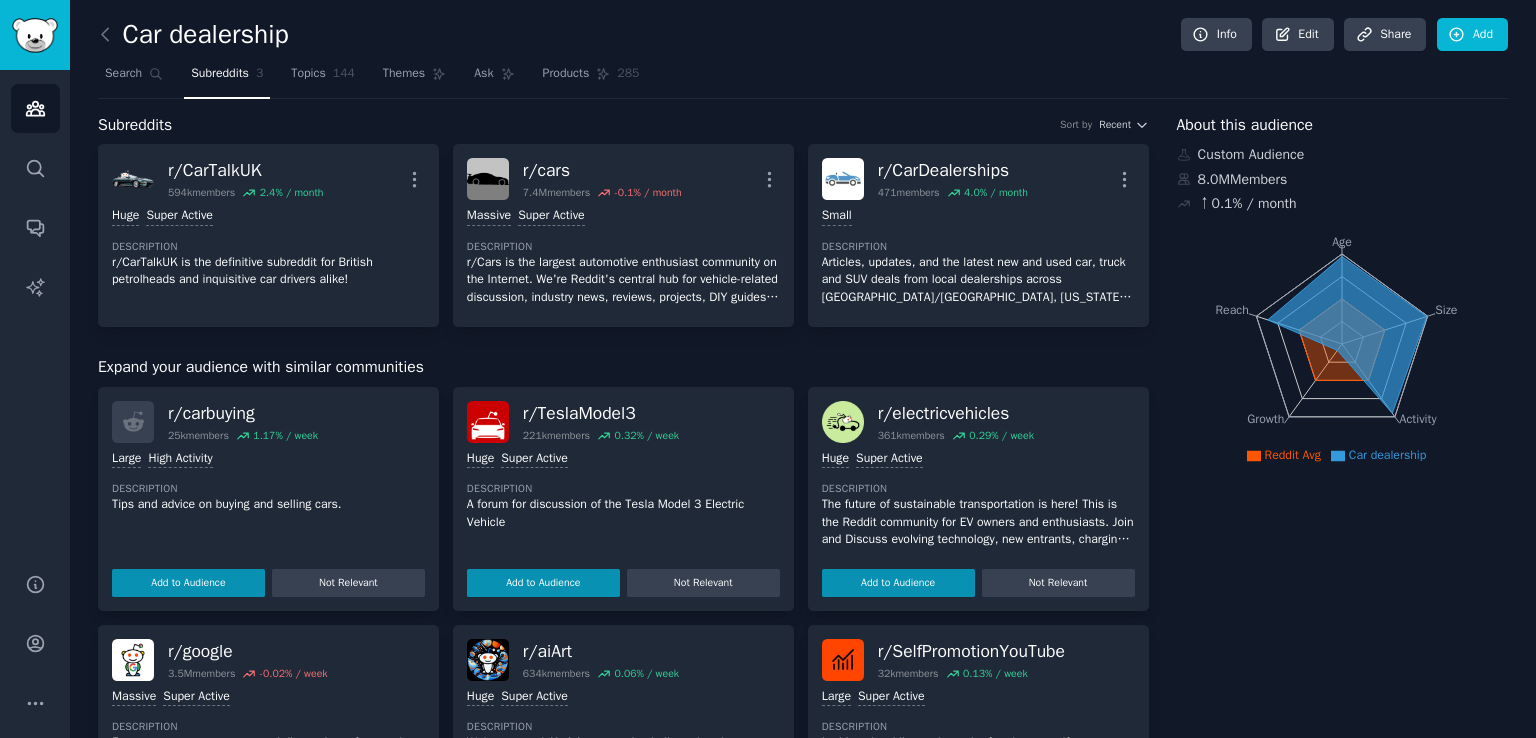 click on "Expand your audience with similar communities" at bounding box center (623, 367) 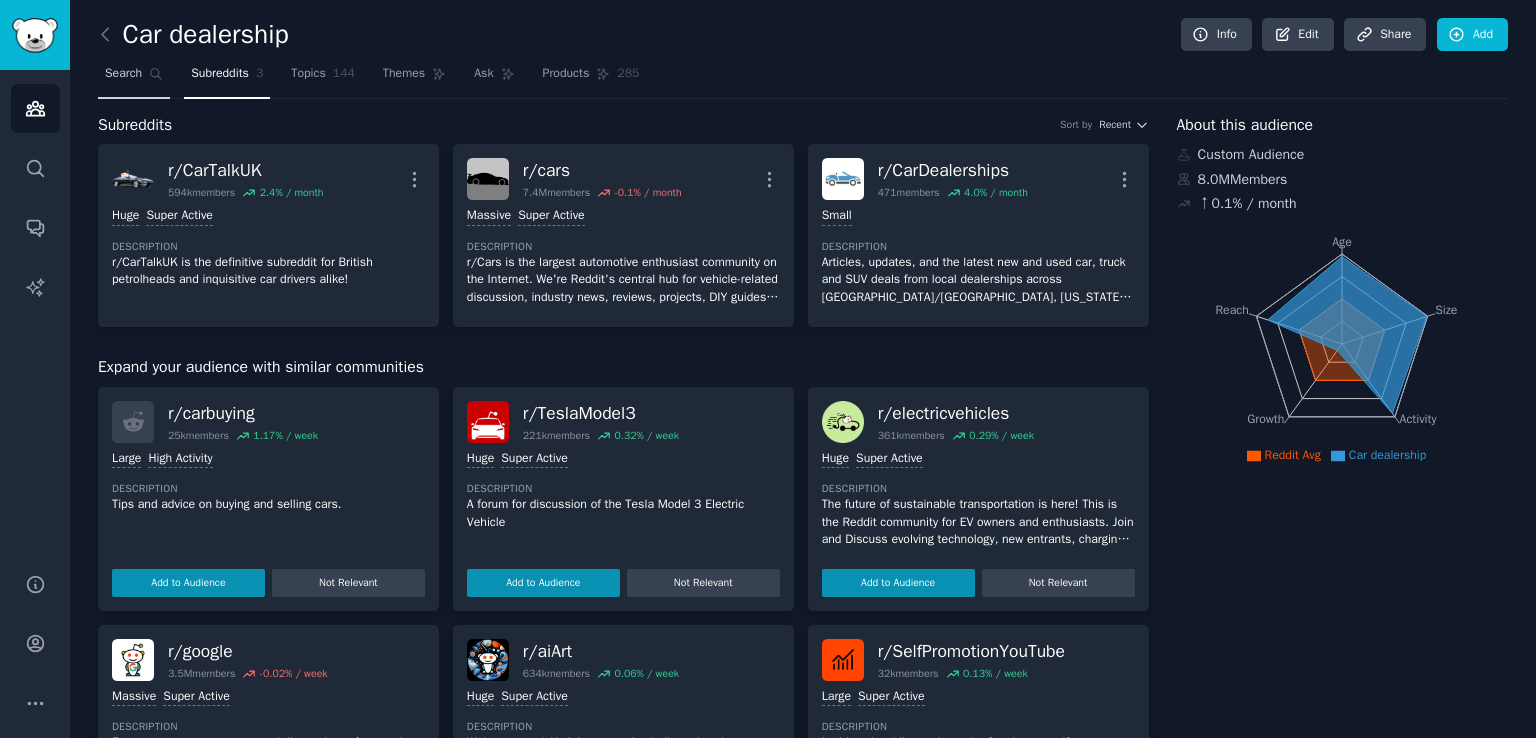 click on "Search" at bounding box center (123, 74) 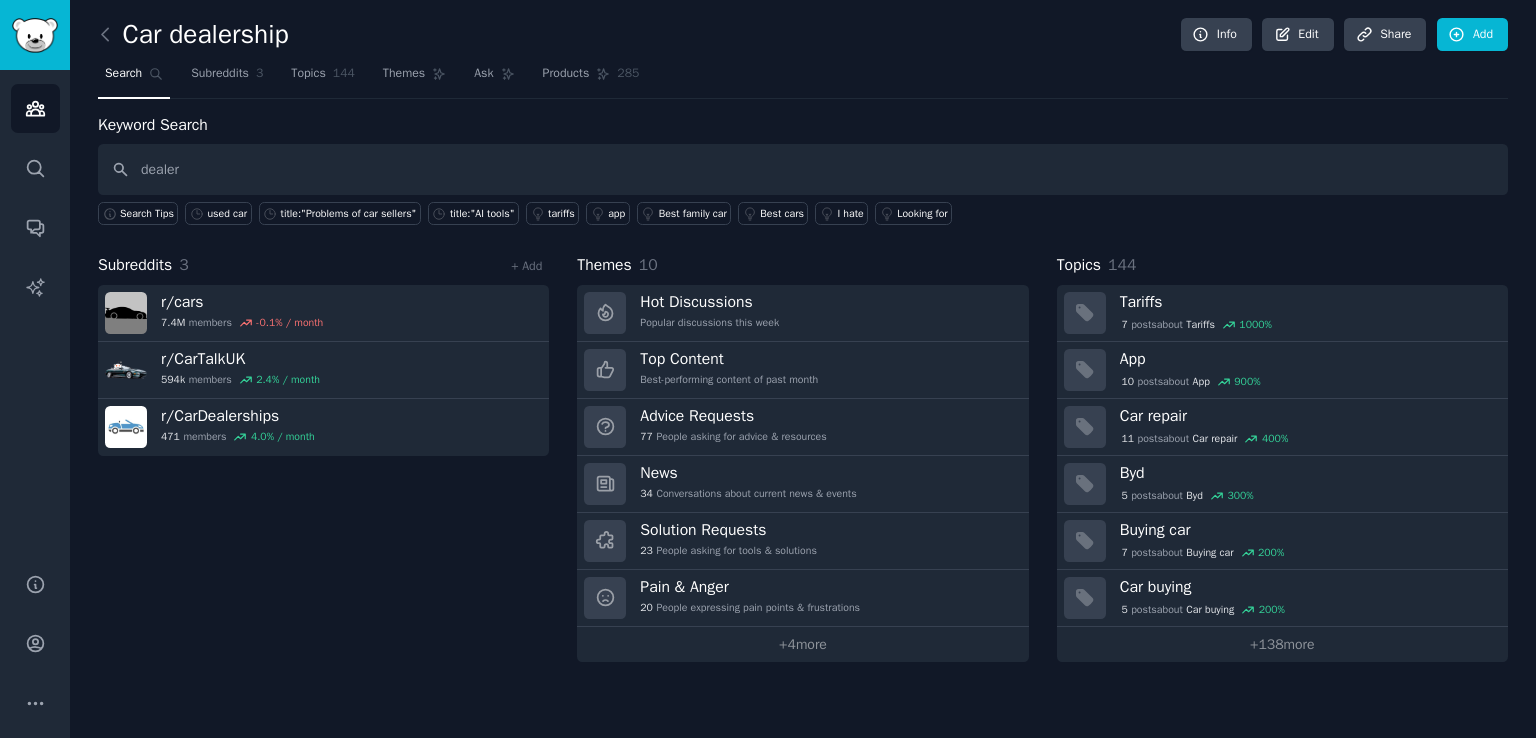 type on "dealer" 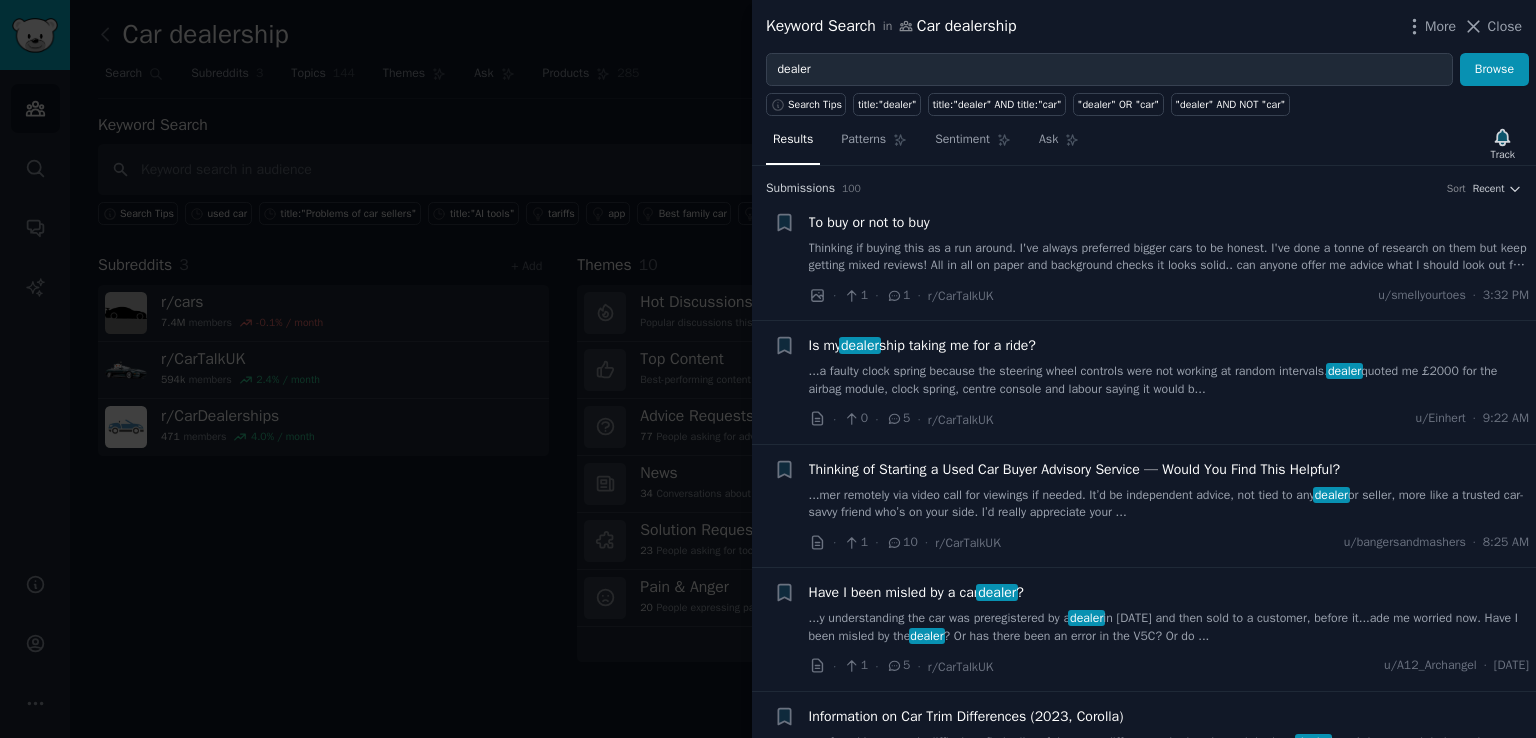 click at bounding box center [768, 369] 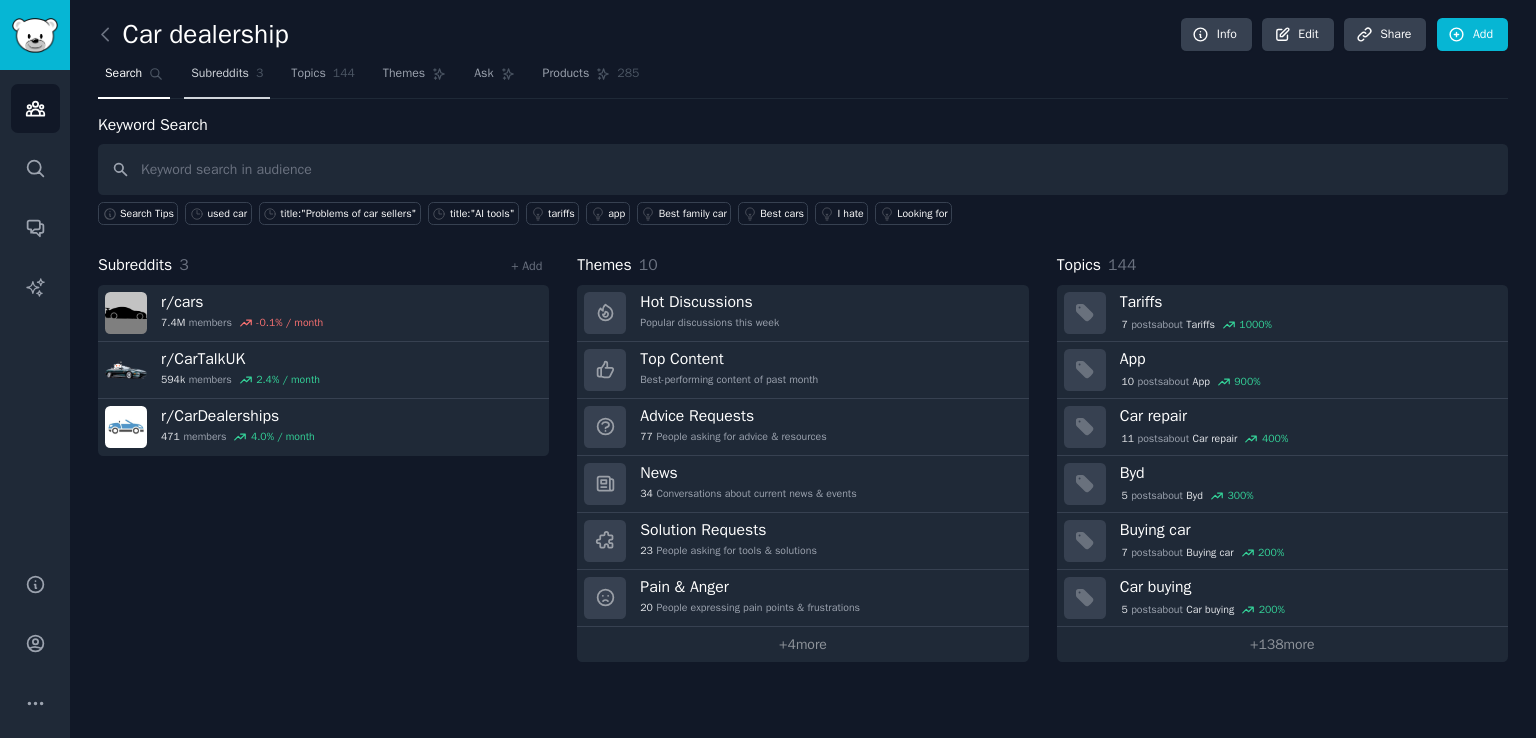 click on "Subreddits" at bounding box center (220, 74) 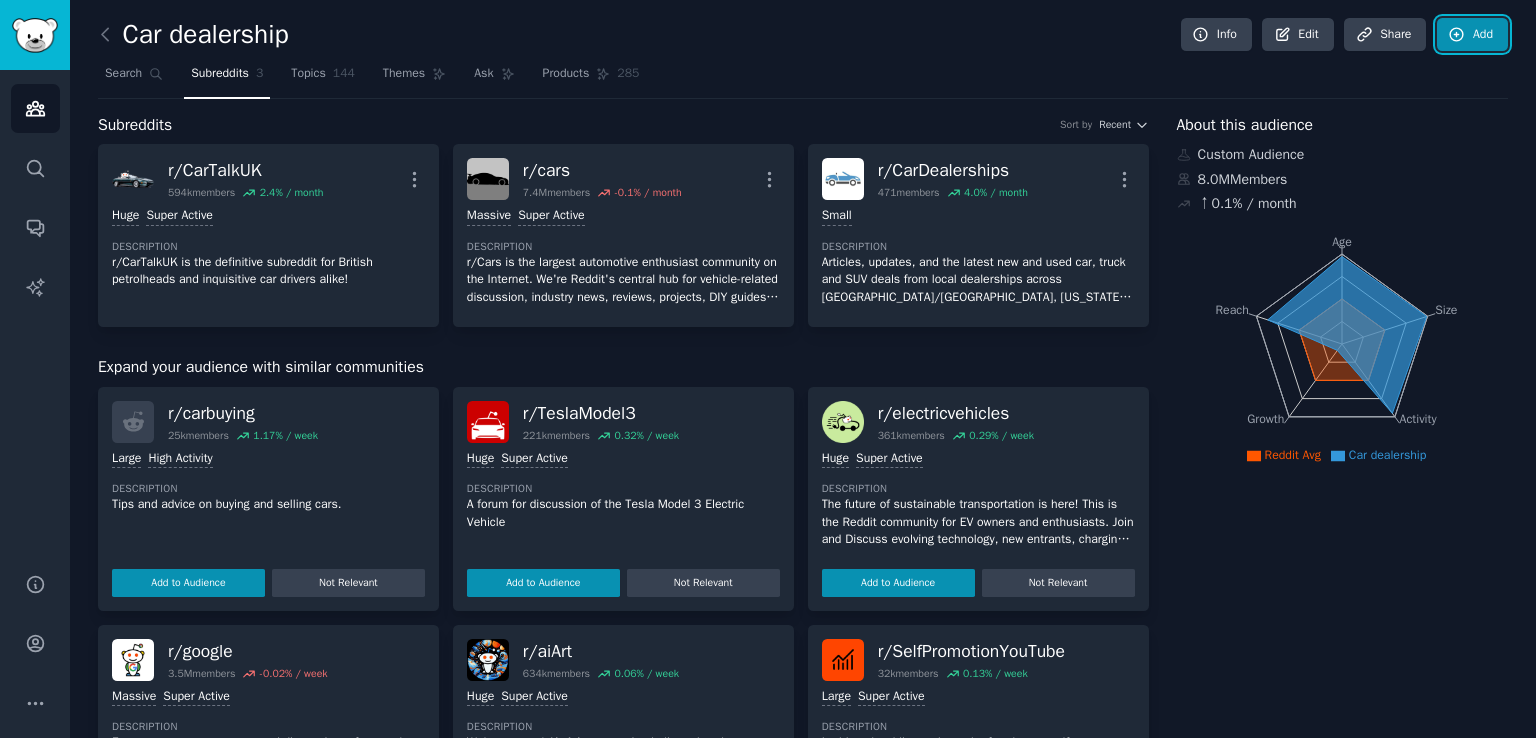 click 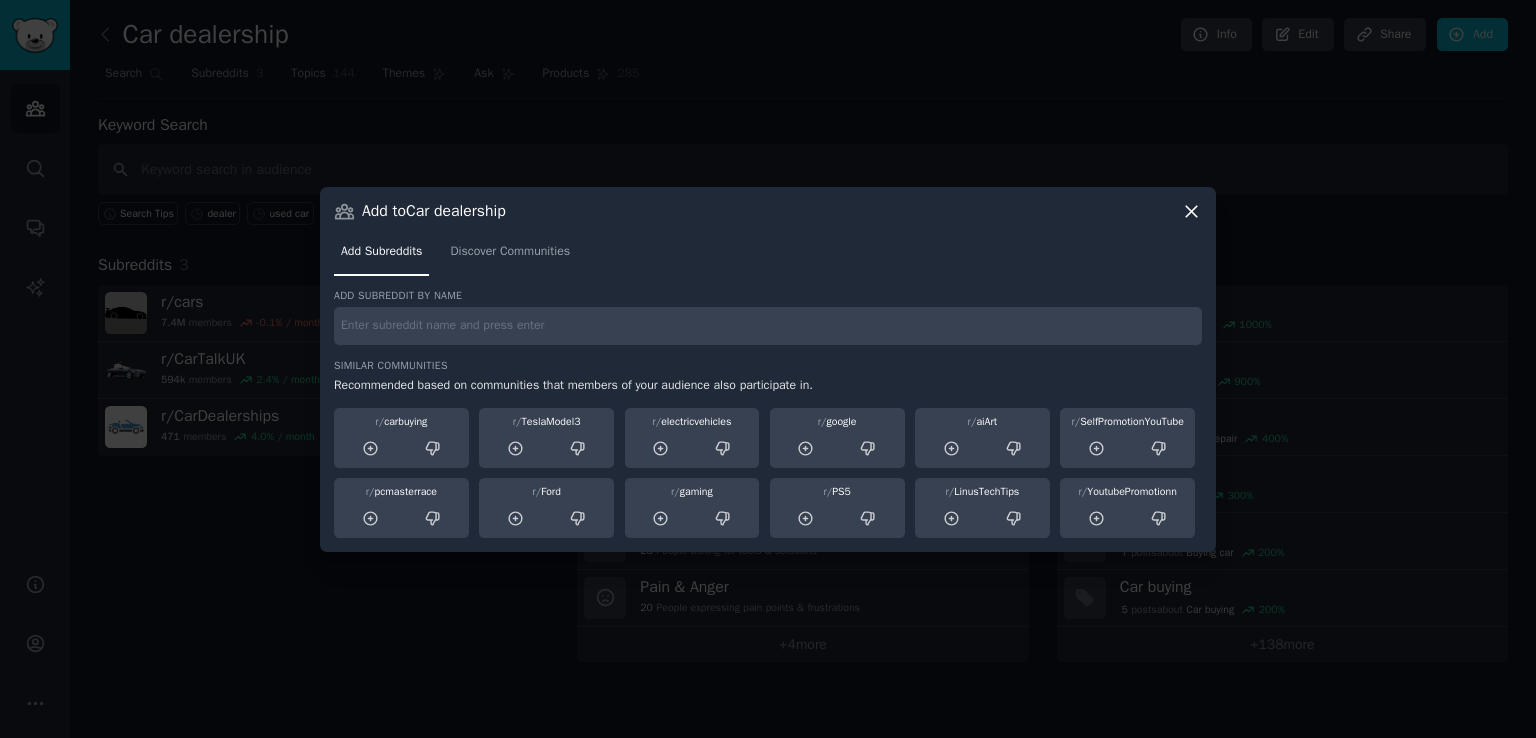 click at bounding box center [768, 326] 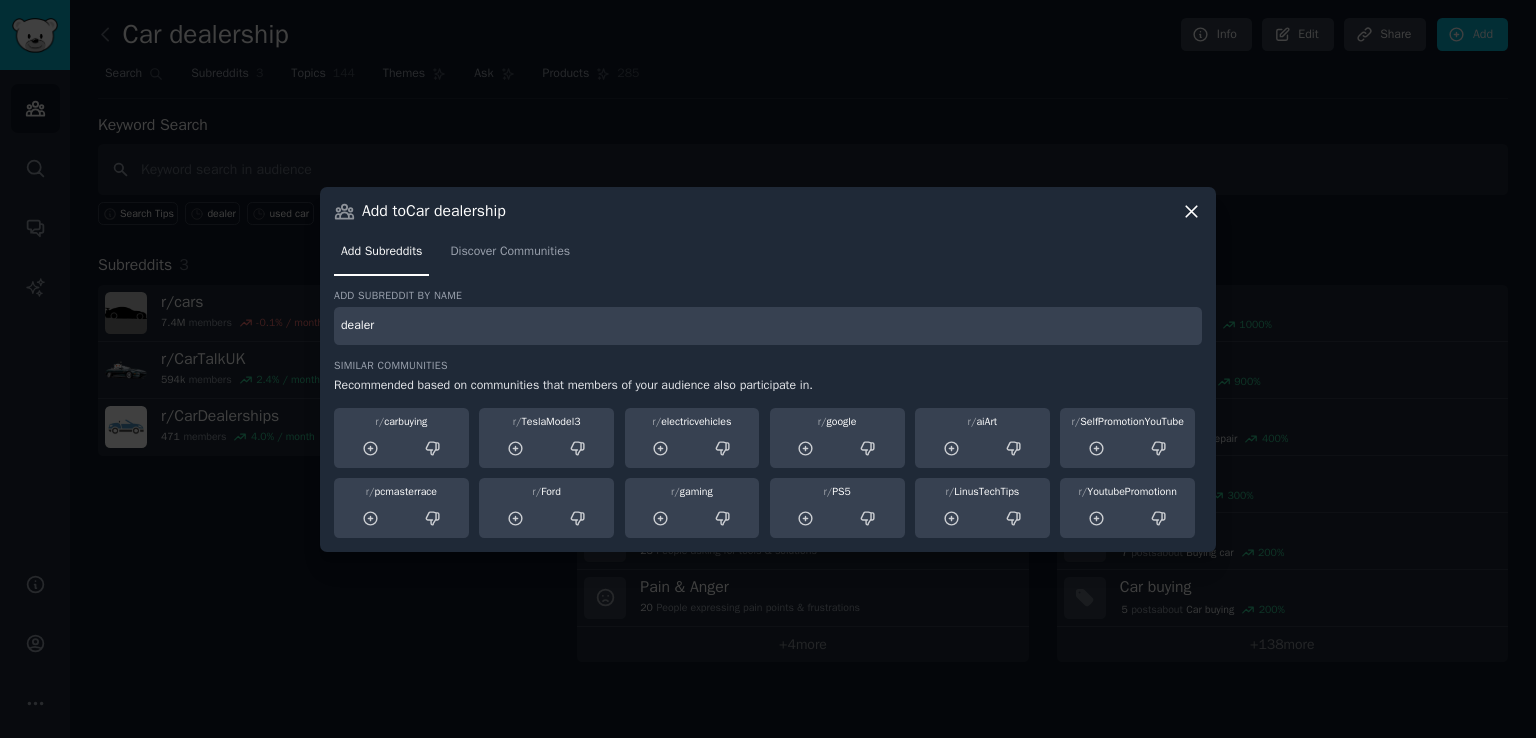 type on "dealer" 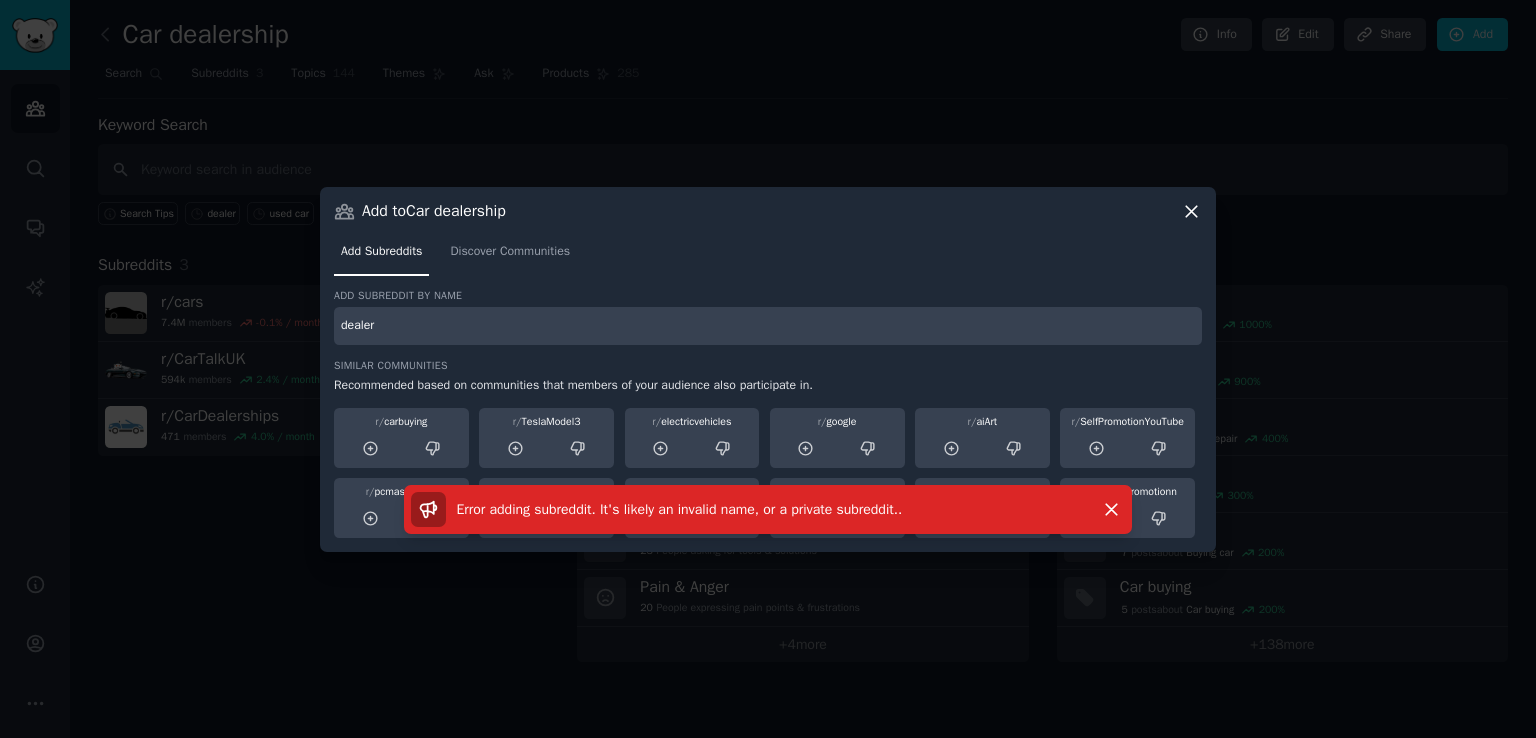 click on "dealer" at bounding box center (768, 326) 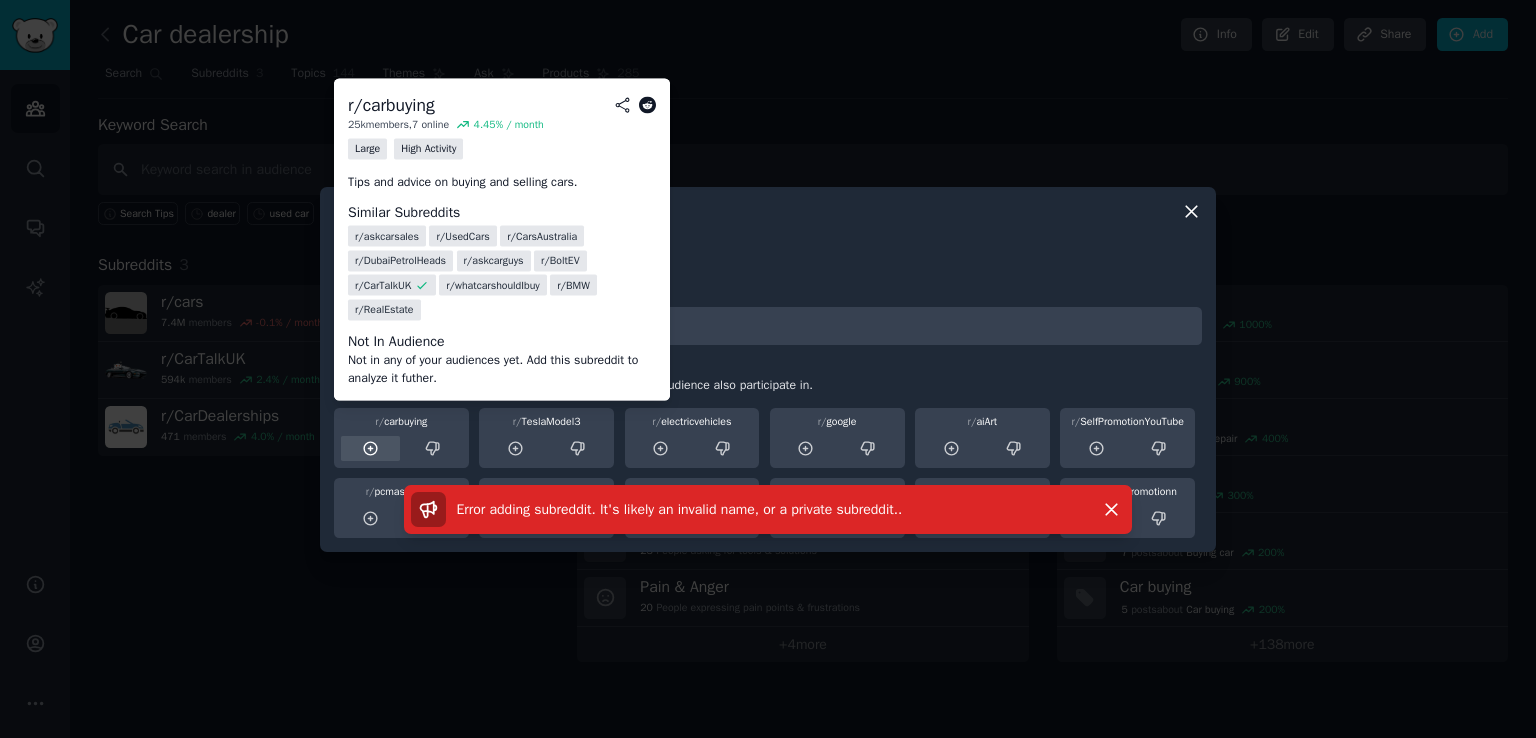 click 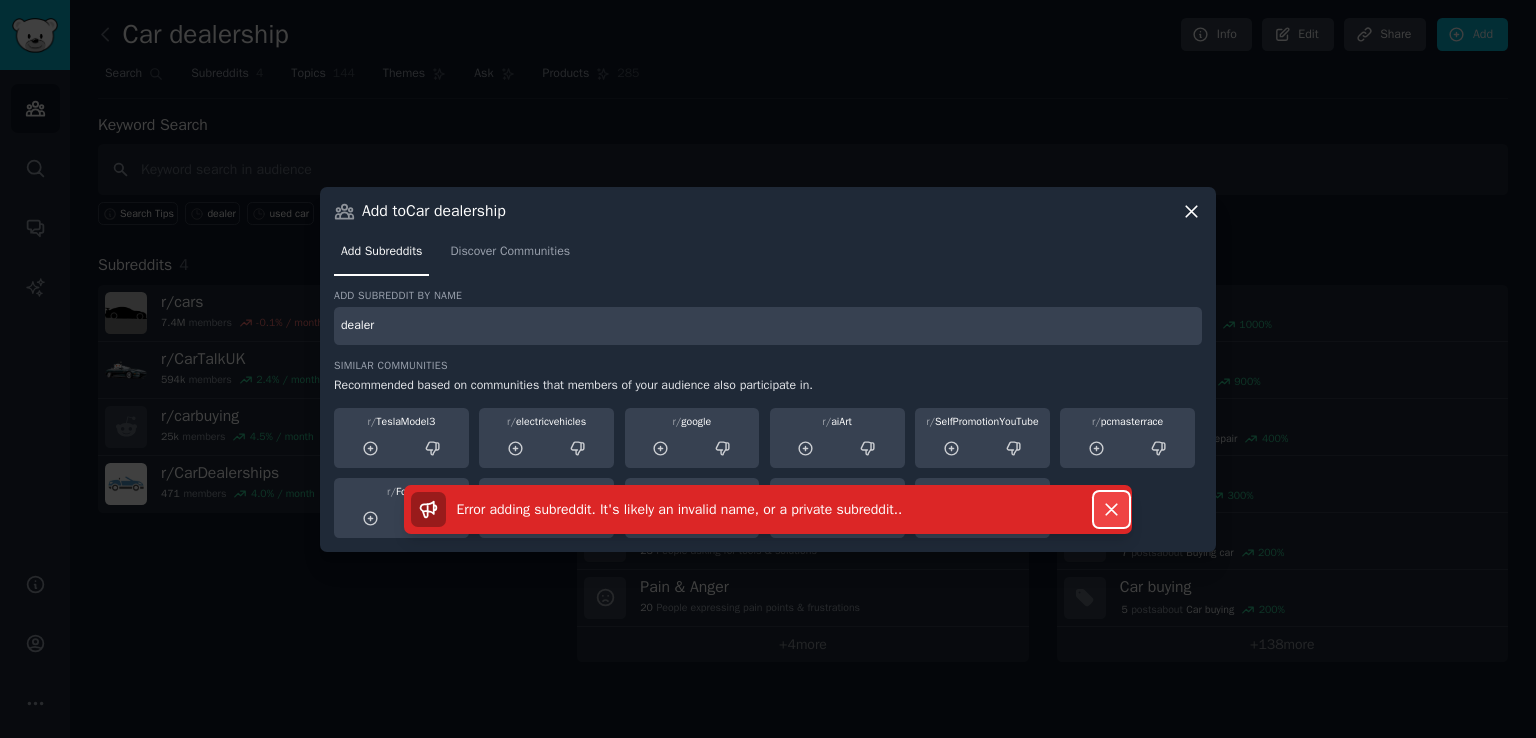 click 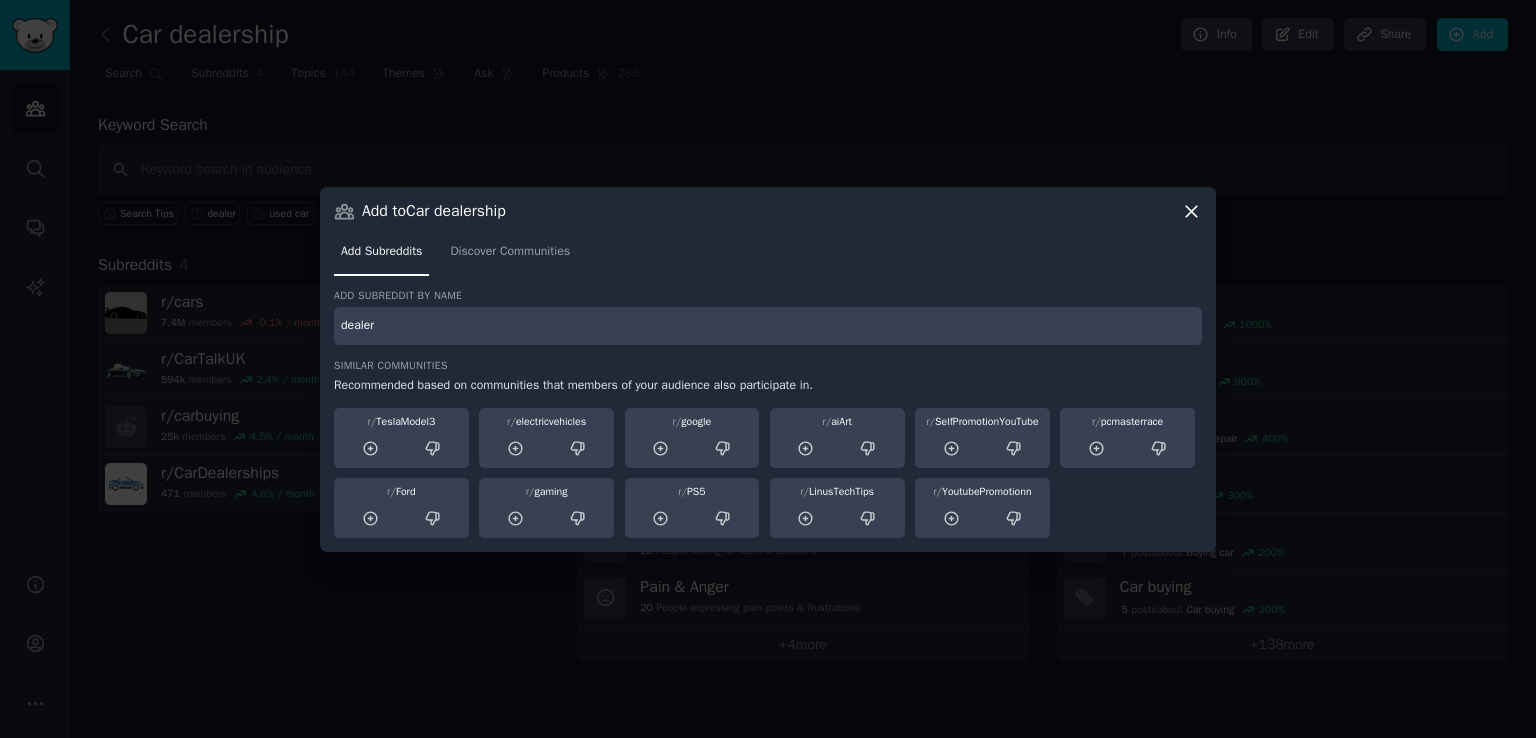 click on "dealer" at bounding box center (768, 326) 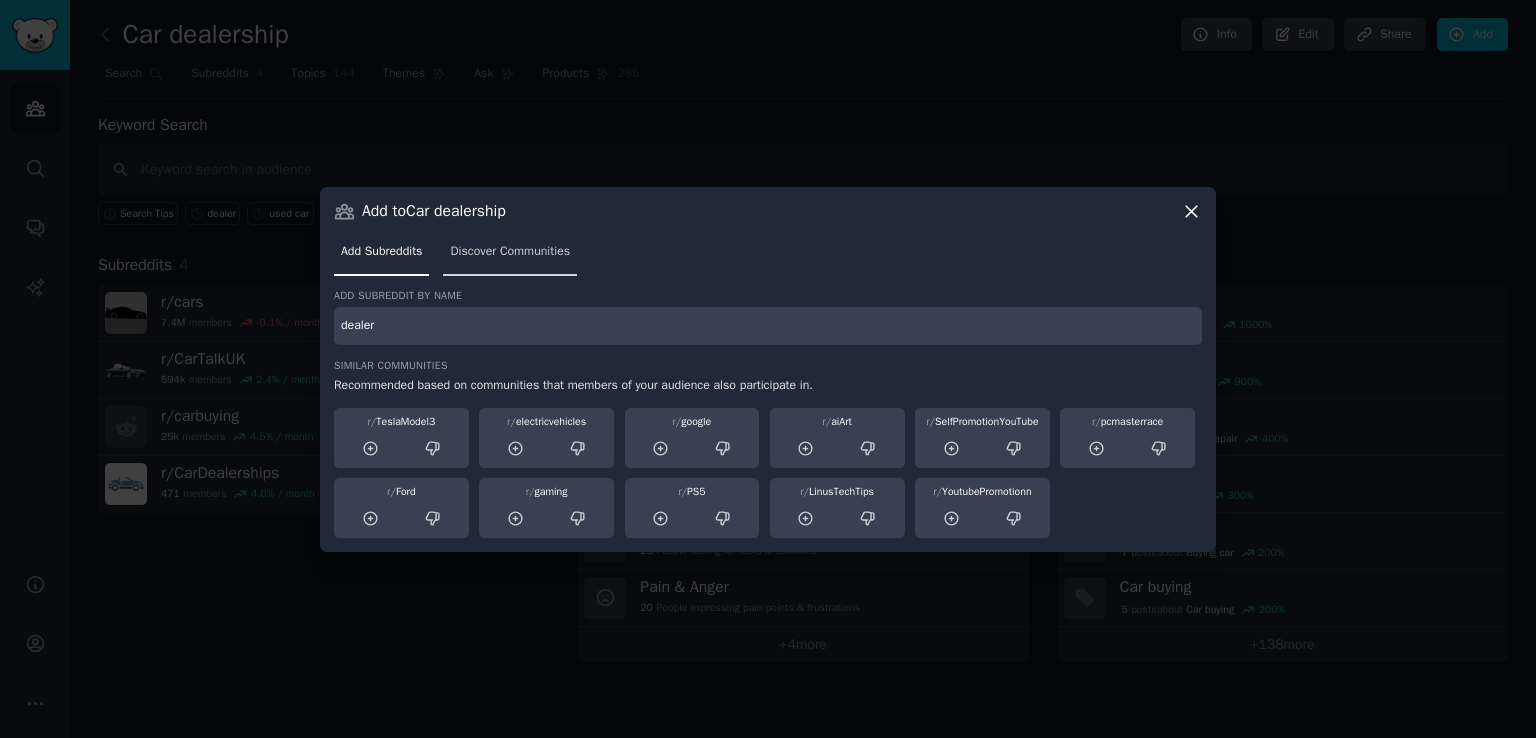click on "Discover Communities" at bounding box center [510, 252] 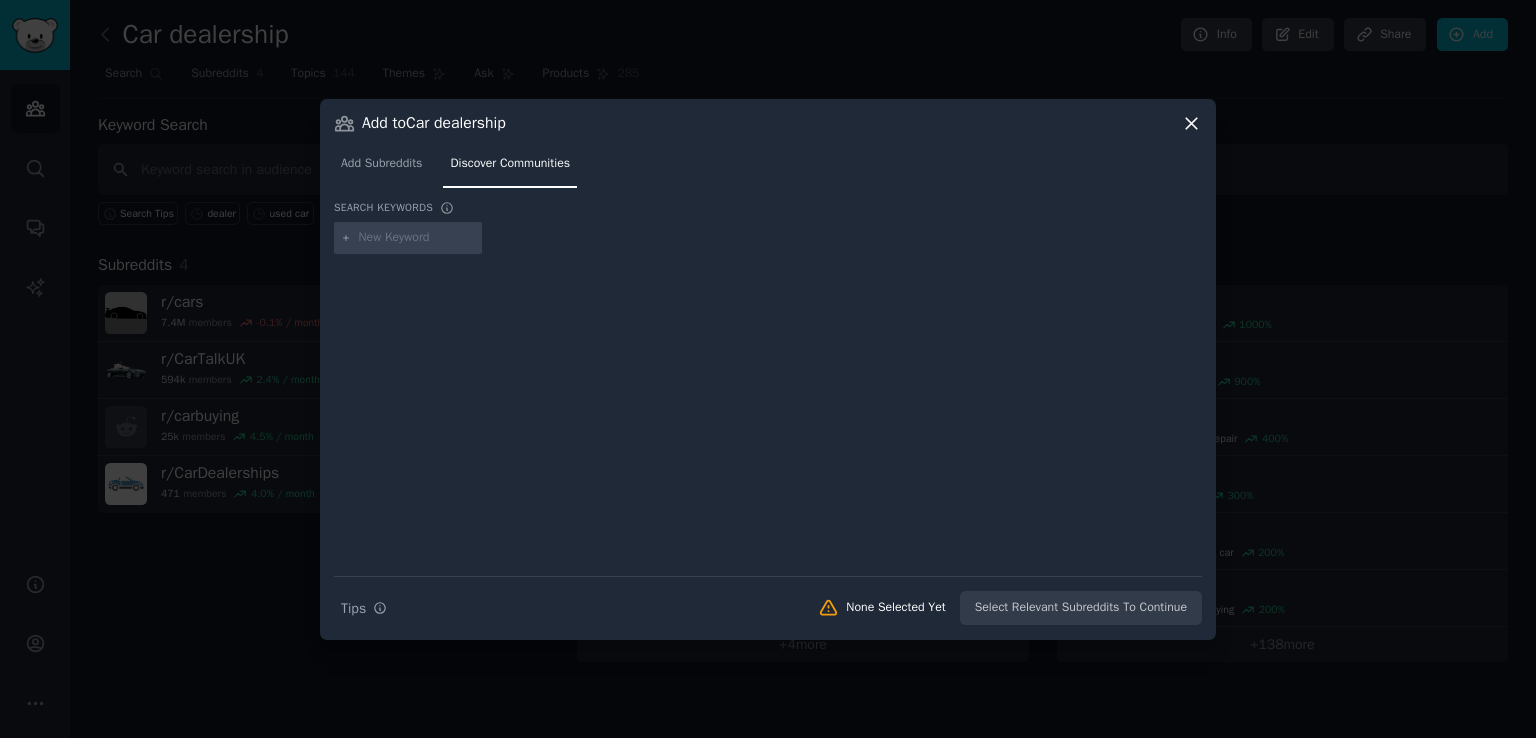 click at bounding box center [417, 238] 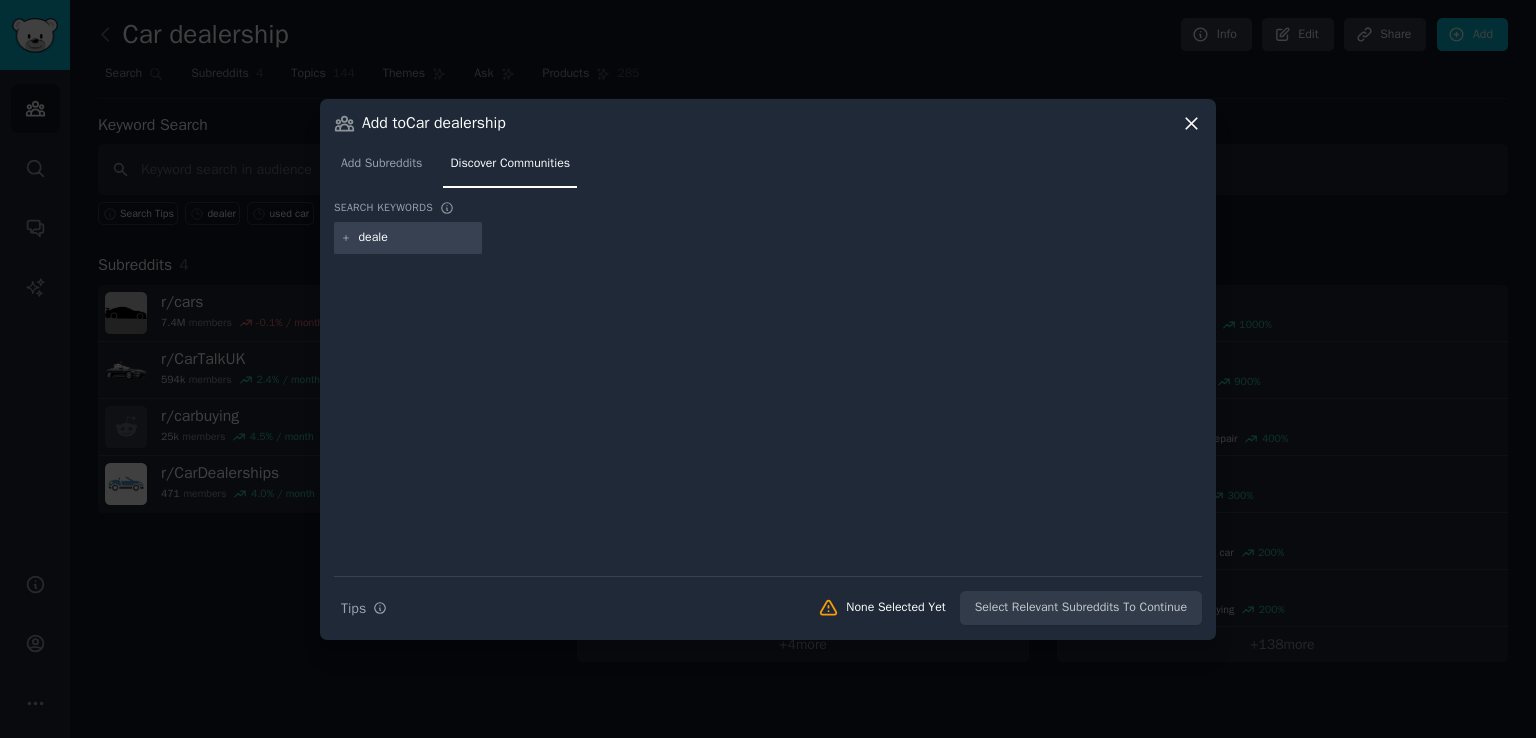 type on "dealer" 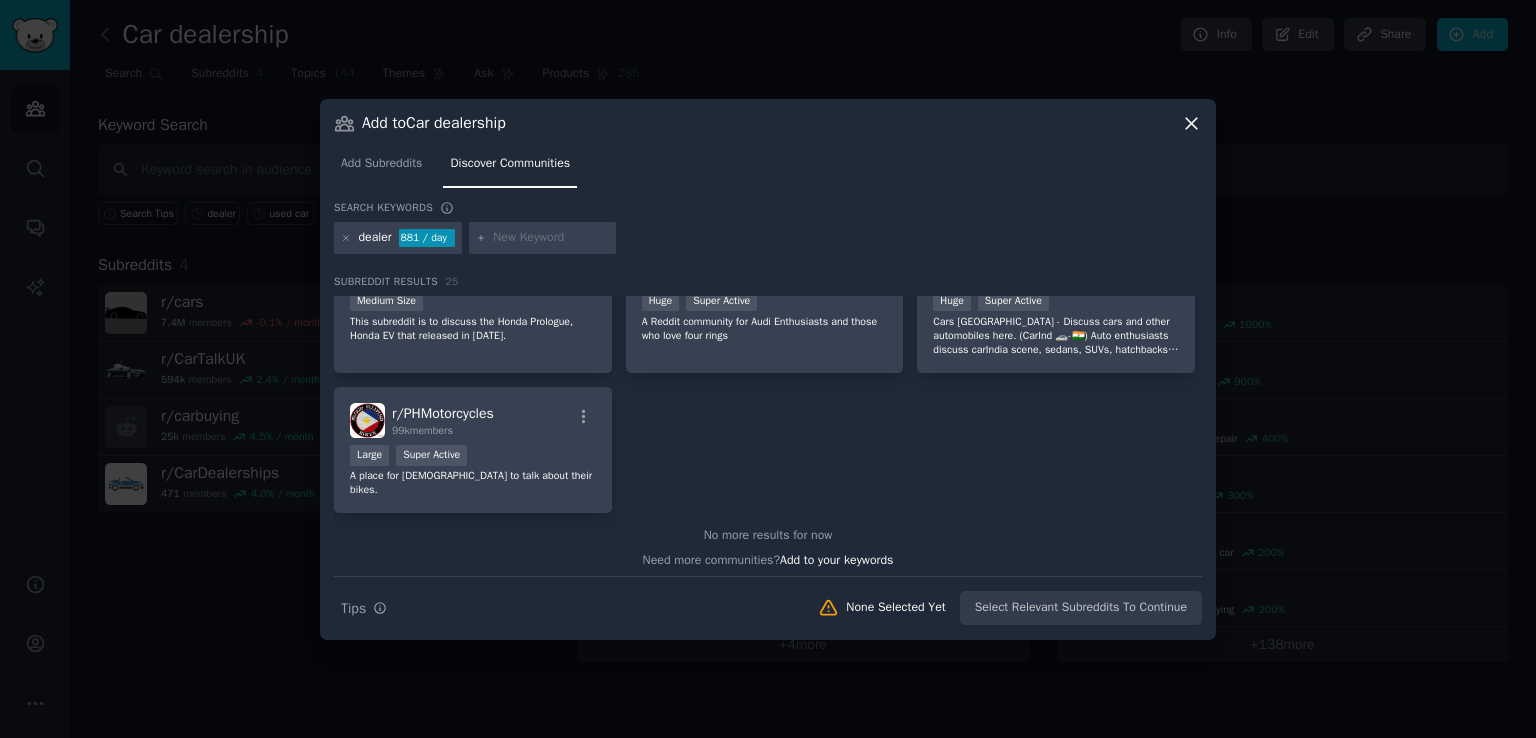 scroll, scrollTop: 0, scrollLeft: 0, axis: both 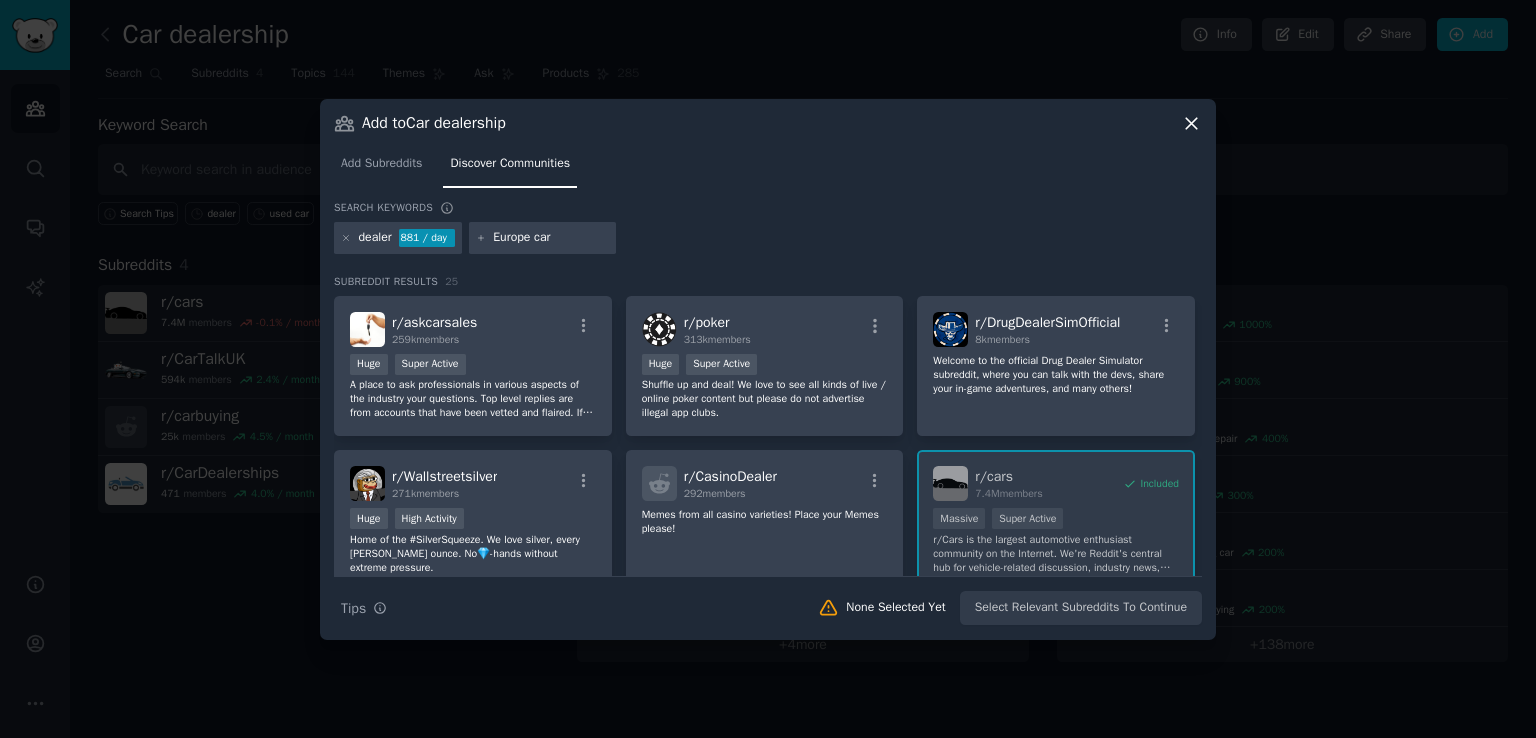 type on "Europe cars" 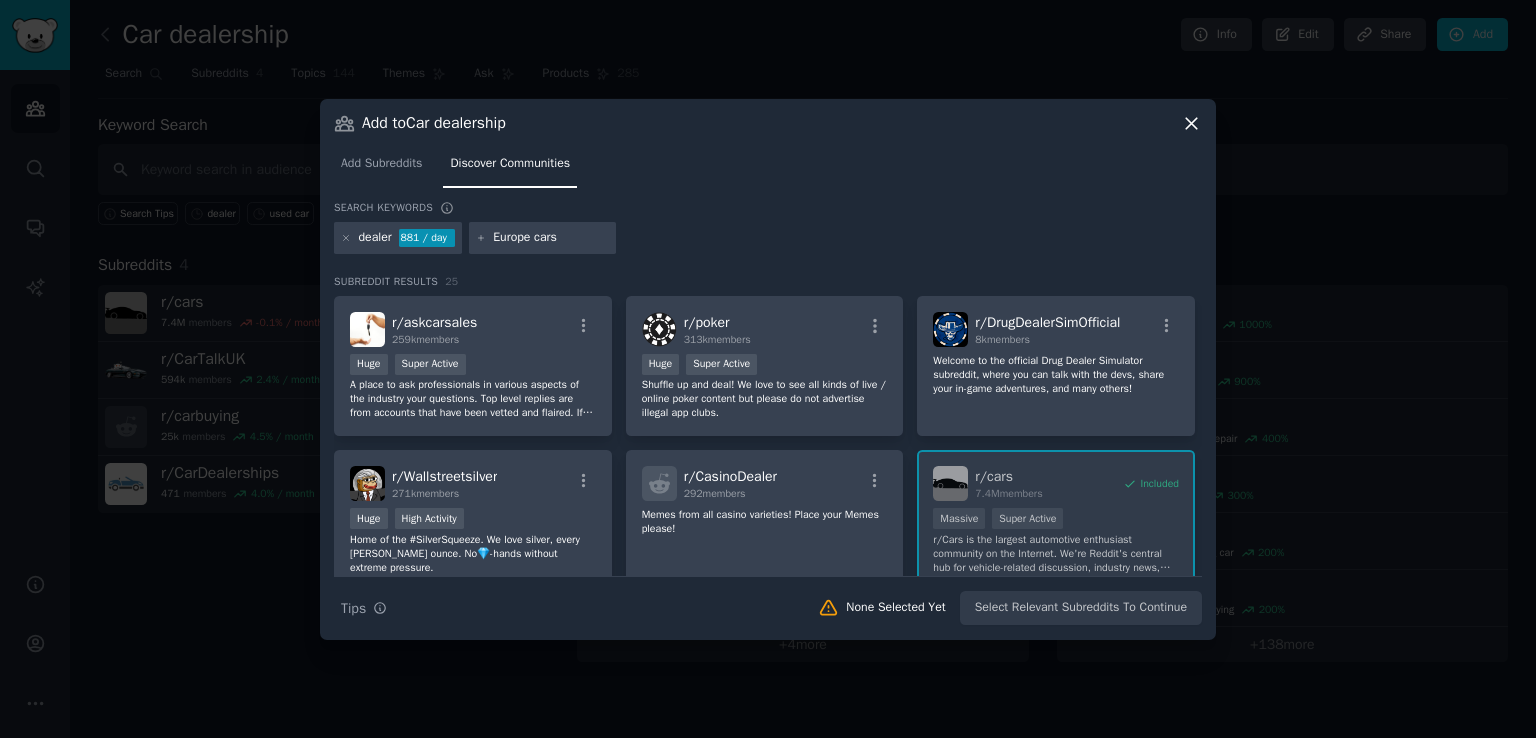 type 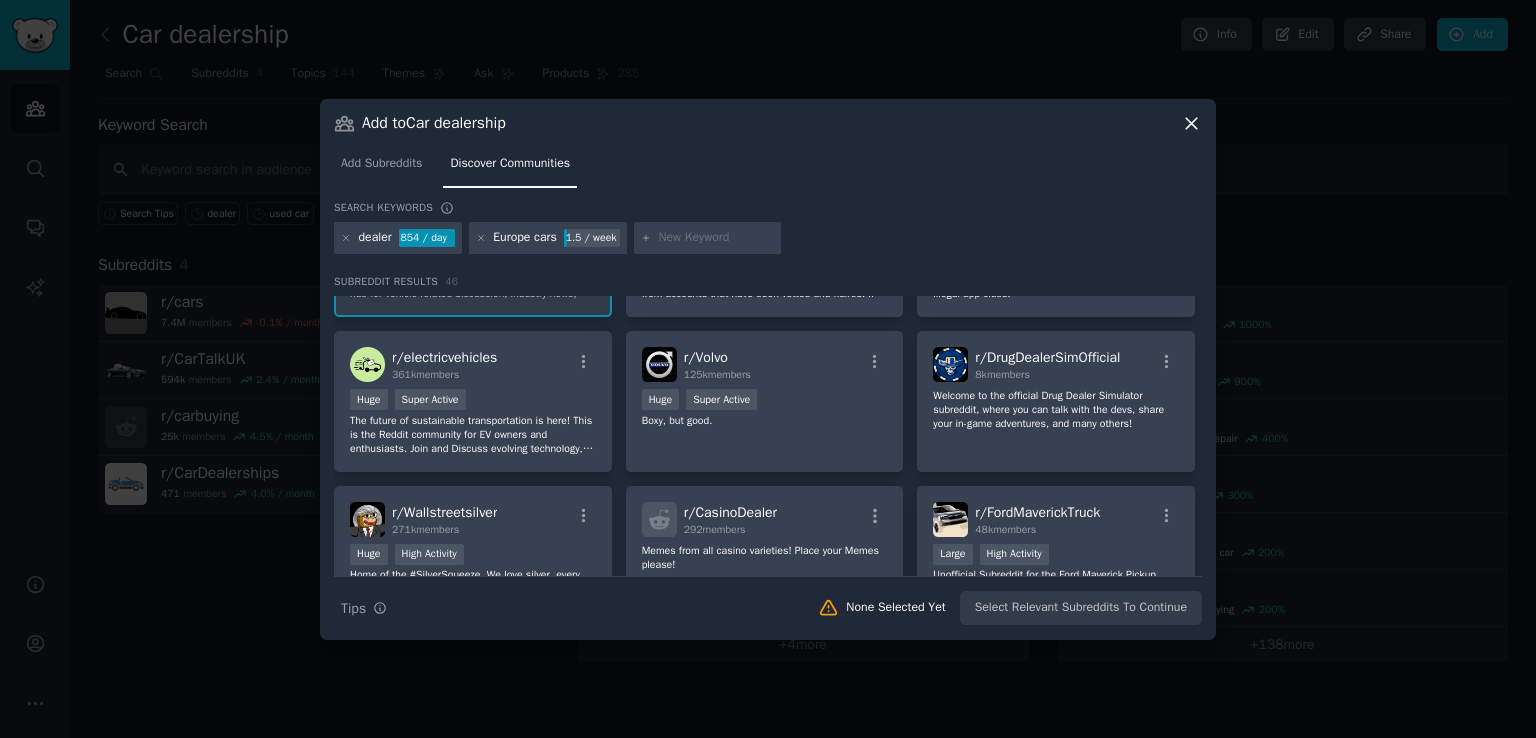 scroll, scrollTop: 131, scrollLeft: 0, axis: vertical 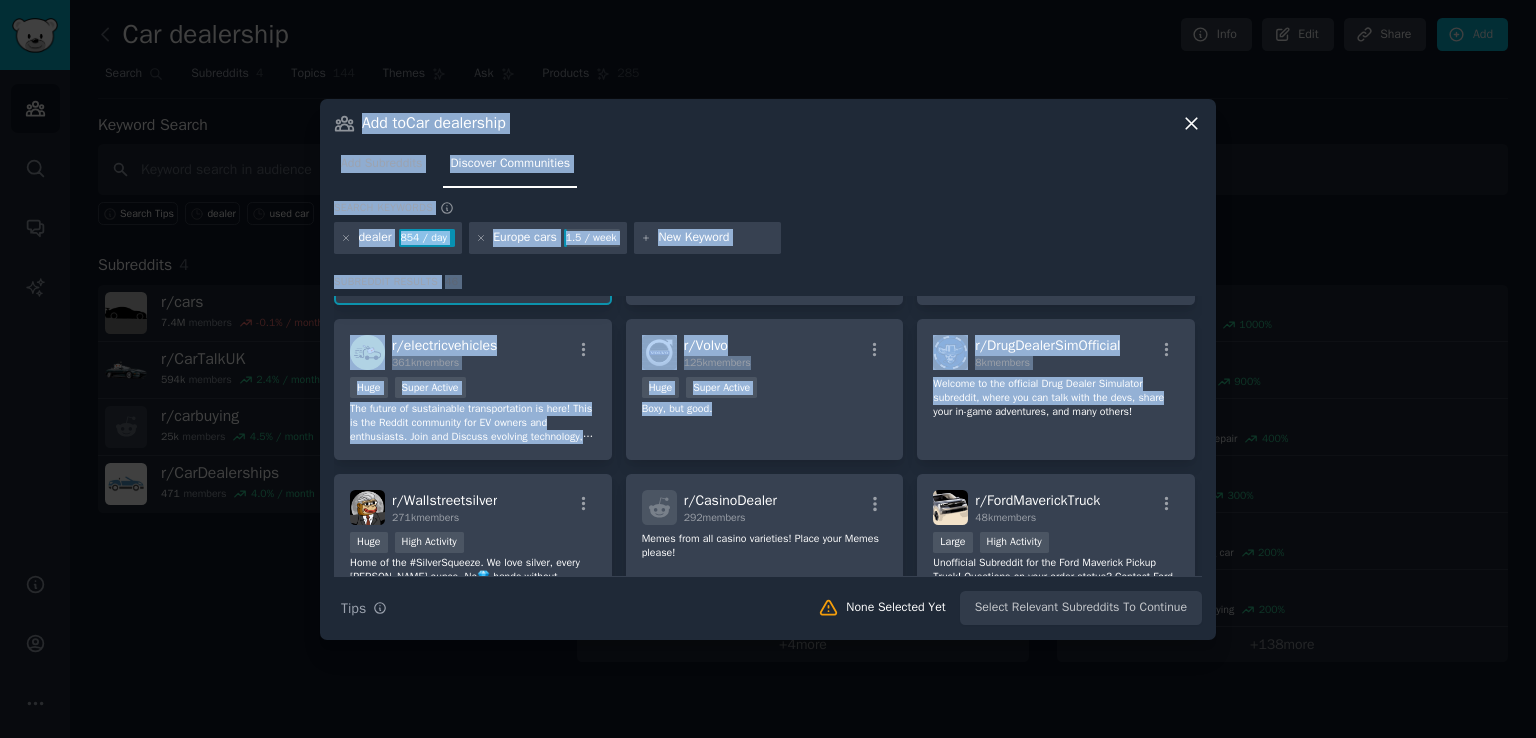 drag, startPoint x: 1205, startPoint y: 392, endPoint x: 1216, endPoint y: 424, distance: 33.83785 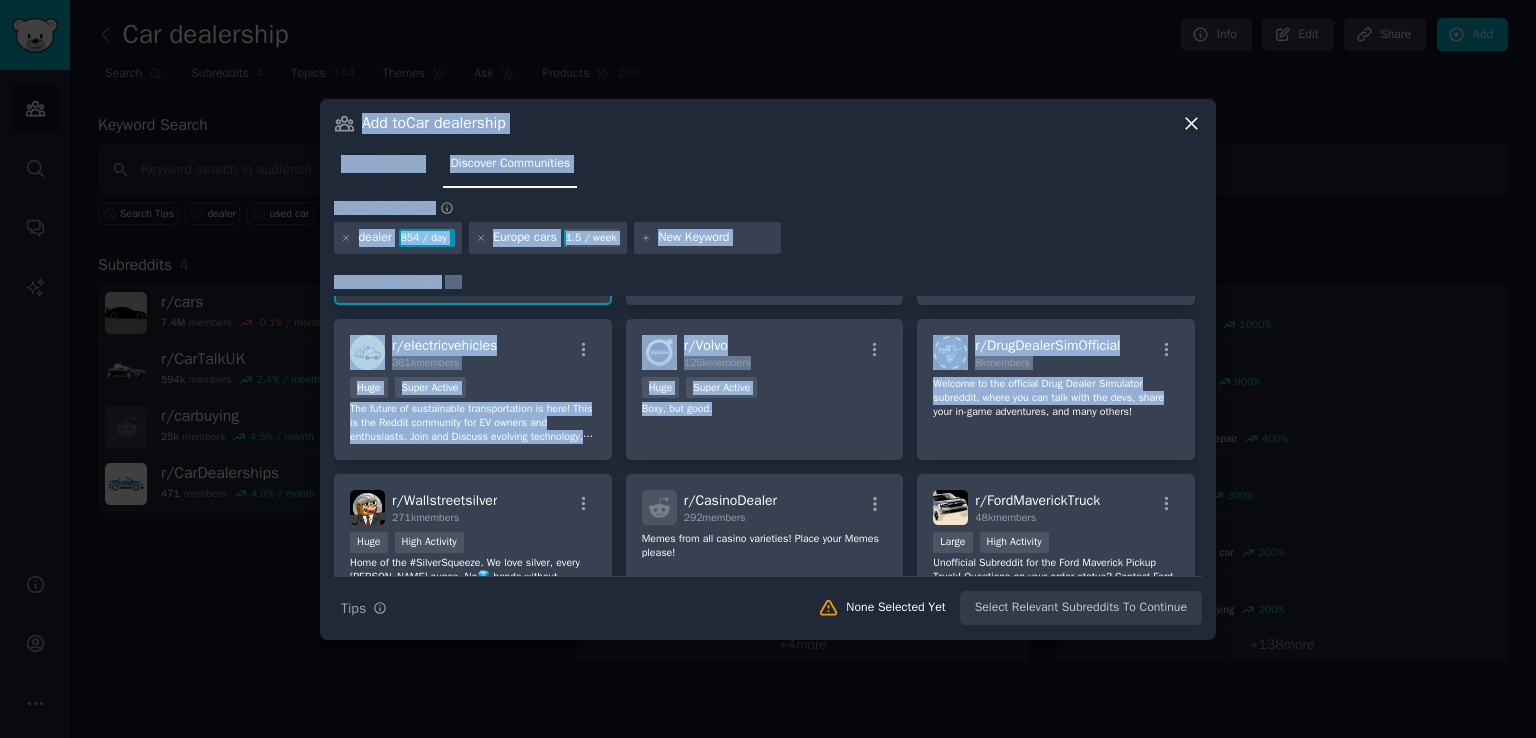 click on "​ Add to  Car dealership Add Subreddits Discover Communities Search keywords dealer 854 / day [GEOGRAPHIC_DATA] cars 1.5 / week Subreddit Results 46 r/ cars 7.4M  members Included Massive Super Active r/Cars is the largest automotive enthusiast community on the Internet. We're Reddit's central hub for vehicle-related discussion, industry news, reviews, projects, DIY guides, advice, stories, and more. r/ askcarsales 259k  members Huge Super Active A place to ask professionals in various aspects of the industry your  questions. Top level replies are from accounts that have been vetted and flaired.
If you have not decided what car you wish to buy, please use /r/whatcarshouldibuy. r/ poker 313k  members Huge Super Active Shuffle up and deal! We love to see all kinds of live / online poker content but please do not advertise illegal app clubs. r/ electricvehicles 361k  members Huge Super Active r/ Volvo 125k  members Huge Super Active Boxy, but good. r/ DrugDealerSimOfficial 8k  members r/ Wallstreetsilver 271k  members" at bounding box center [768, 369] 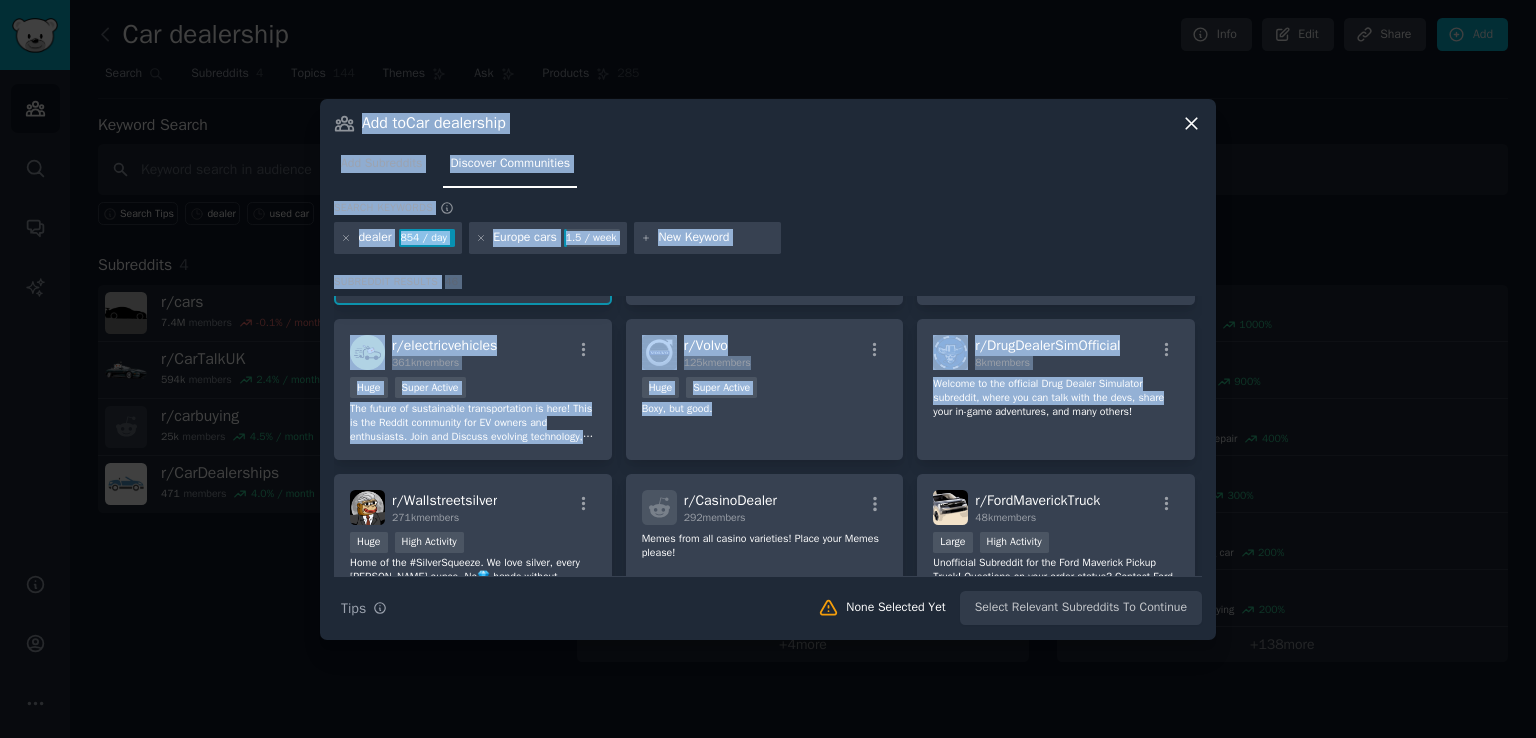 click on "dealer 854 / day [GEOGRAPHIC_DATA] cars 1.5 / week" at bounding box center [768, 241] 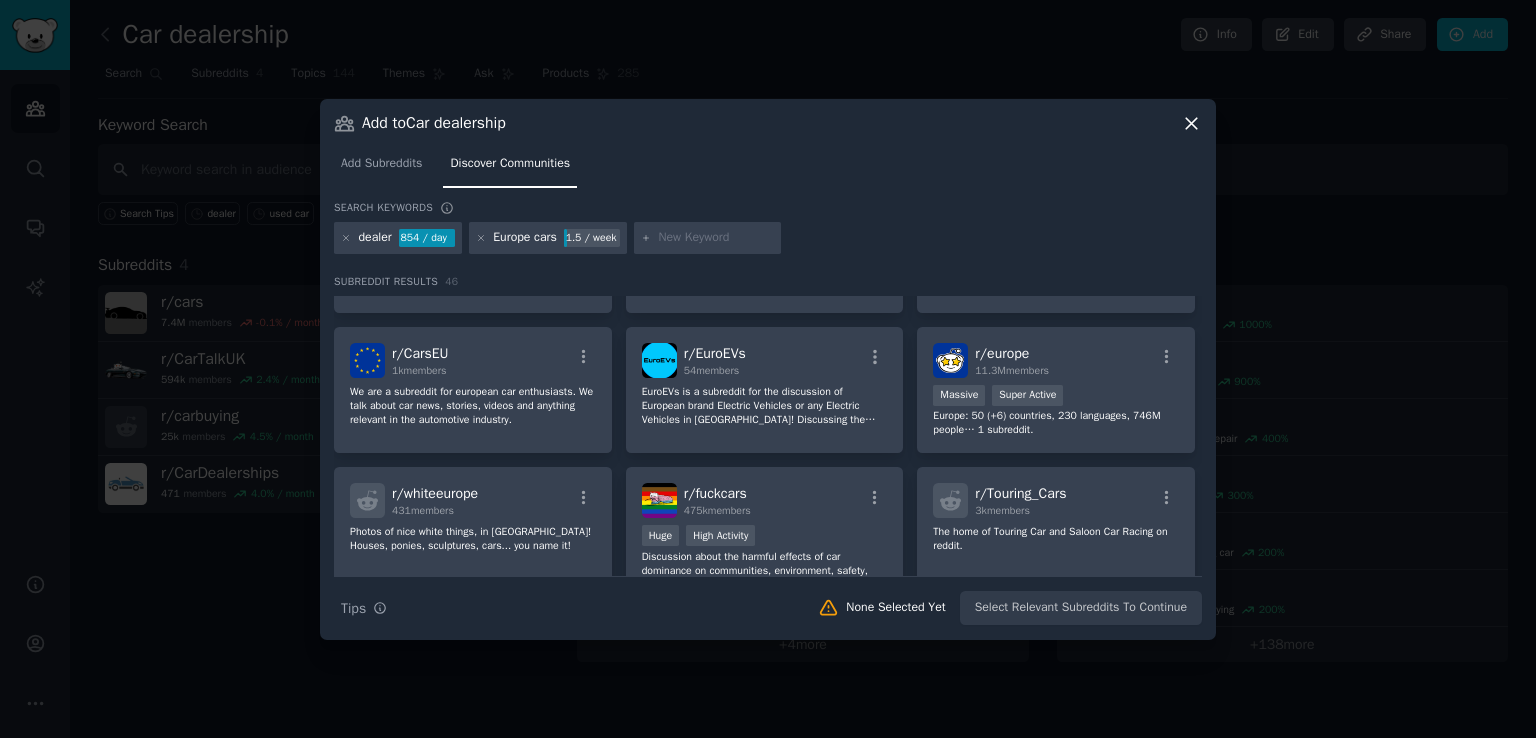 scroll, scrollTop: 591, scrollLeft: 0, axis: vertical 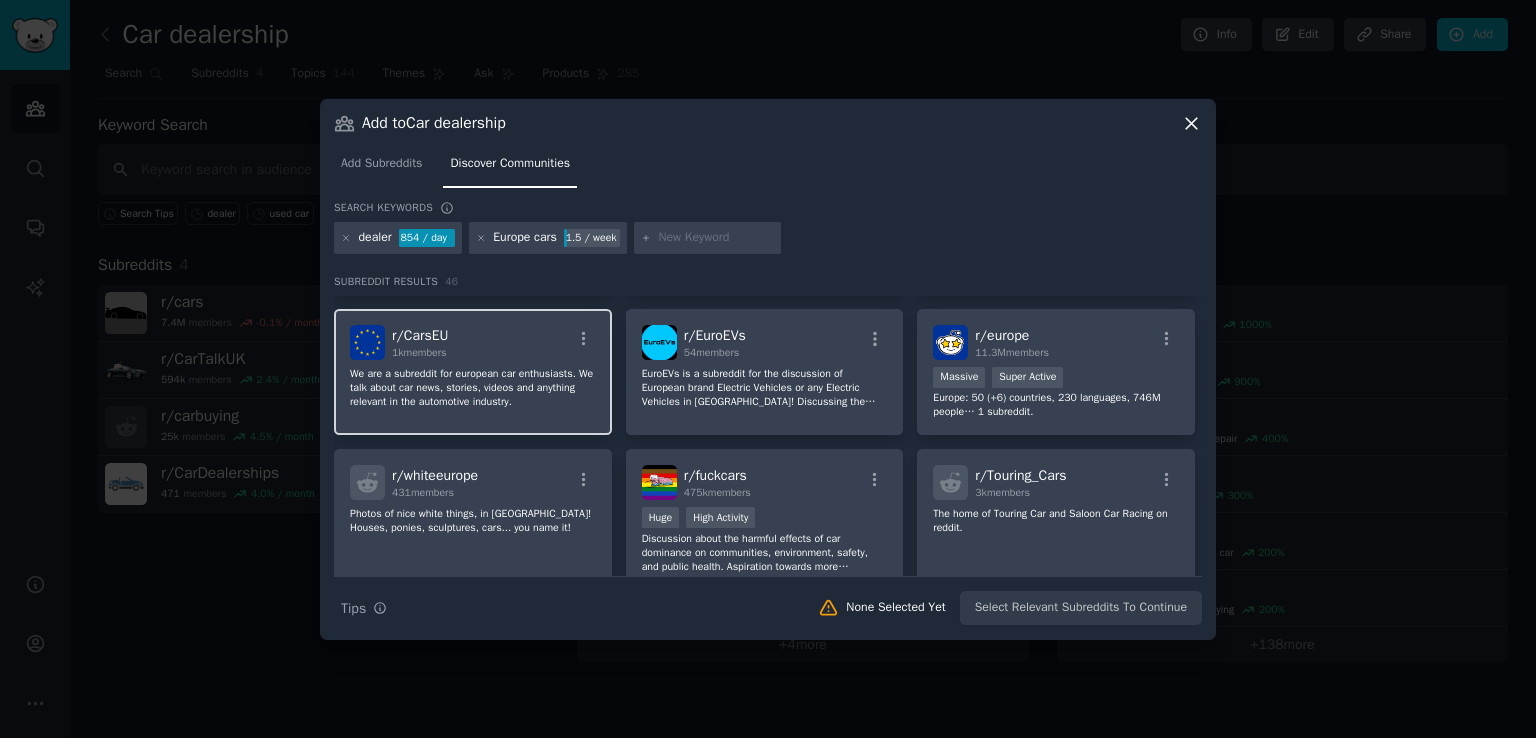 click on "r/ CarsEU 1k  members We are a subreddit for european car enthusiasts. We talk about car news, stories, videos and anything relevant in the automotive industry." at bounding box center (473, 372) 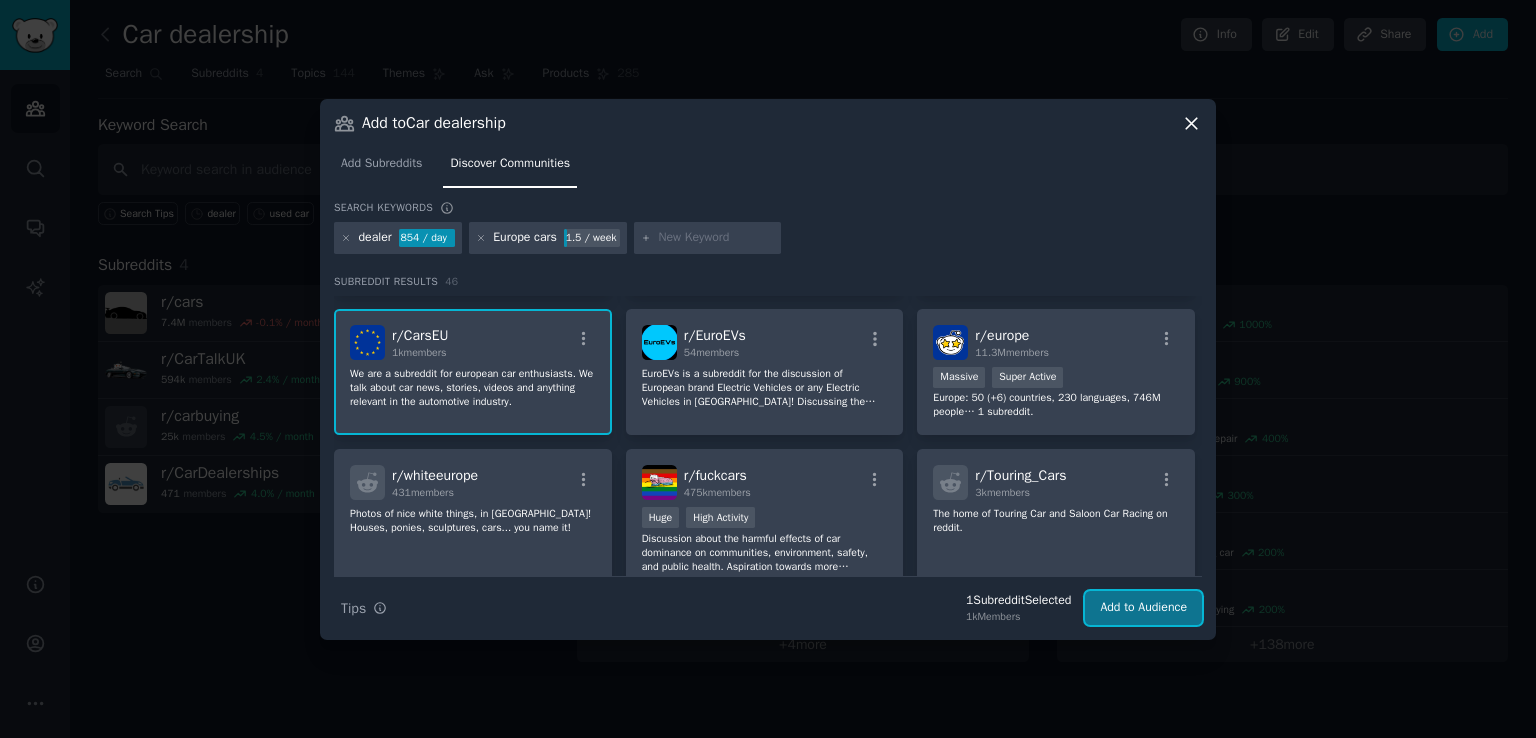 click on "Add to Audience" at bounding box center (1143, 608) 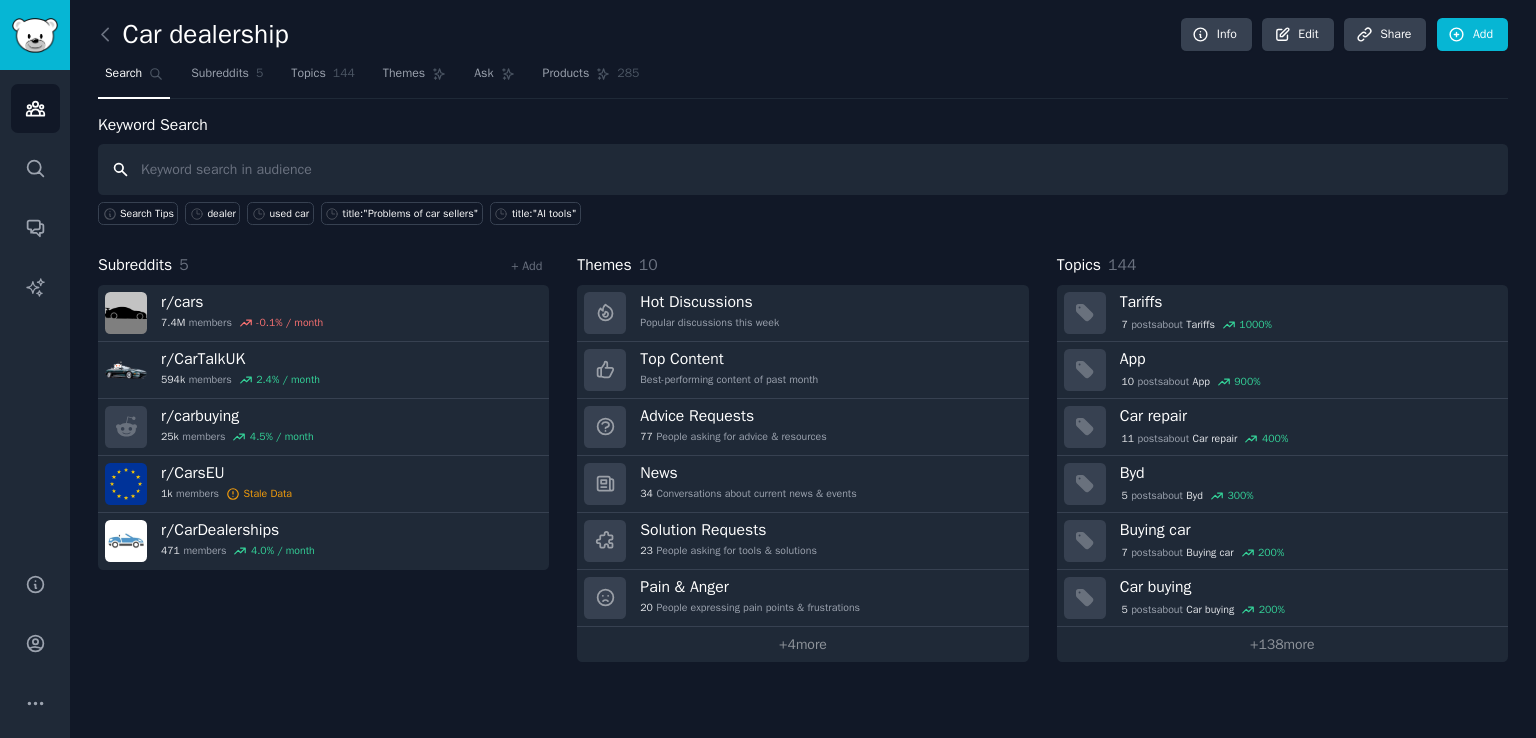 click at bounding box center [803, 169] 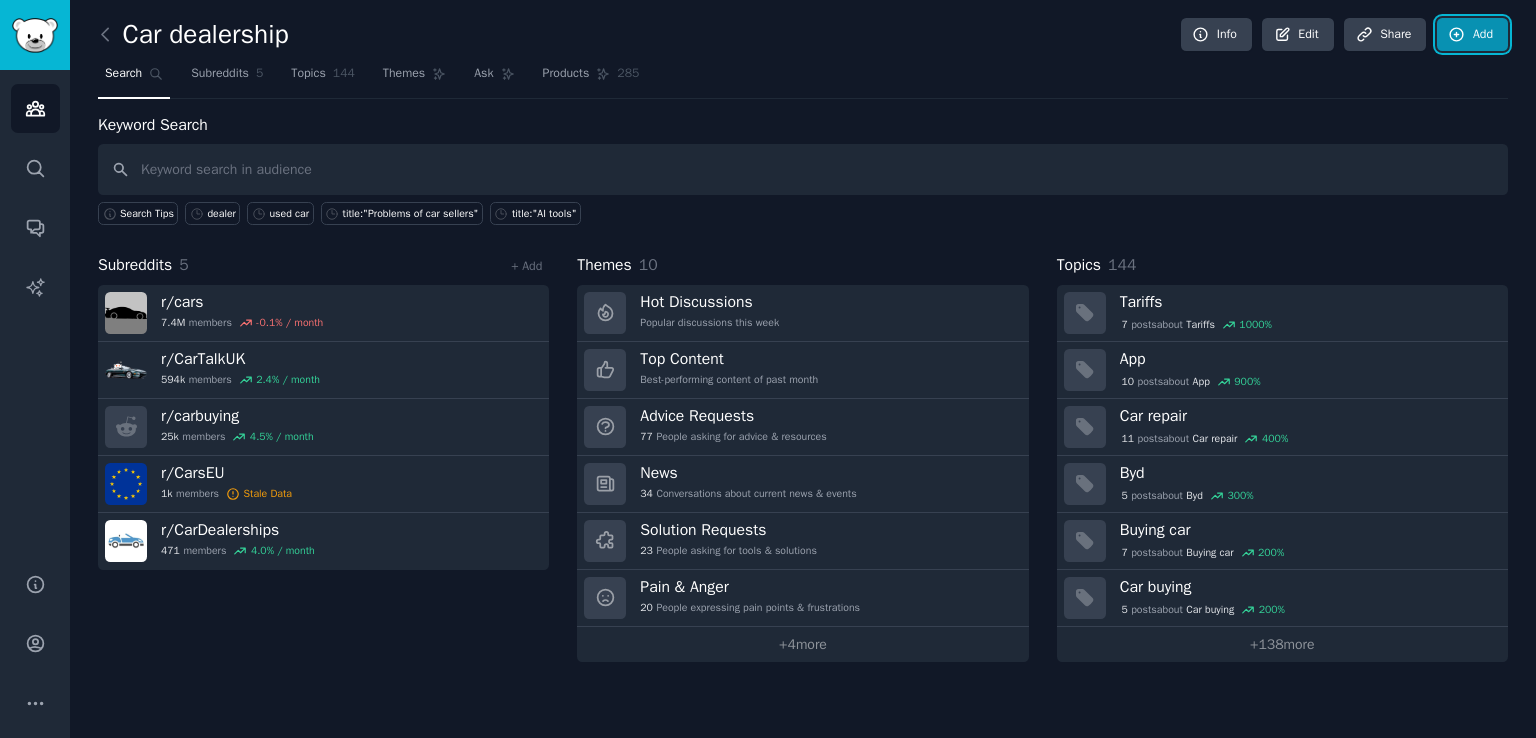 click on "Add" at bounding box center (1472, 35) 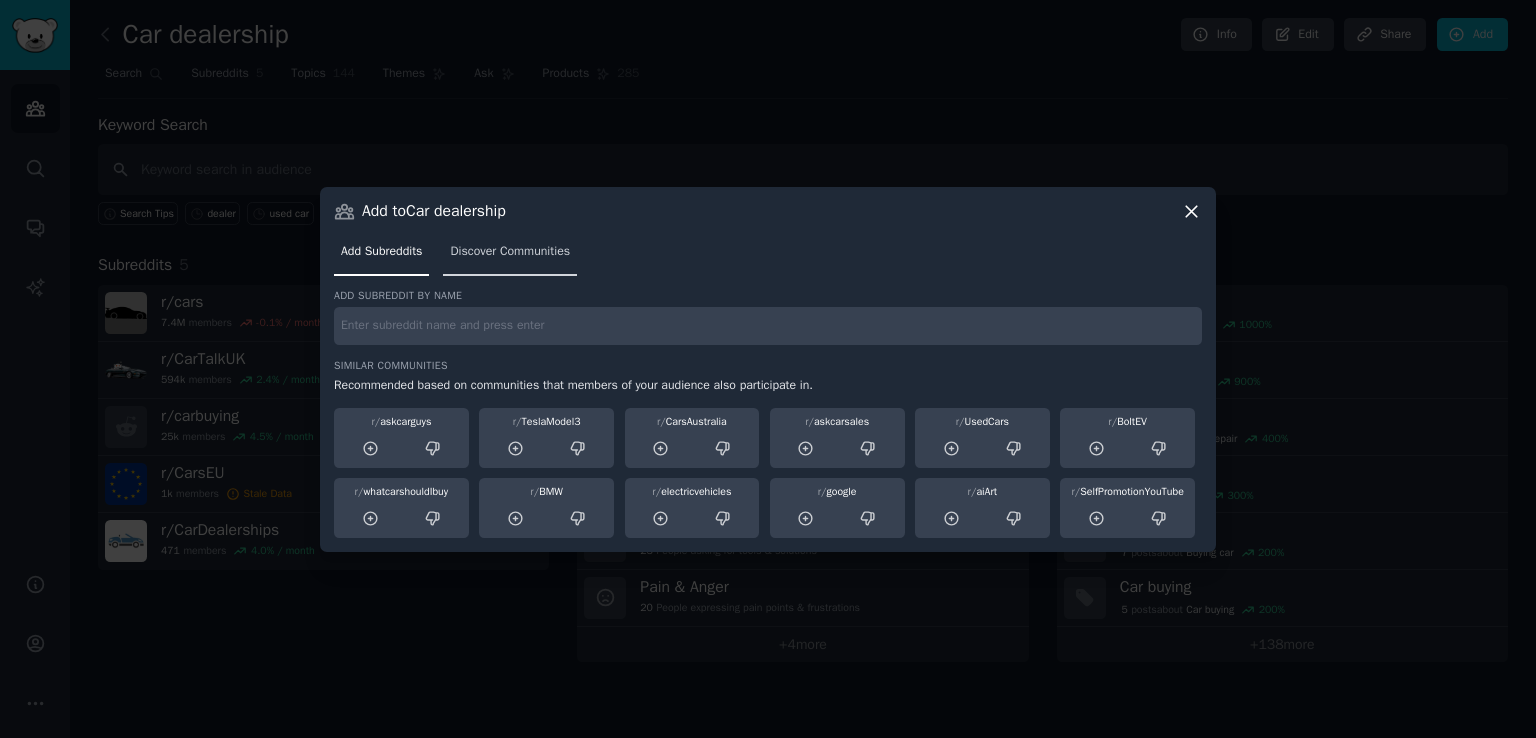 click on "Discover Communities" at bounding box center [510, 256] 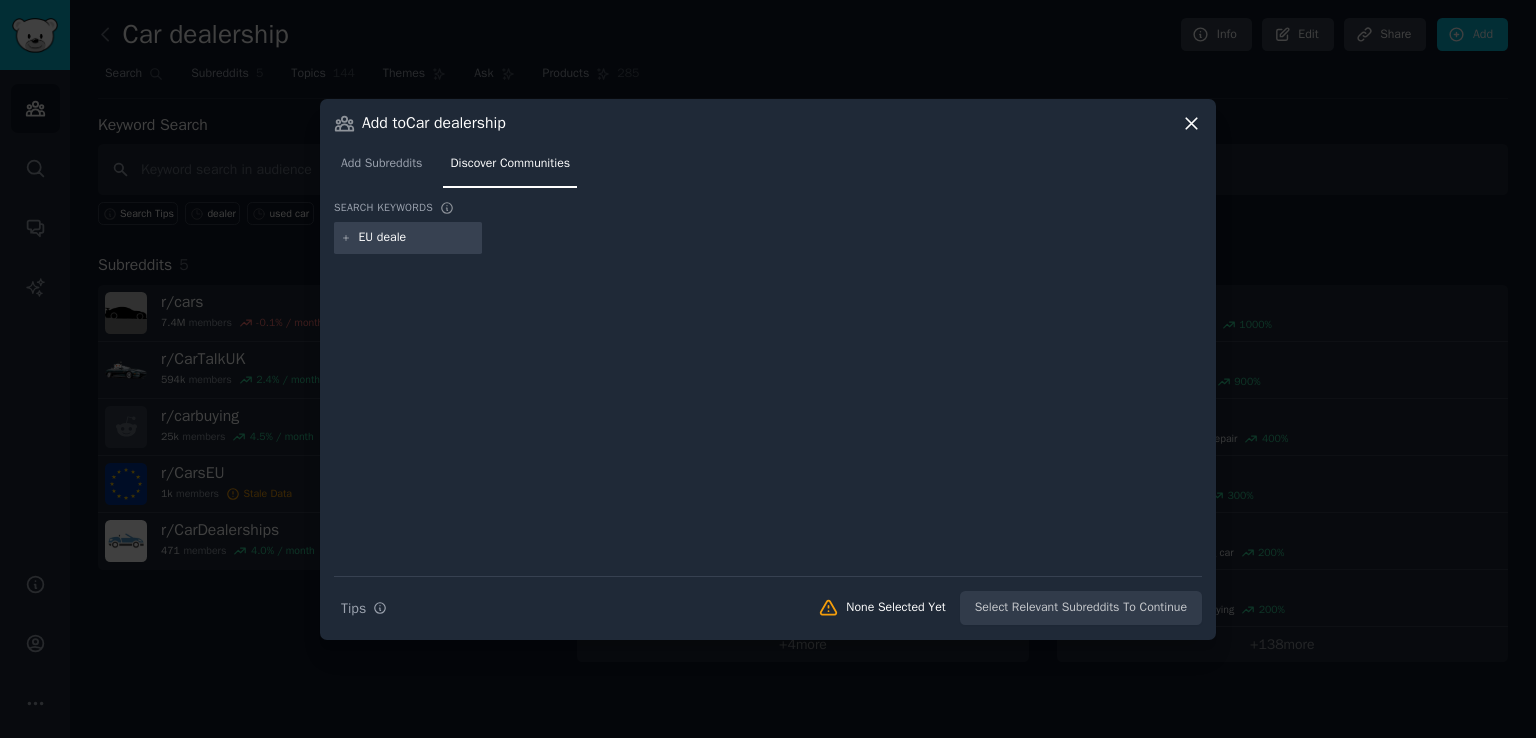 type on "EU dealer" 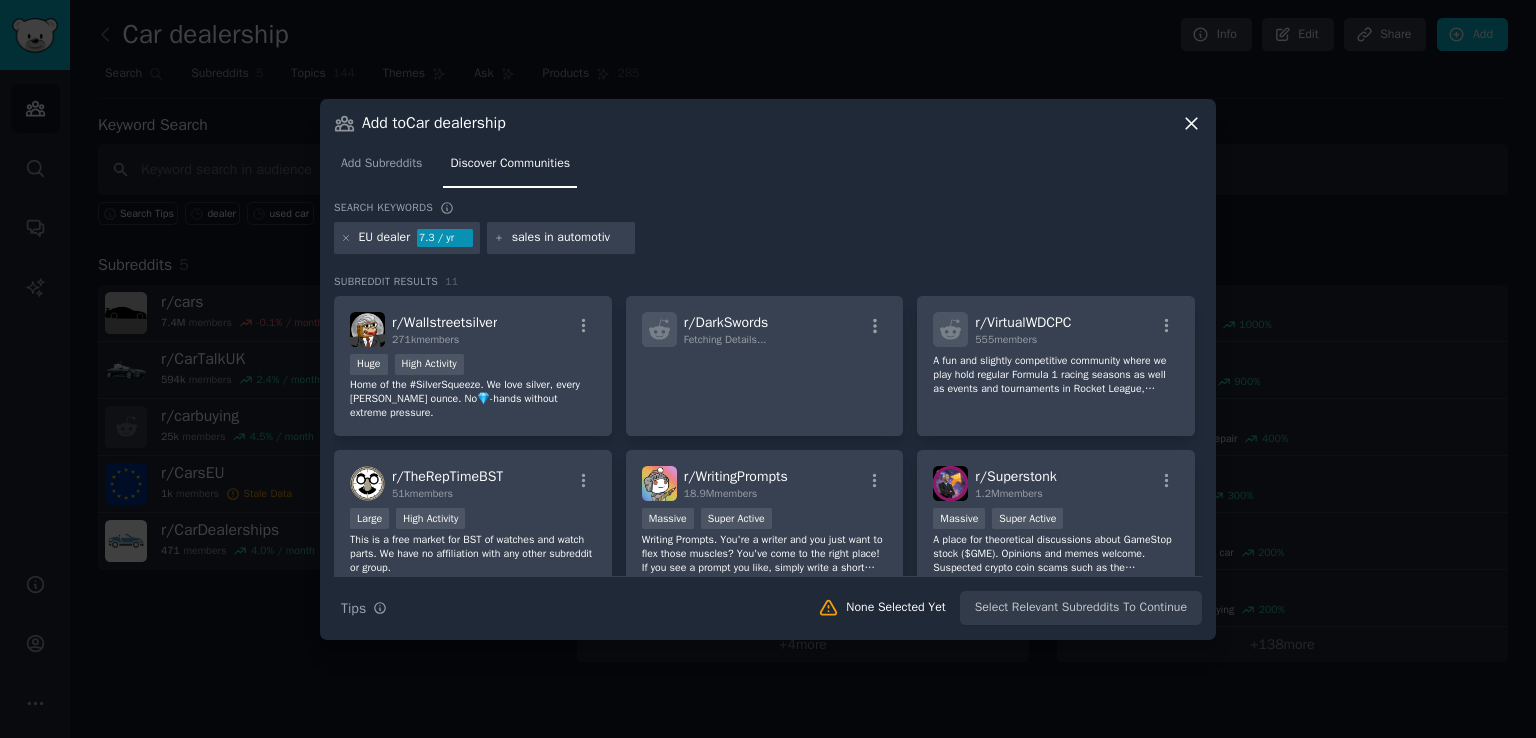 type on "sales in automotive" 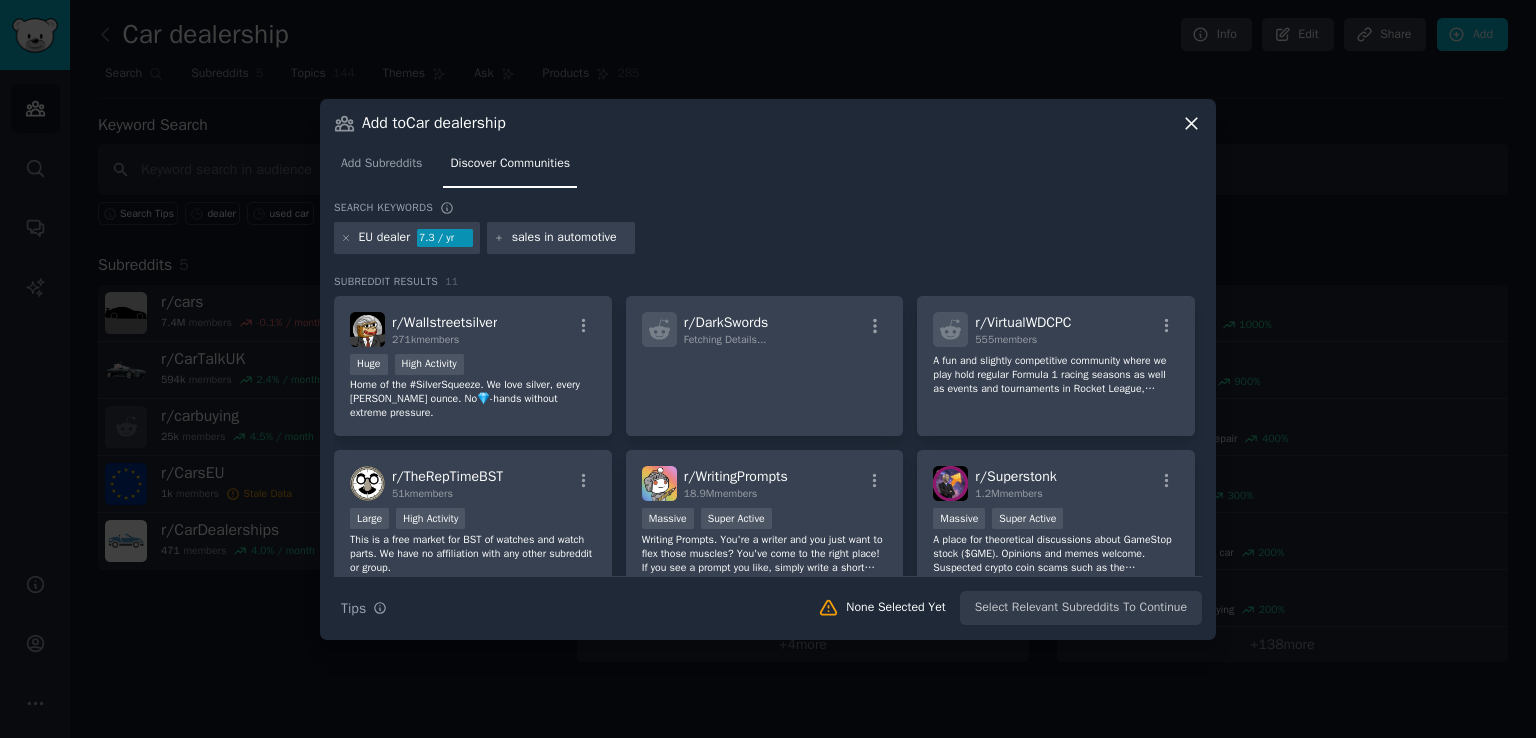 type 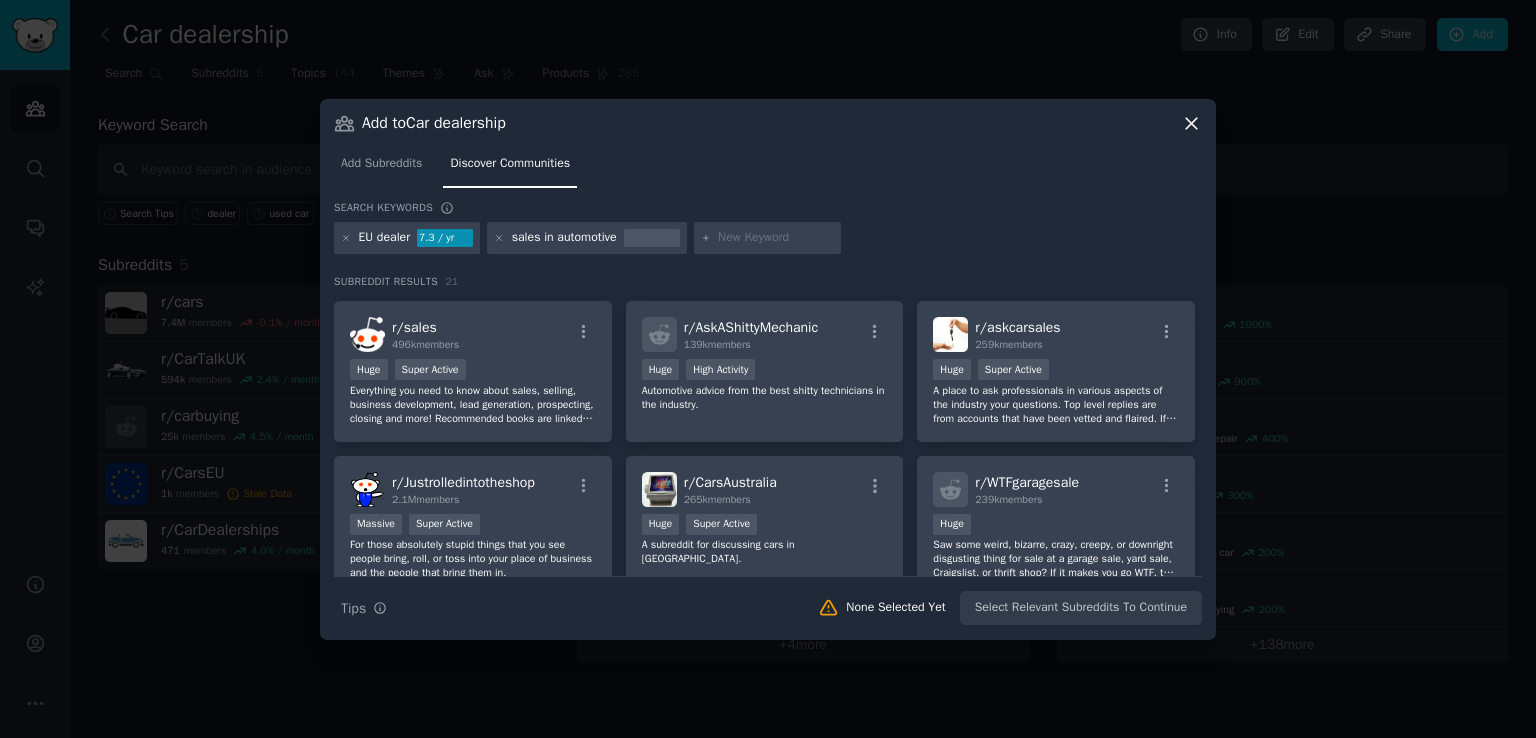 scroll, scrollTop: 460, scrollLeft: 0, axis: vertical 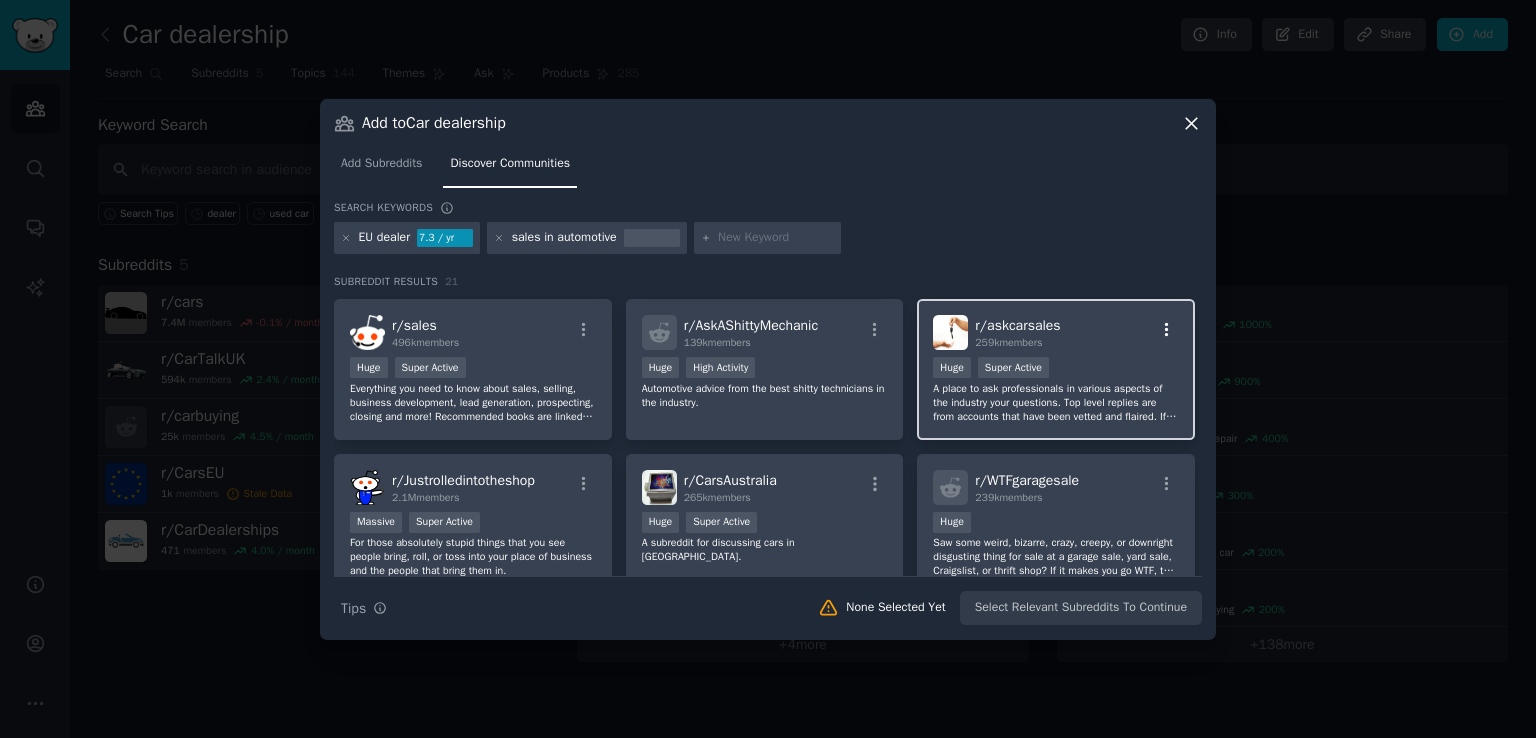 click 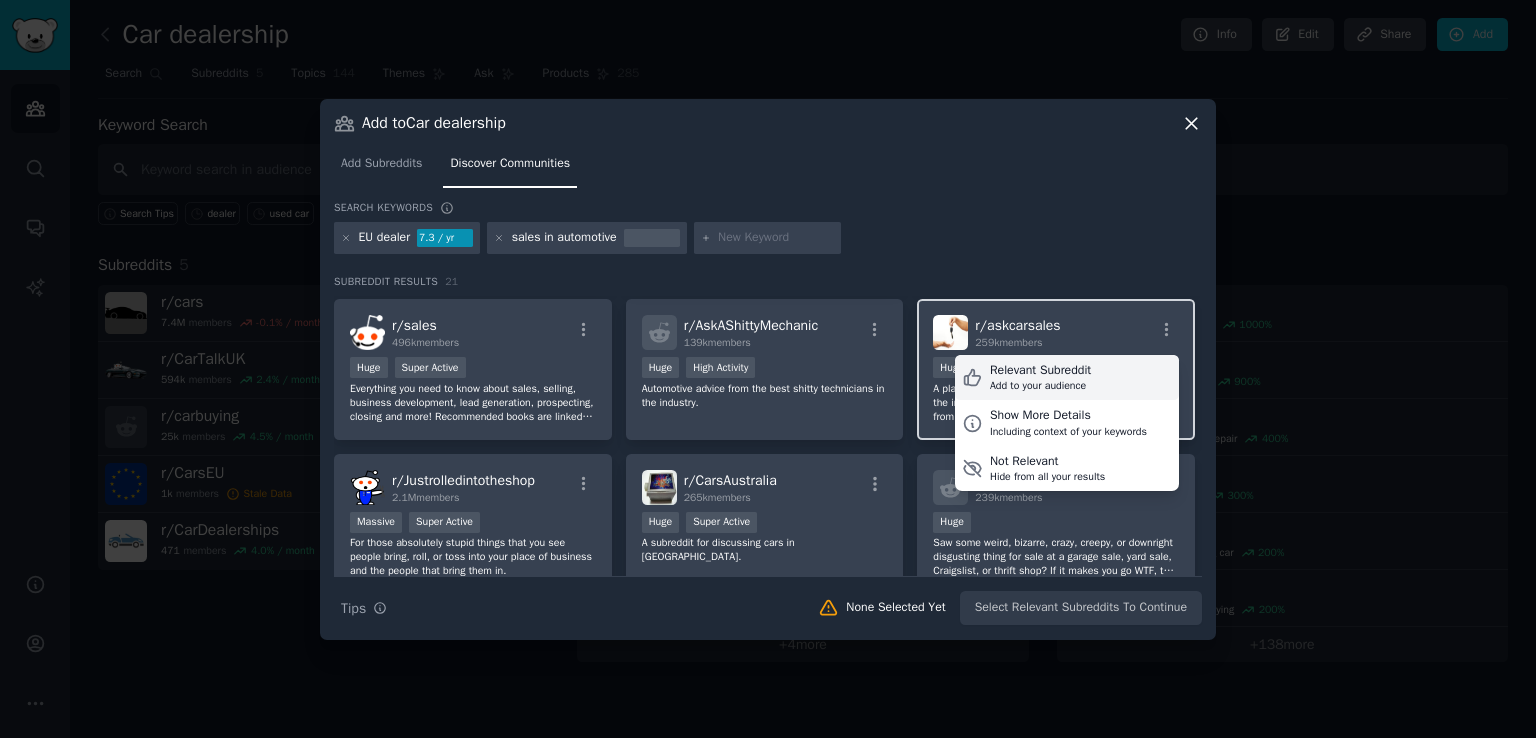 click on "Relevant Subreddit Add to your audience" at bounding box center (1067, 378) 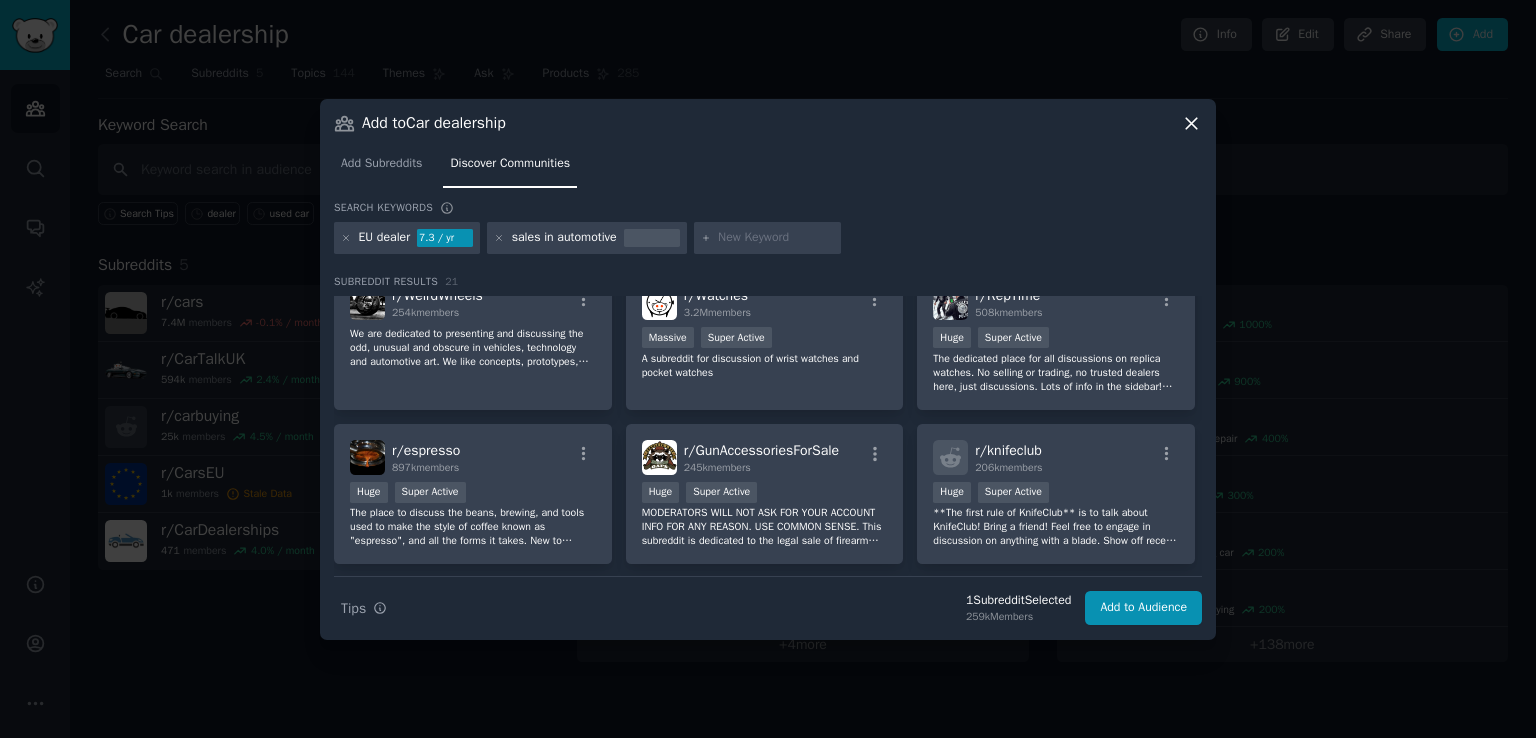 scroll, scrollTop: 837, scrollLeft: 0, axis: vertical 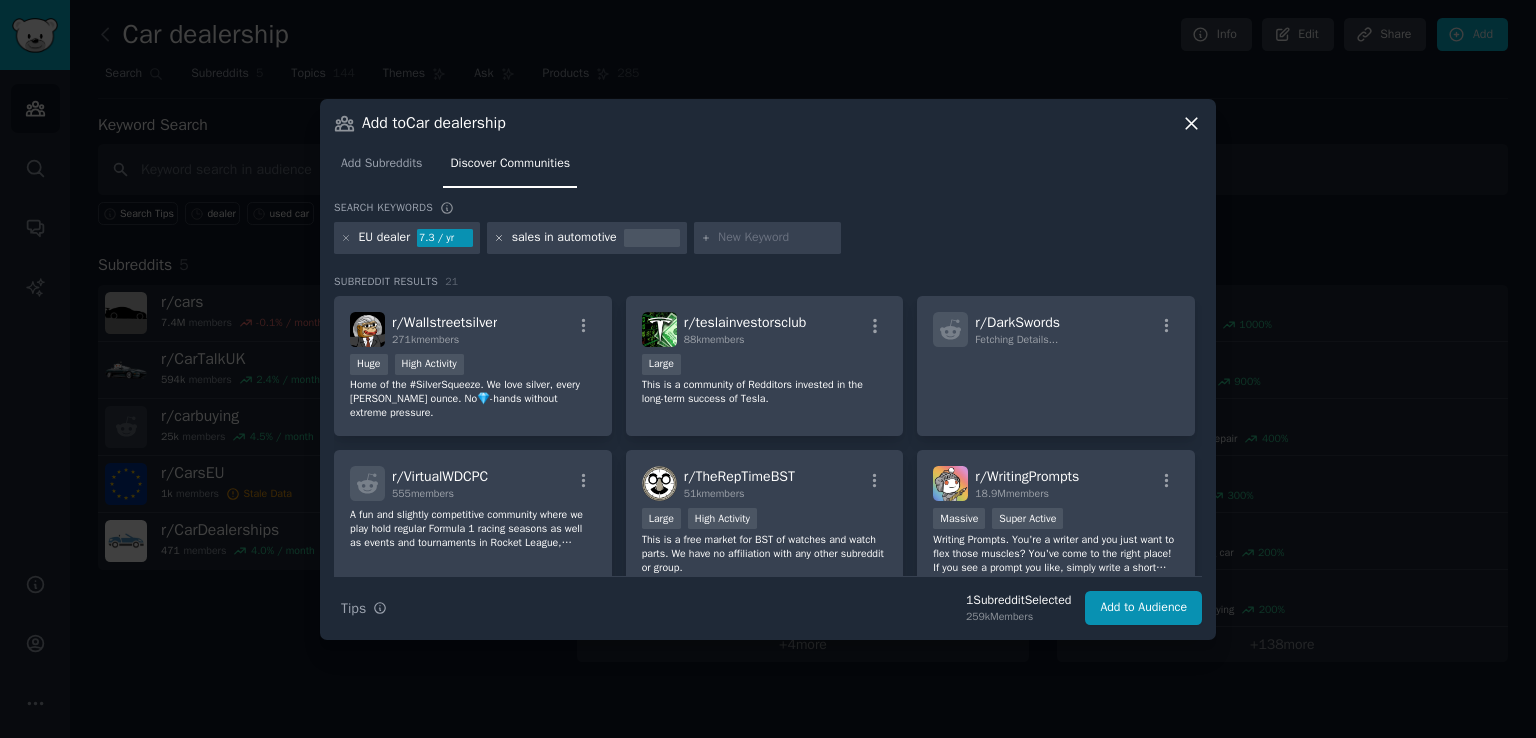 click 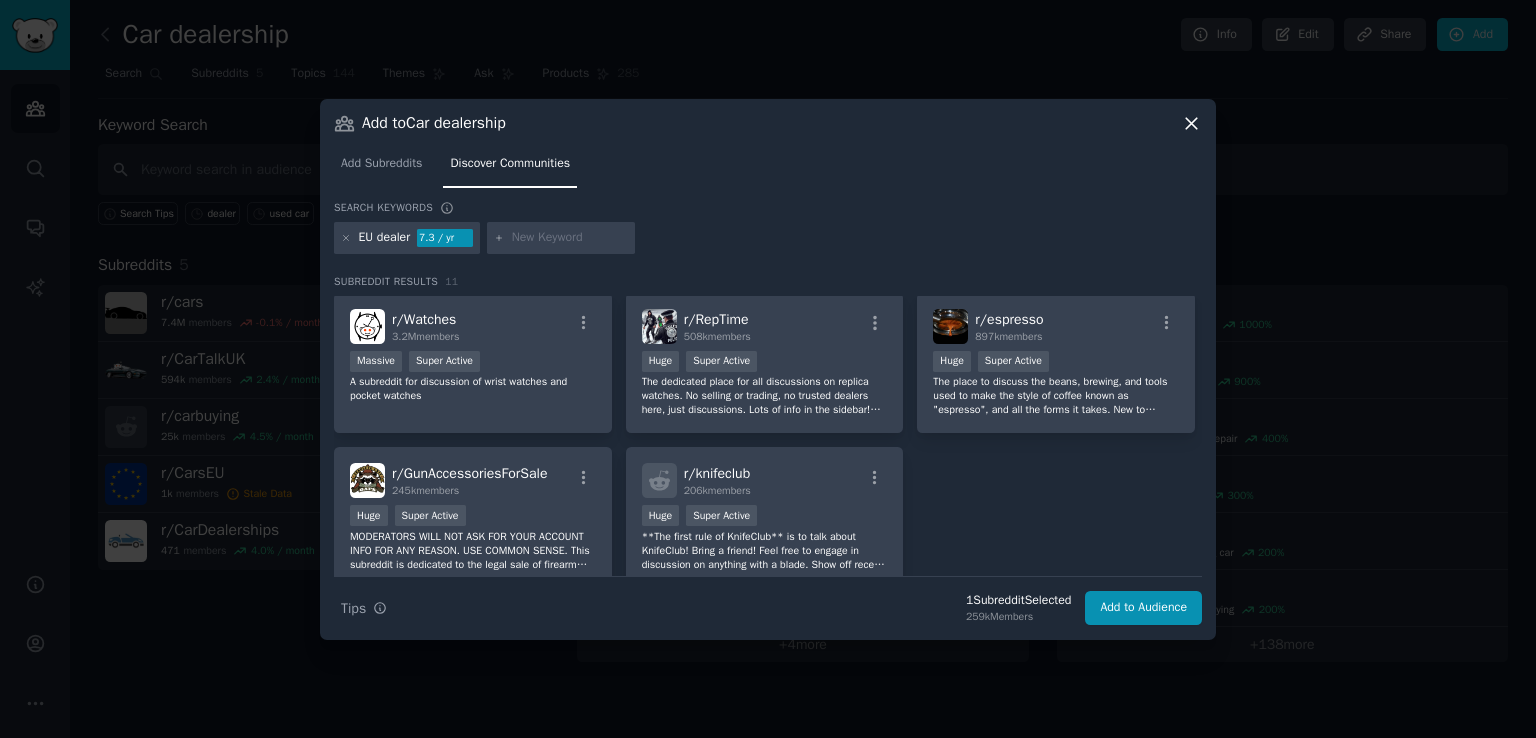 scroll, scrollTop: 376, scrollLeft: 0, axis: vertical 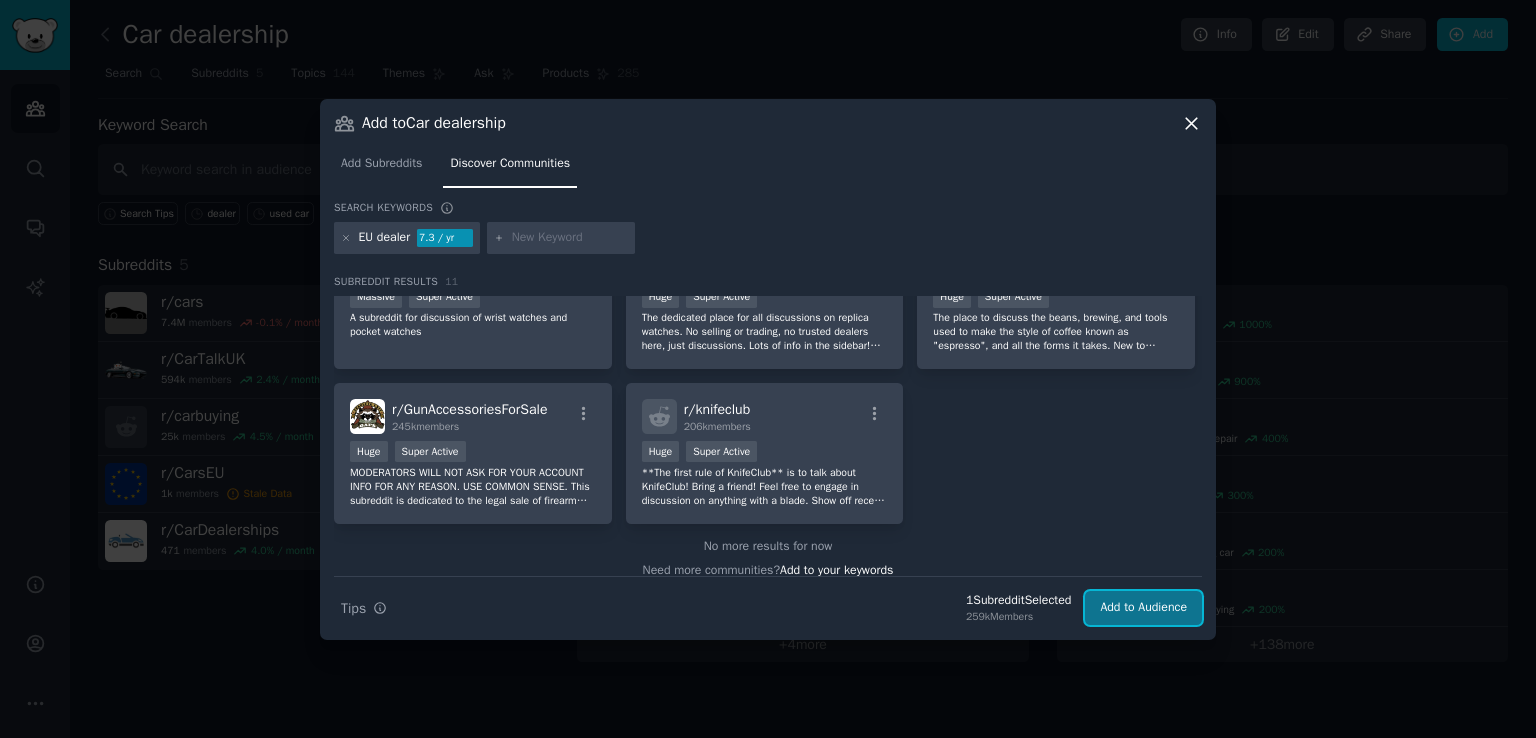 click on "Add to Audience" at bounding box center (1143, 608) 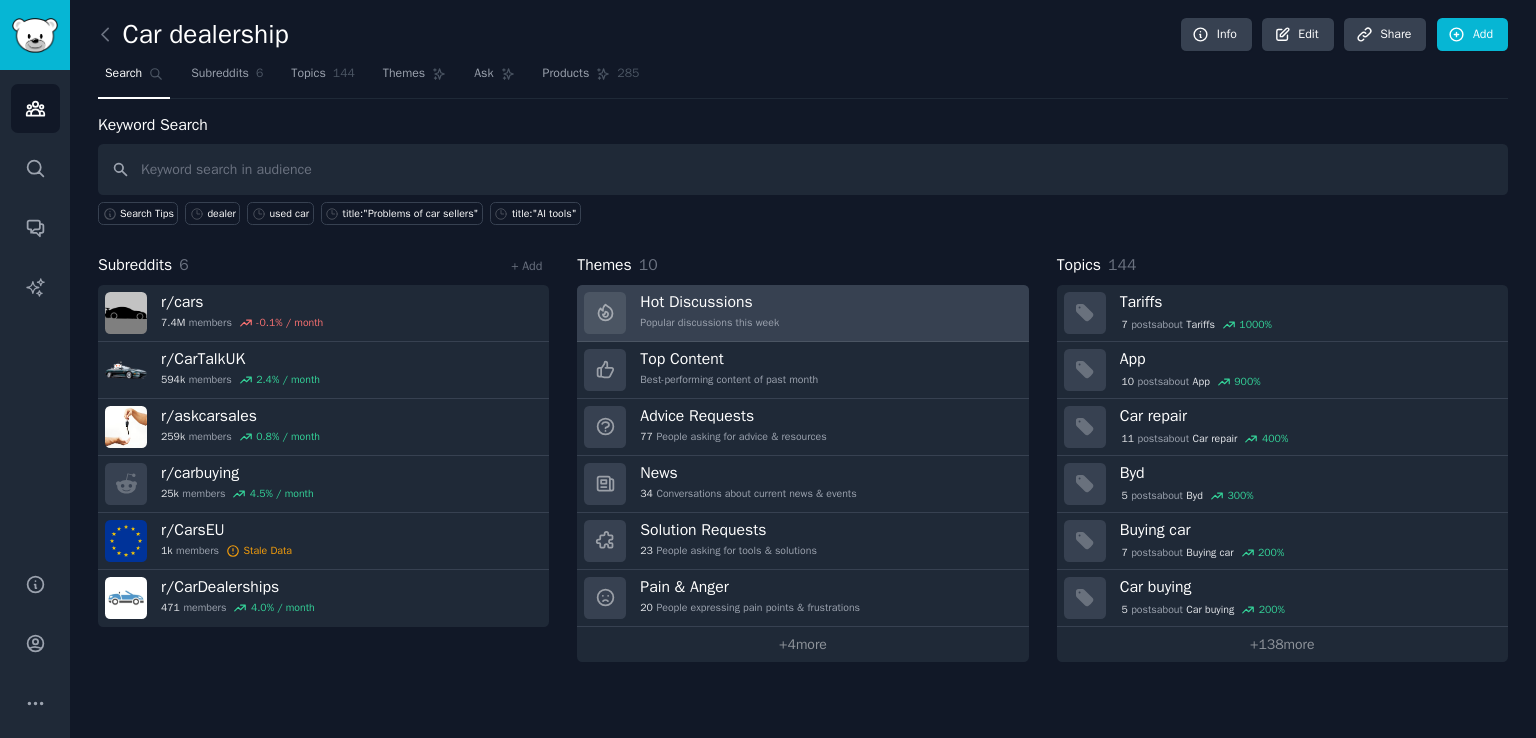 click on "Hot Discussions Popular discussions this week" at bounding box center [802, 313] 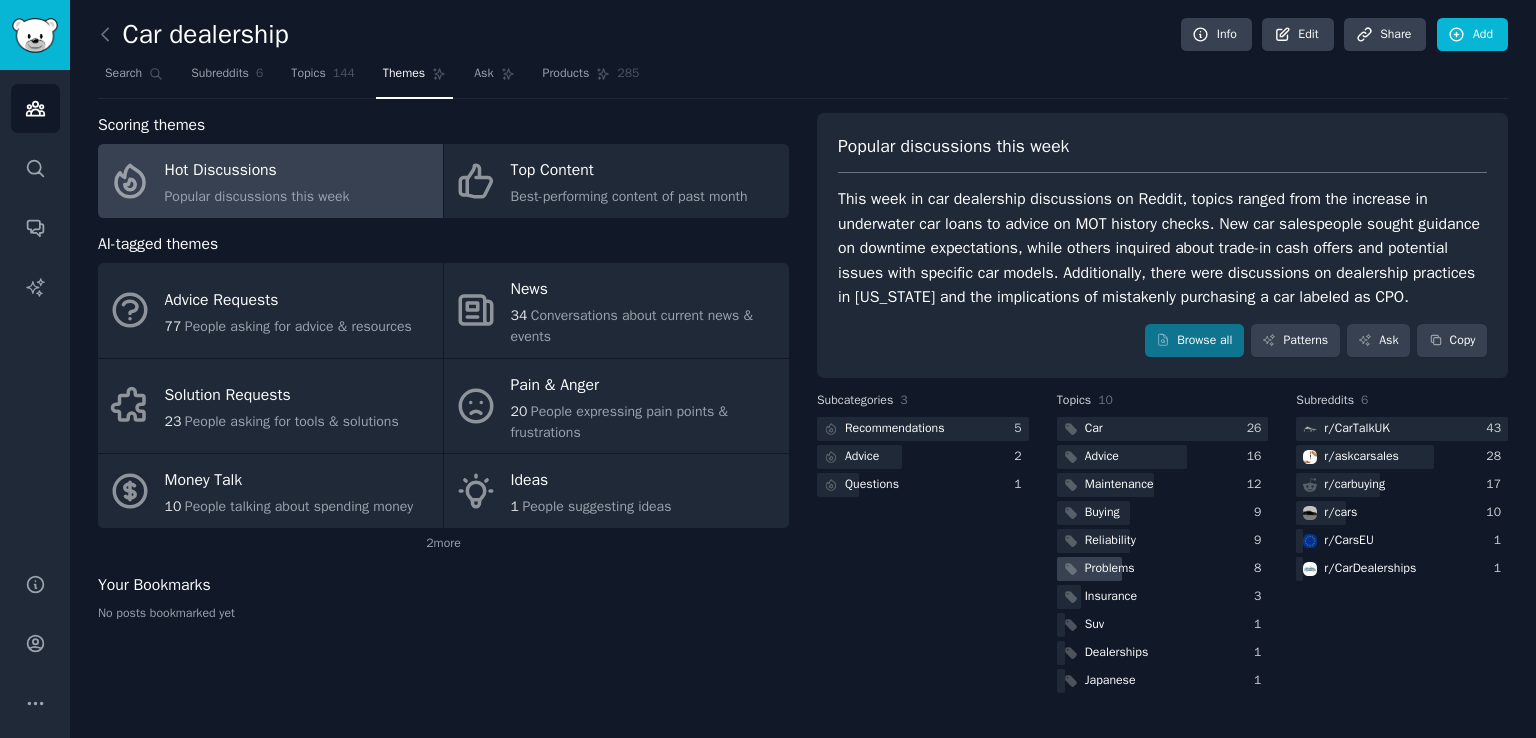 click on "Problems" at bounding box center (1110, 569) 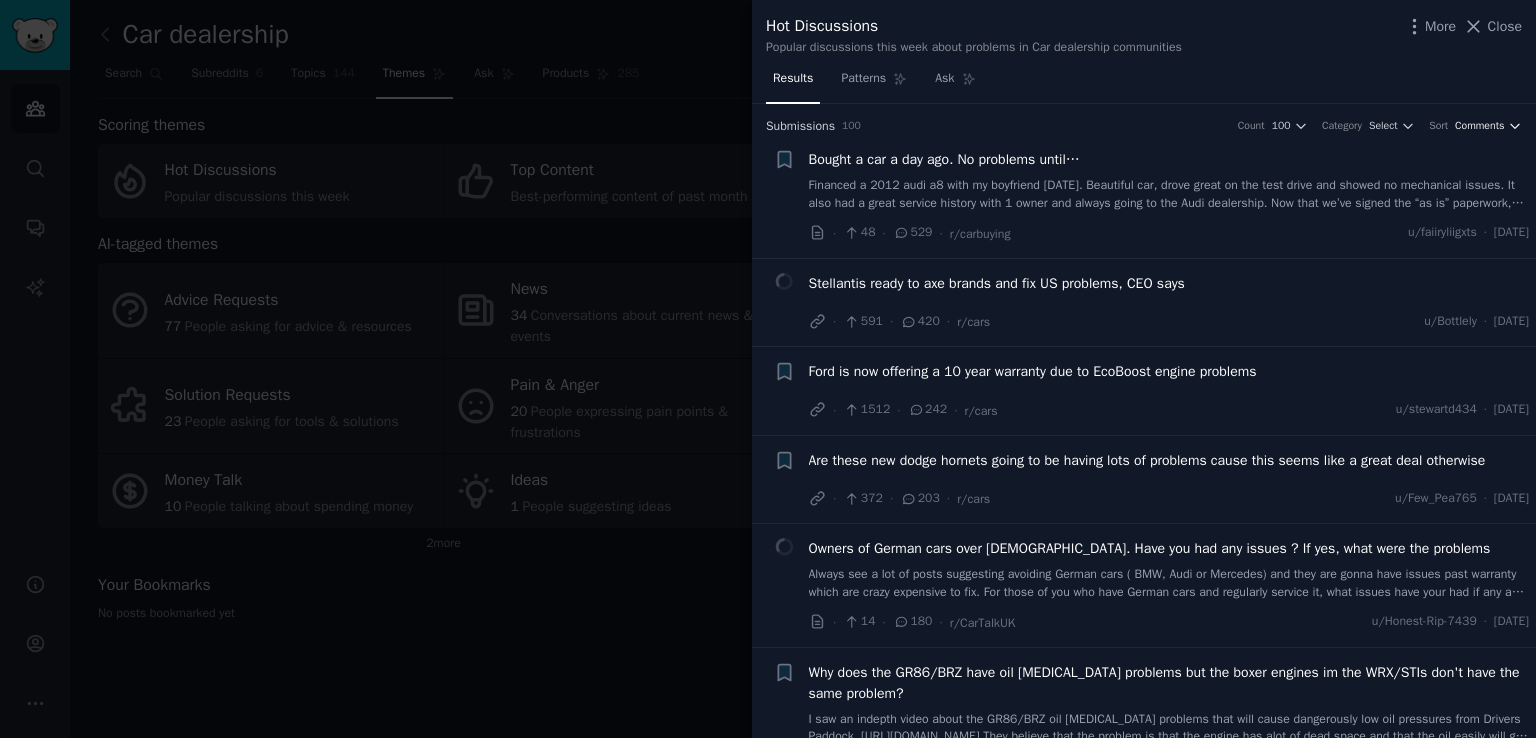 click on "Comments" at bounding box center [1480, 126] 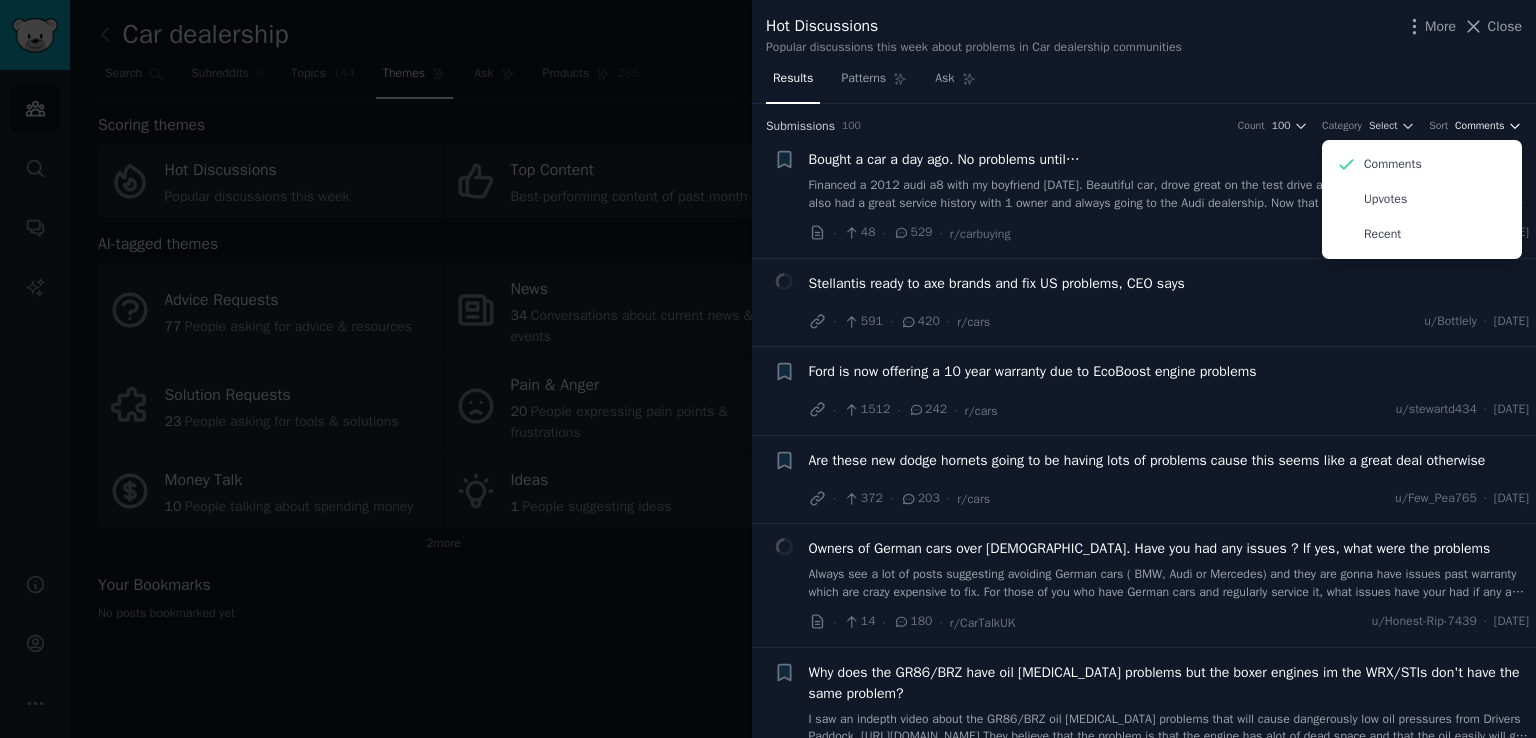 click on "Comments" at bounding box center [1480, 126] 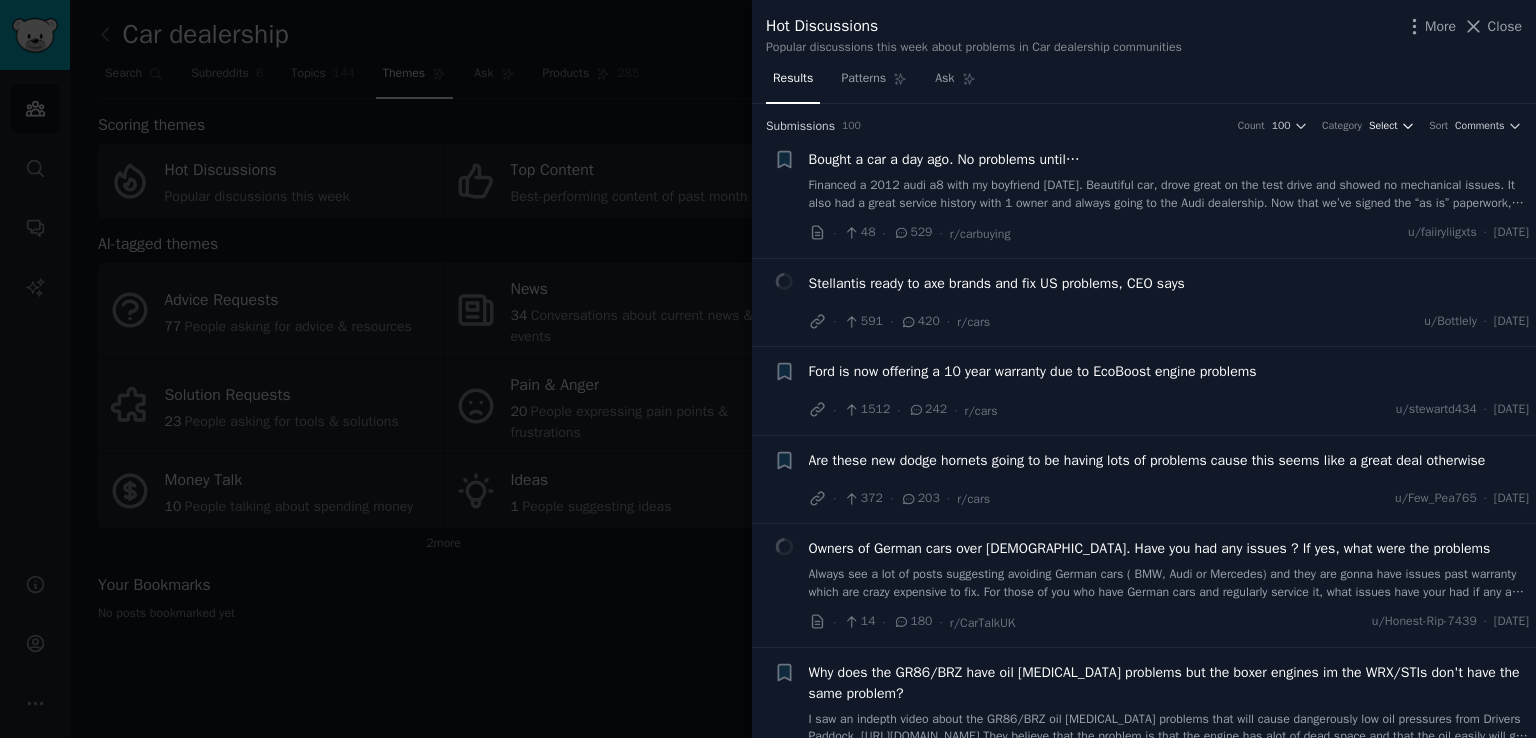 click on "Select" at bounding box center (1383, 126) 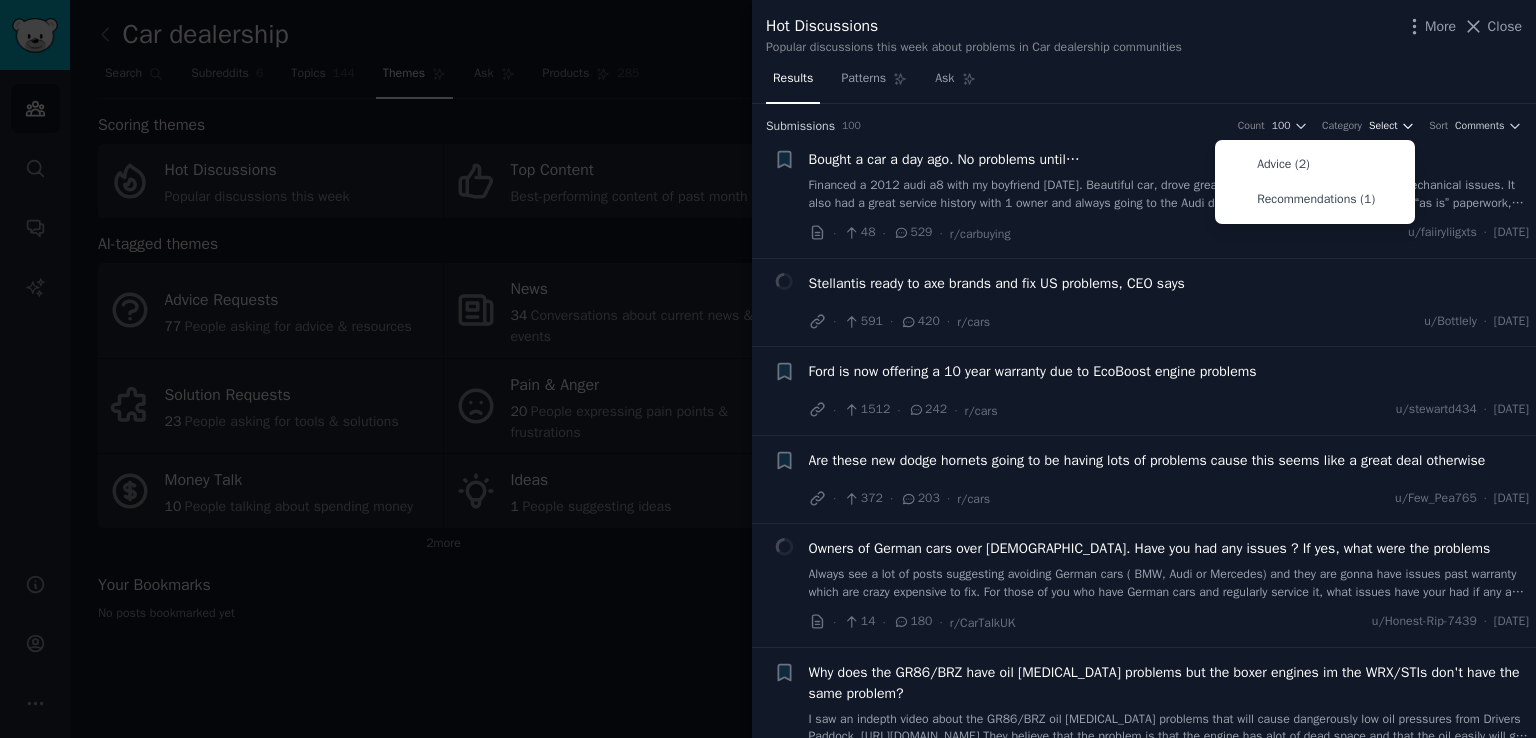 click on "Select" at bounding box center [1383, 126] 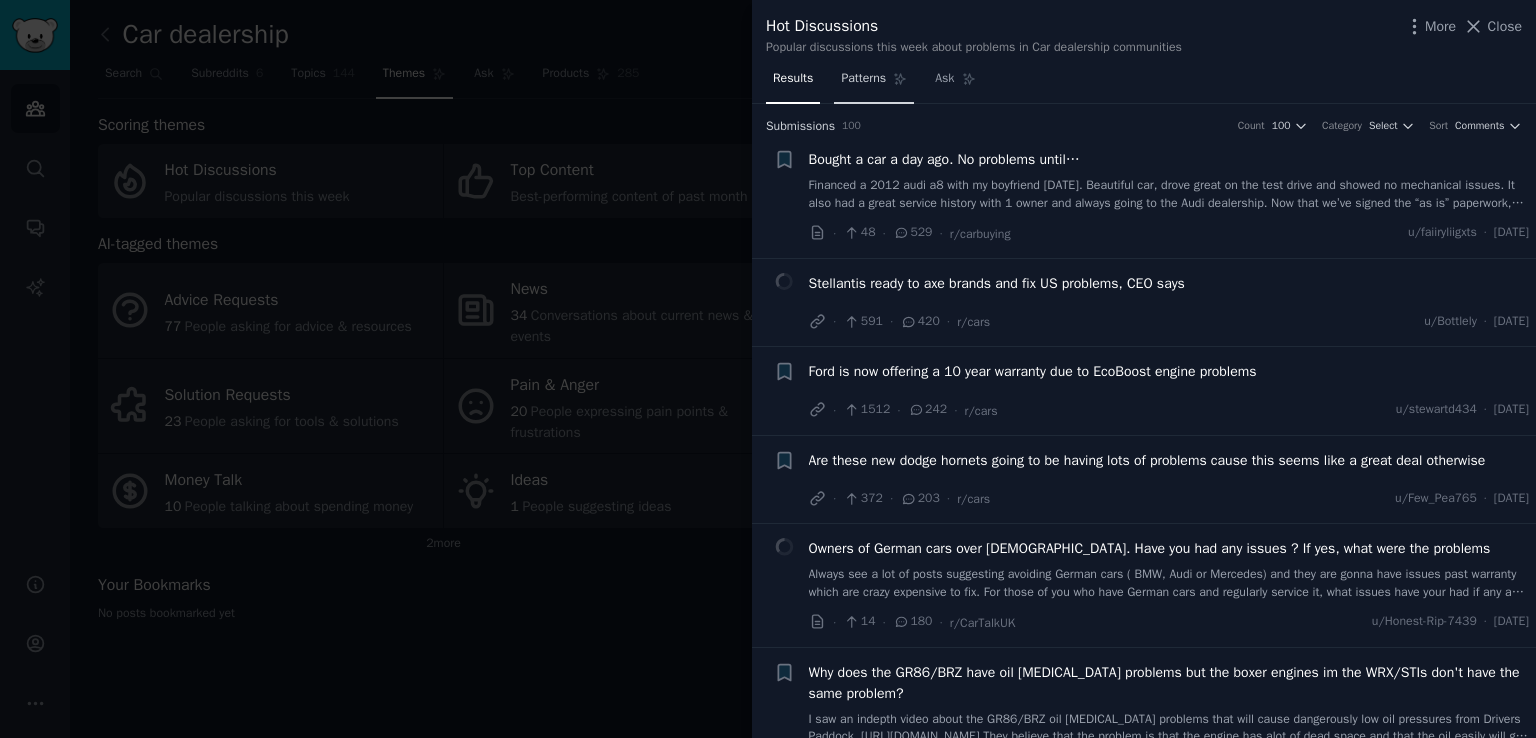 click on "Patterns" at bounding box center [863, 79] 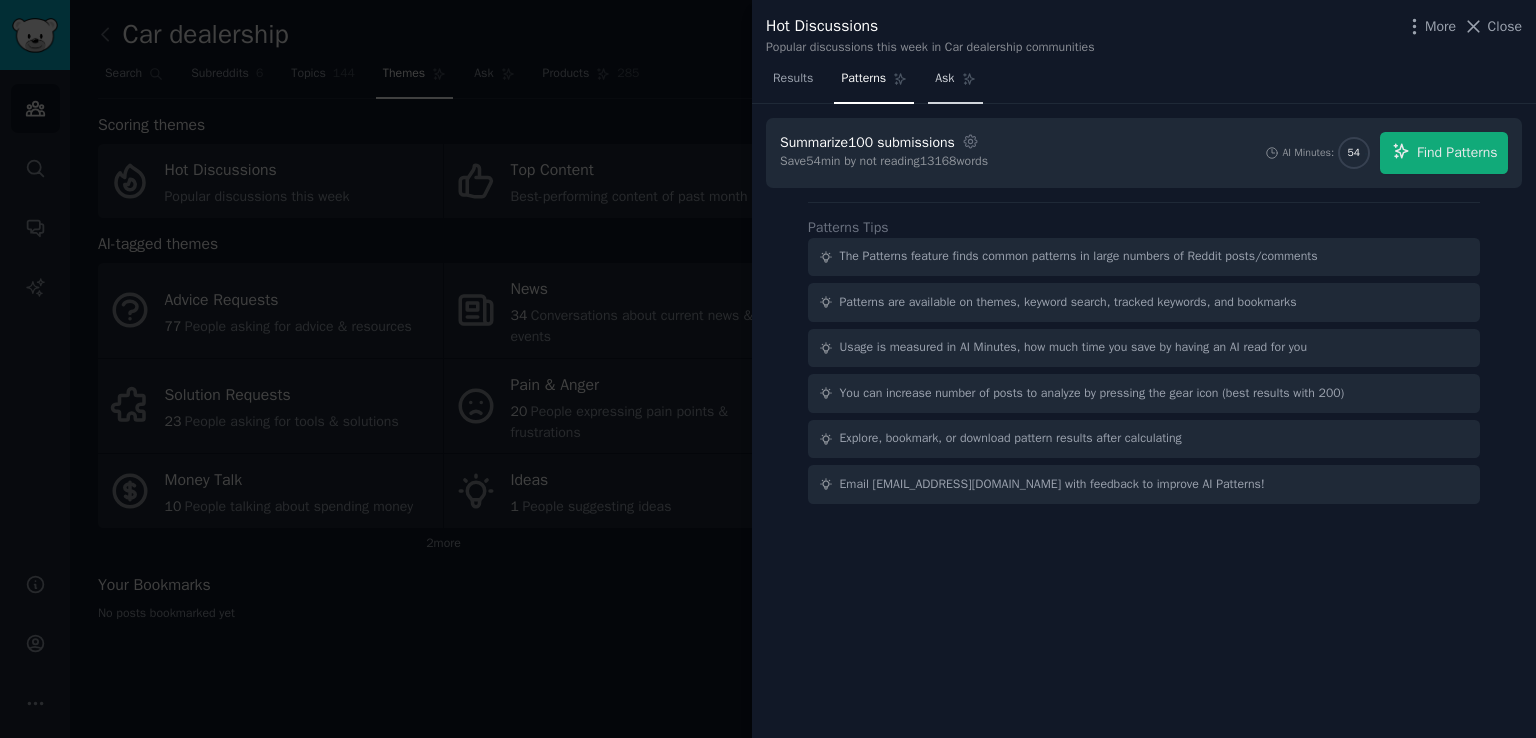 click on "Ask" at bounding box center [955, 83] 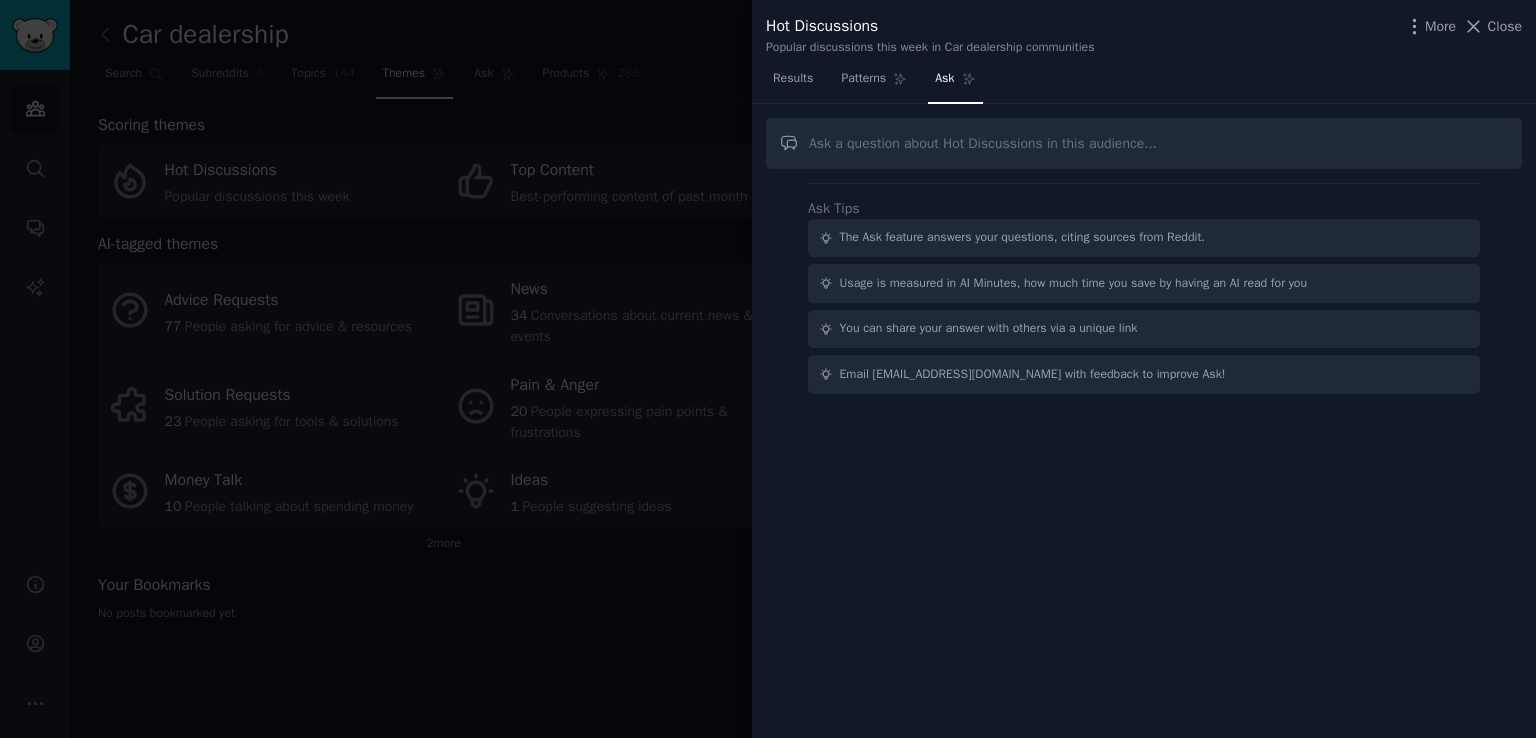click at bounding box center (768, 369) 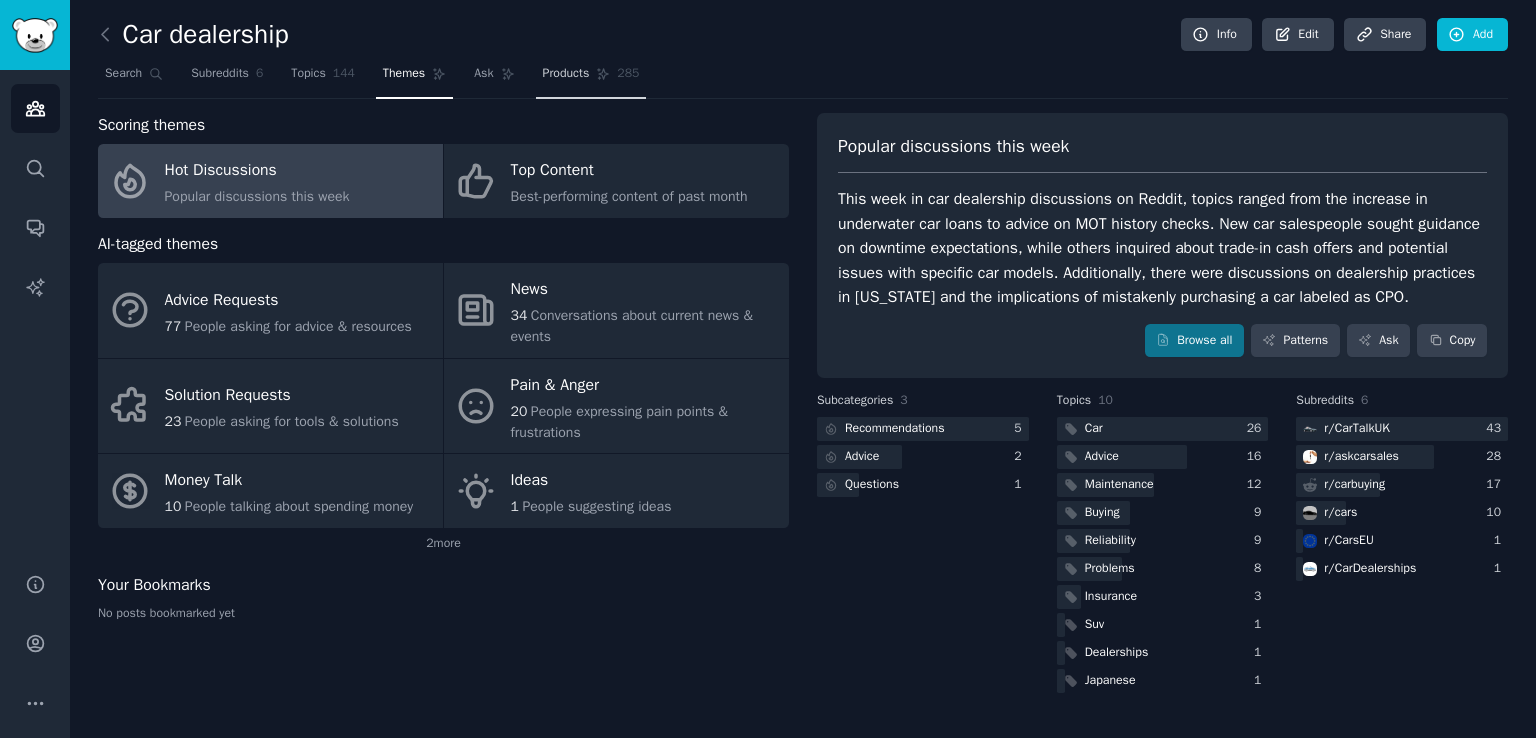 click on "Products" at bounding box center (566, 74) 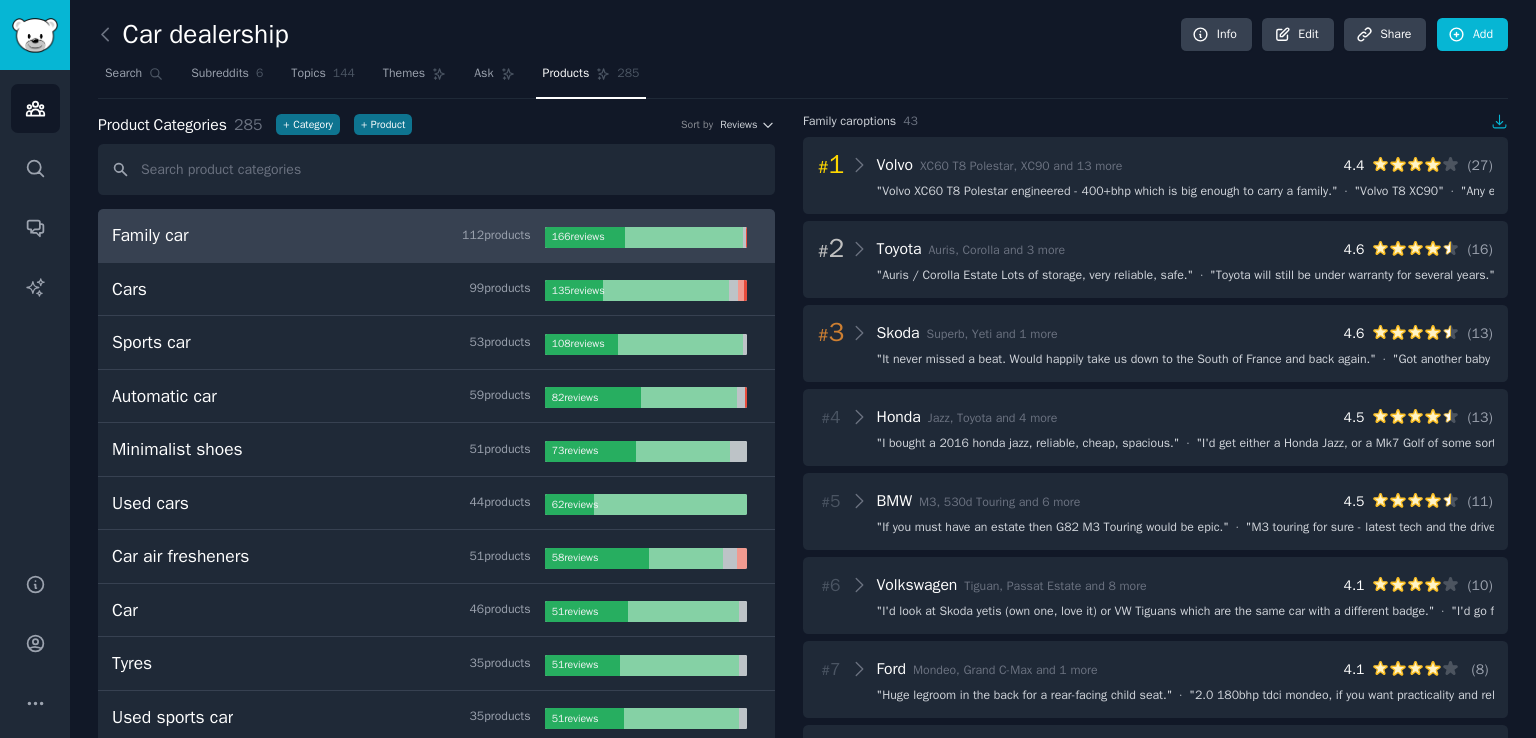 click on "Car dealership Info Edit Share Add Search Subreddits 6 Topics 144 Themes Ask Products 285 Product Categories 285 +  Category +  Product Sort by Reviews Family car 112  product s 166  review s Cars 99  product s 135  review s Sports car 53  product s 108  review s Automatic car 59  product s 82  review s Minimalist shoes 51  product s 73  review s Used cars 44  product s 62  review s Car air fresheners 51  product s 58  review s Car 46  product s 51  review s Tyres 35  product s 51  review s Used sports car 35  product s 51  review s Fun car 36  product s 47  review s Car company logo 35  product s 38  review s Tool brand 15  product s 29  review s Best car color 22  product s 27  review s Sport car 21  product s 26  review s Classic car 19  product s 25  review s Ear protection 21  product s 24  review s Car recommendations 23  product s 24  review s Track car 20  product s 23  review s Air fresheners 23  product s 23  review s Reliable car 11  product s 22  review s Car audio speakers 18  product s 21 s 20 s" 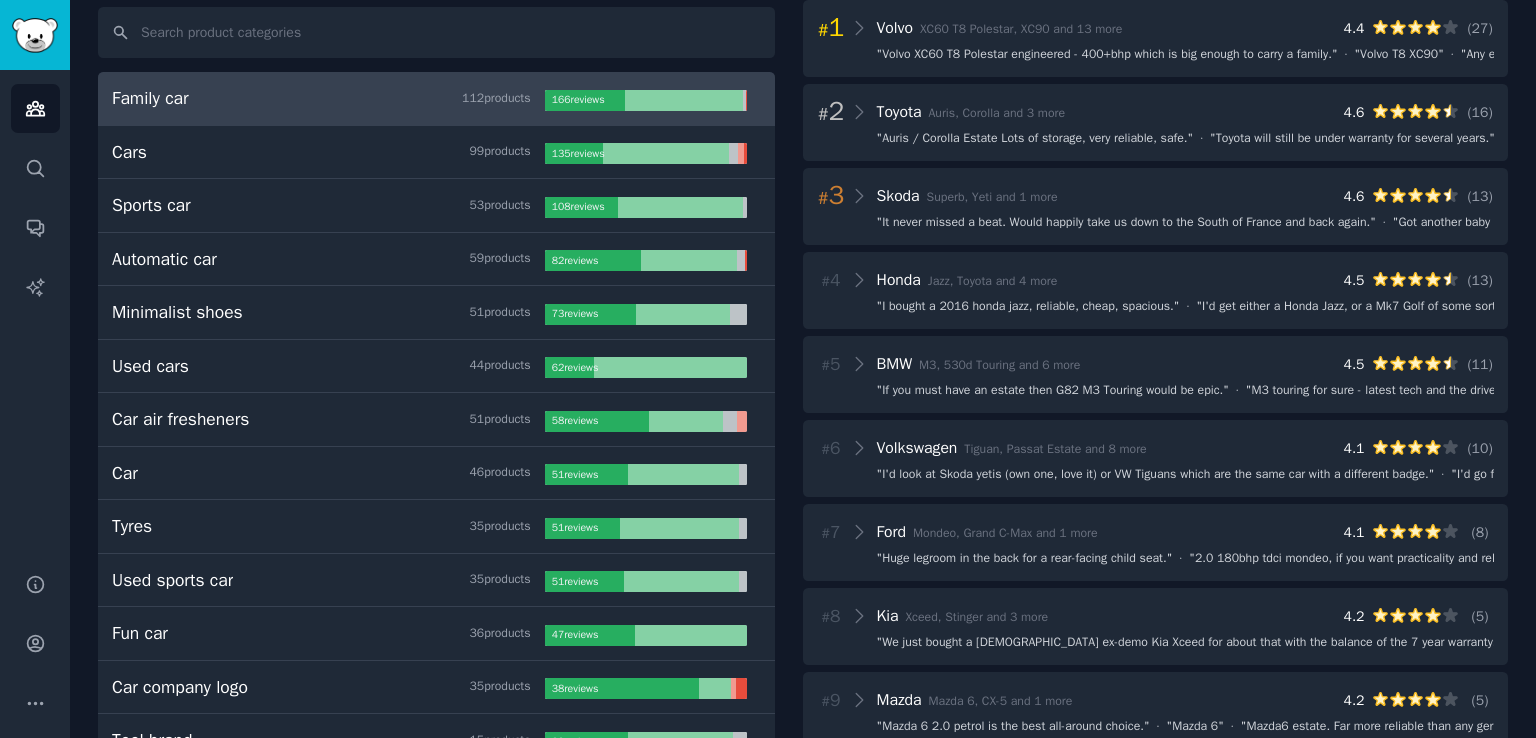 scroll, scrollTop: 0, scrollLeft: 0, axis: both 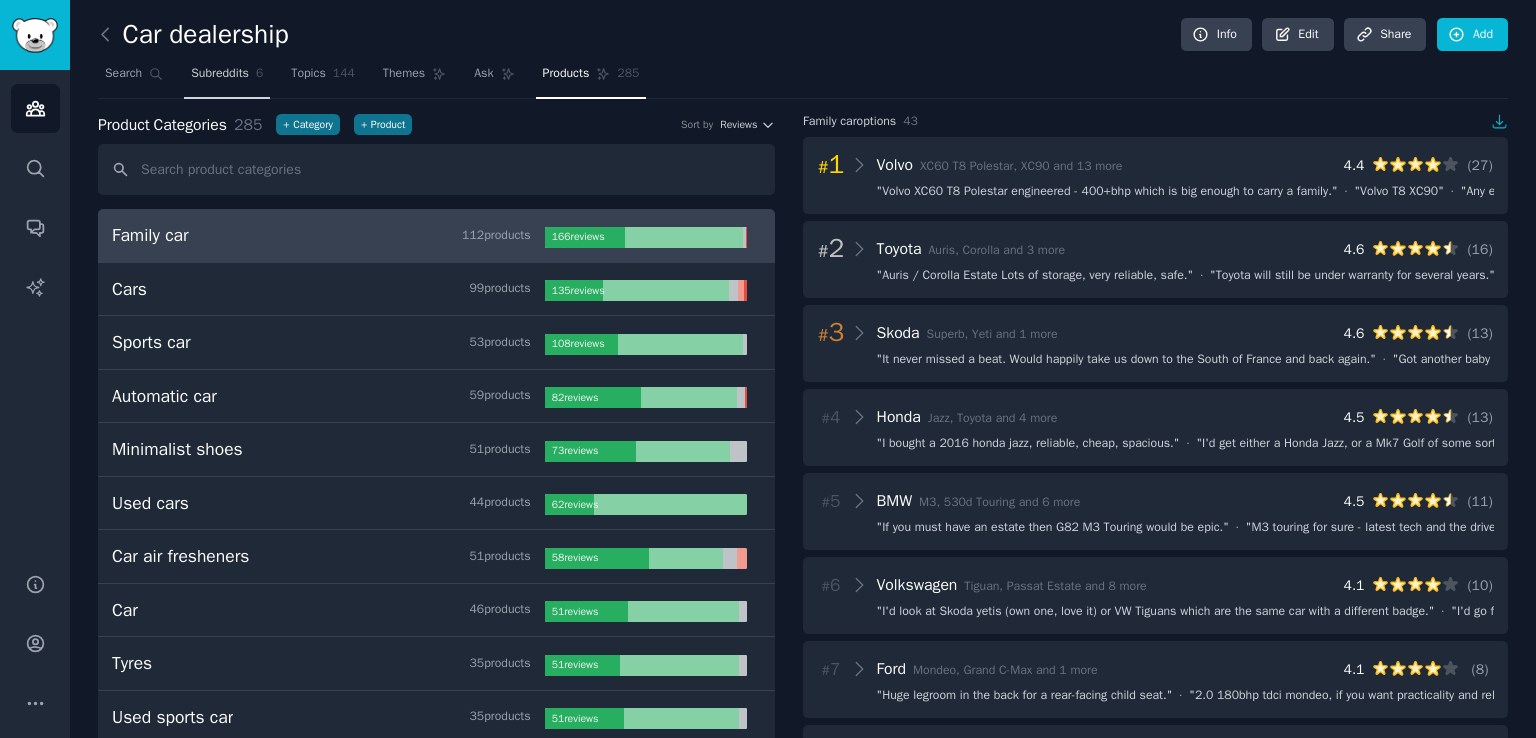 click on "Subreddits 6" at bounding box center (227, 78) 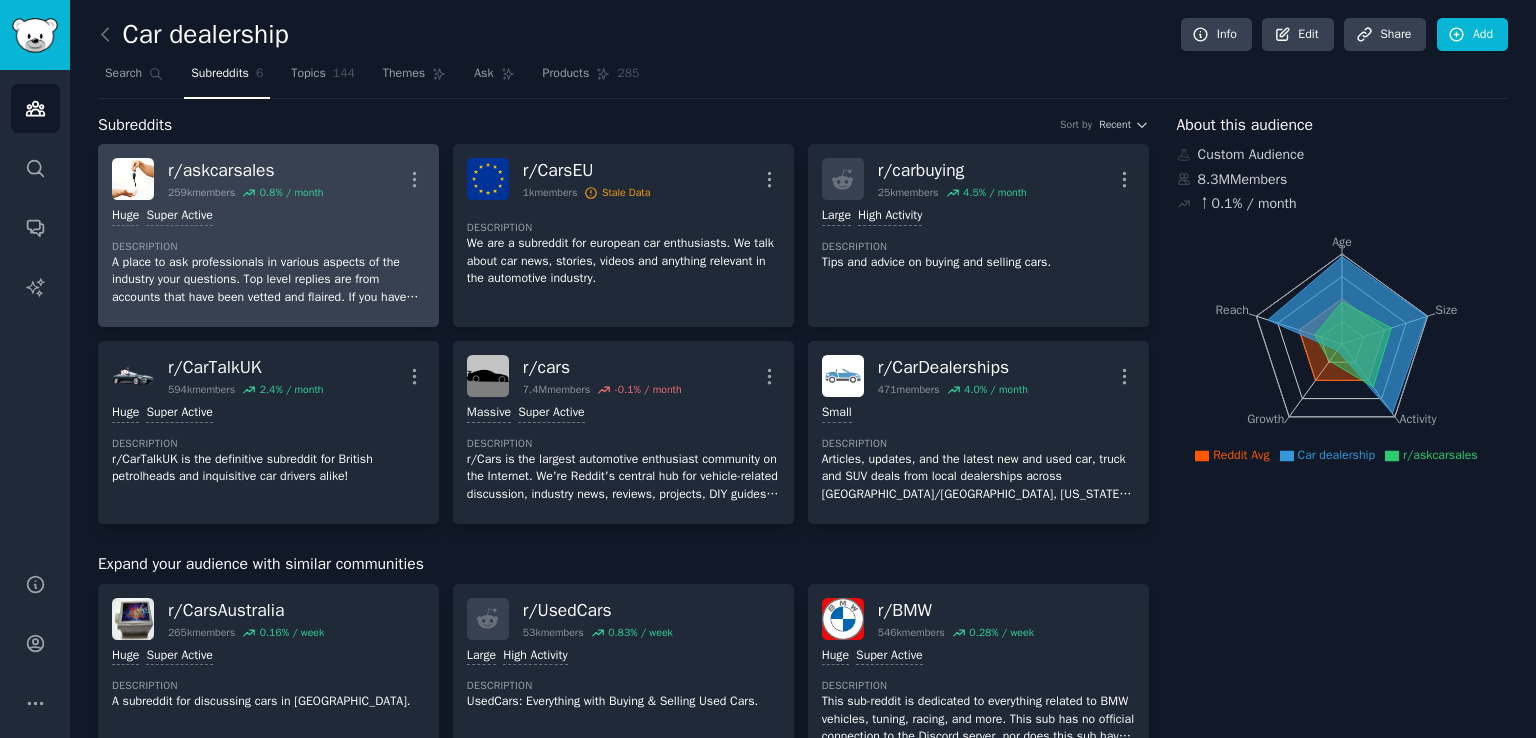 click on "r/ askcarsales" at bounding box center (245, 170) 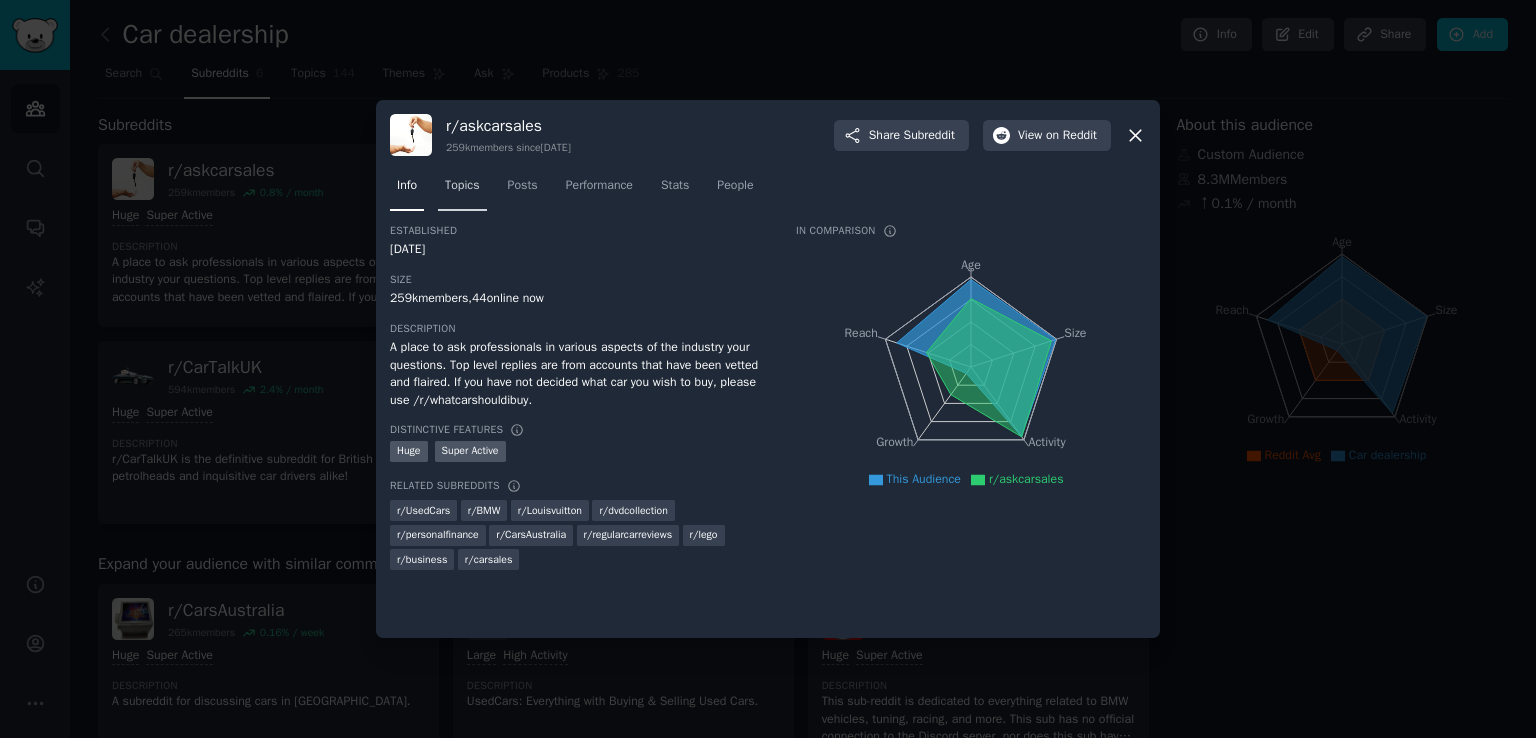 click on "Topics" at bounding box center (462, 190) 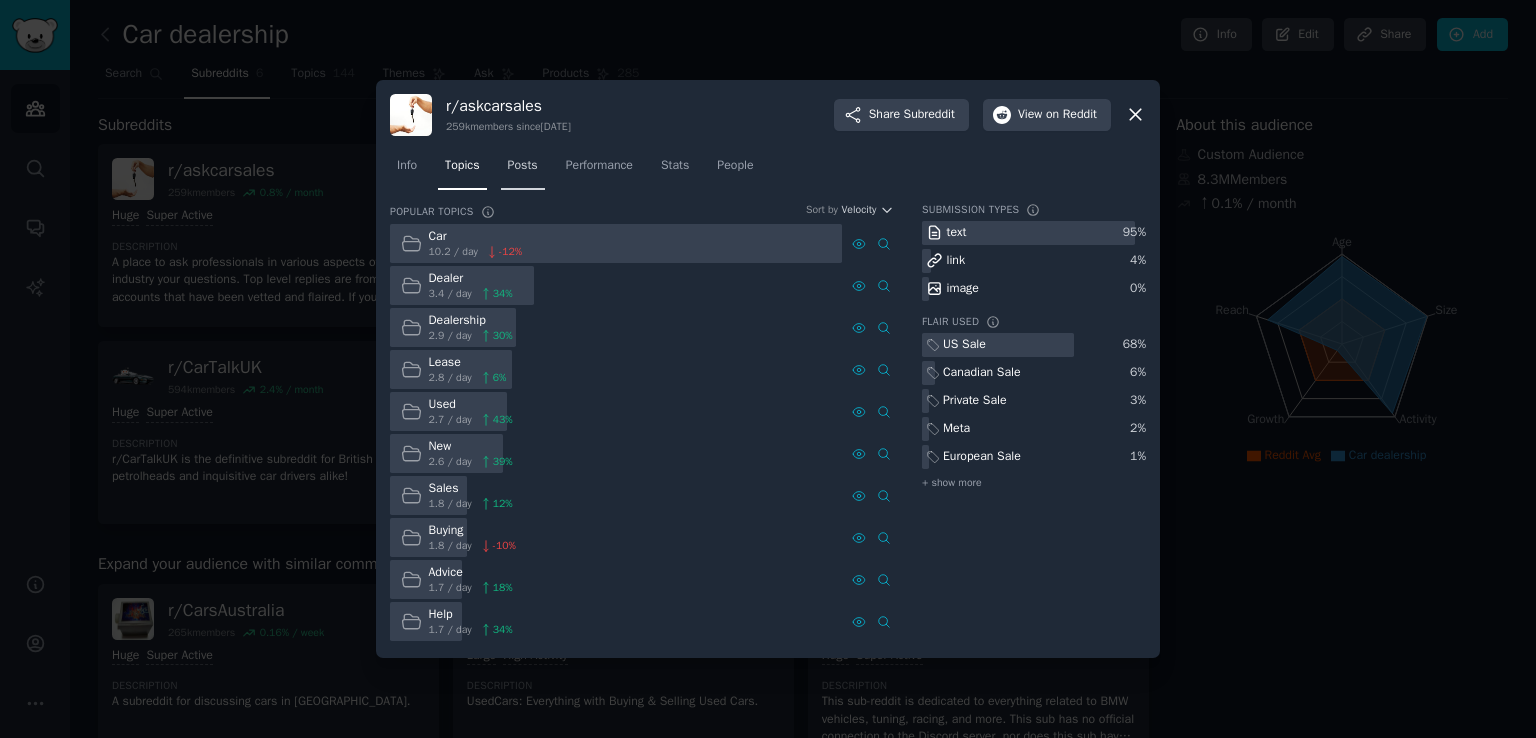 click on "Posts" at bounding box center [523, 166] 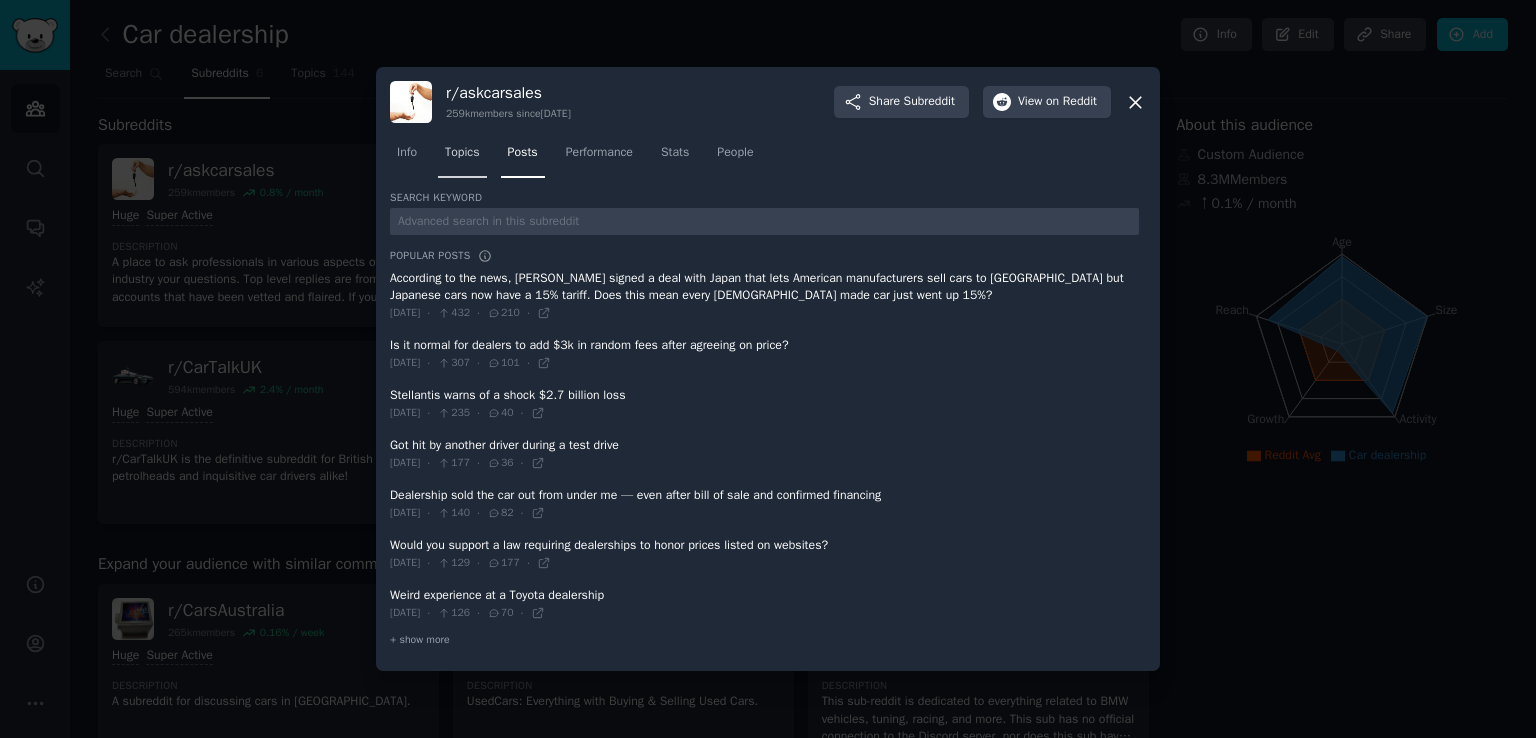 click on "Topics" at bounding box center (462, 153) 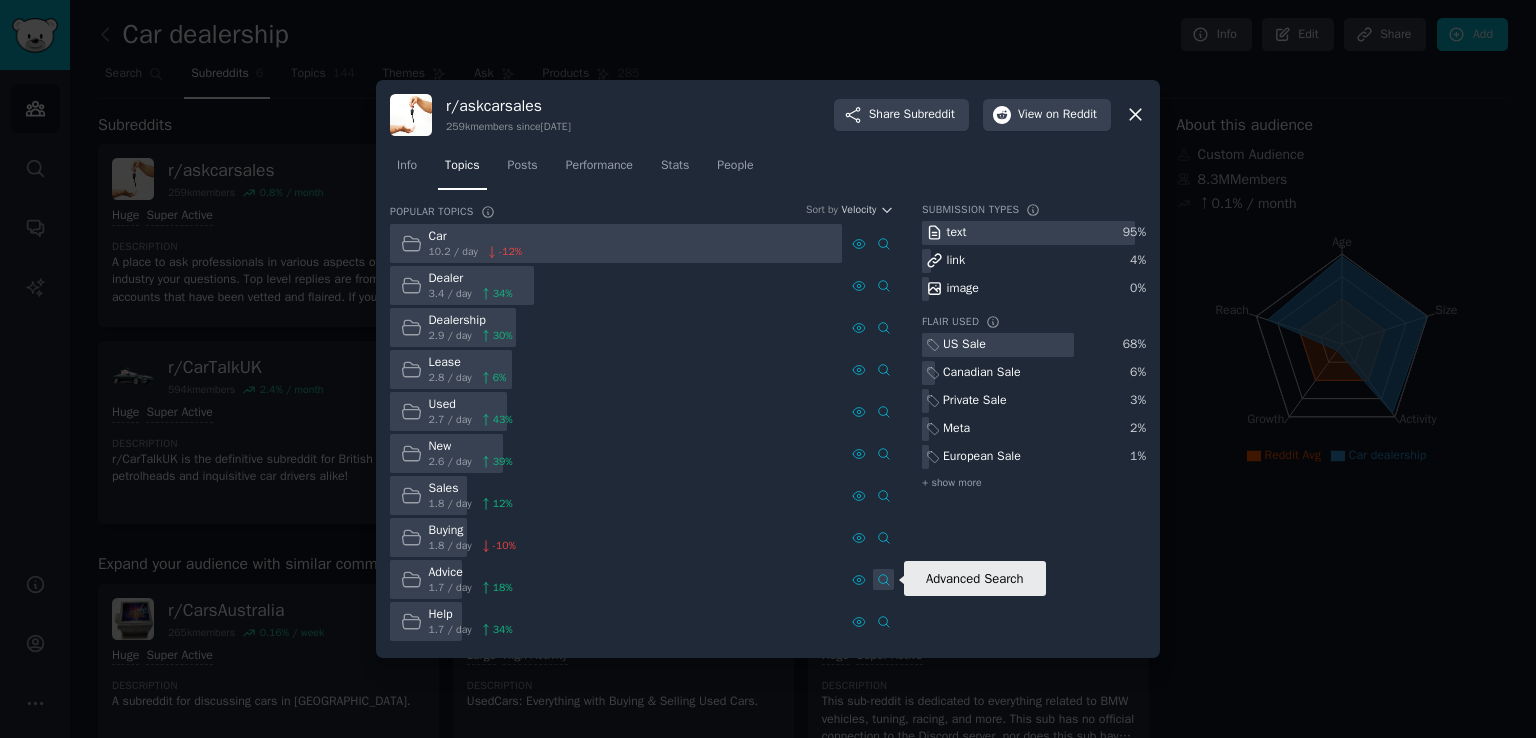 click 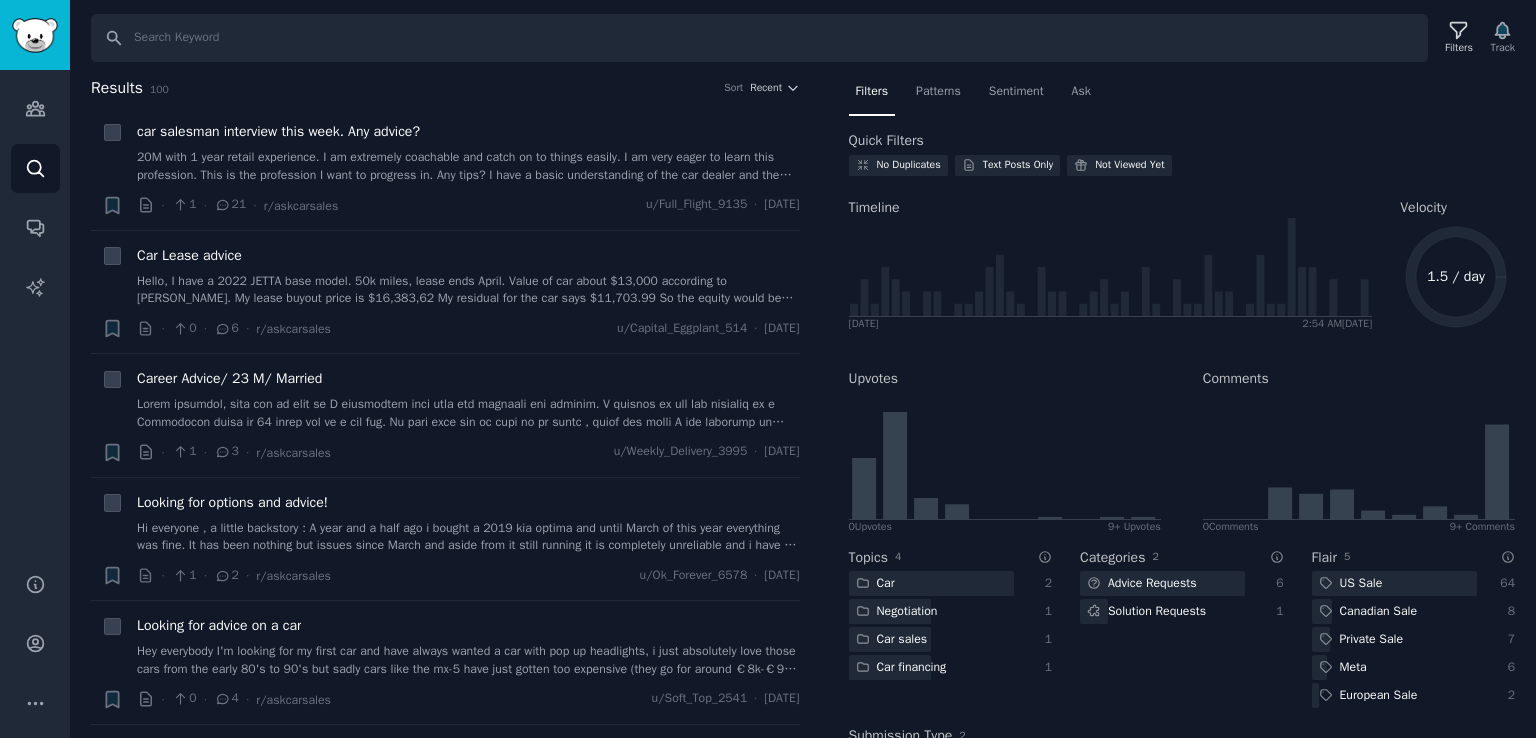 click on "Results 100 Sort Recent + car salesman interview this week. Any advice? 20M with 1 year retail experience. I am extremely coachable and catch on to things easily. I am very eager to learn this profession. This is the profession I want to progress in. Any tips? I have a basic understanding of the car dealer and the brand. If it helps I've always been called a "people person" and affable. · 1 · 21 · r/askcarsales u/Full_Flight_9135 · [DATE] + Car Lease advice · 0 · 6 · r/askcarsales u/Capital_Eggplant_514 · [DATE] + Career Advice/ 23 M/ Married · 1 · 3 · r/askcarsales u/Weekly_Delivery_3995 · [DATE] Reddit text submission Bookmark this conversation + Looking for options and advice! · 1 · 2 · r/askcarsales u/Ok_Forever_6578 · [DATE] + Looking for advice on a car · 0 · 4 · r/askcarsales u/Soft_Top_2541 · [DATE] + Help/Advice - Huge Mistake · 8 · 33 · r/askcarsales u/teacatsup · [DATE] + · 1 · 17 · r/askcarsales u/Imagination-Sure · [DATE]" at bounding box center [803, 407] 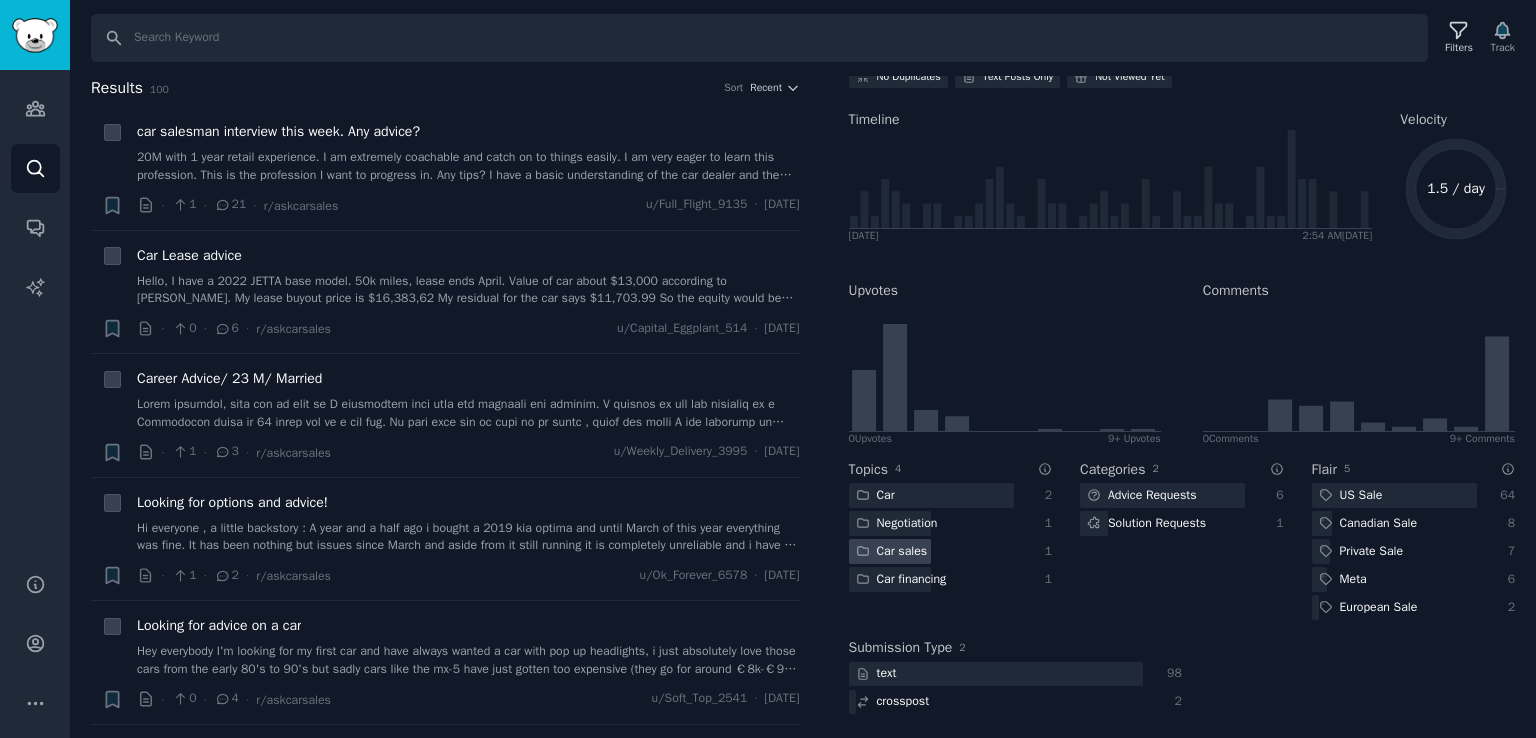 click on "Car sales" 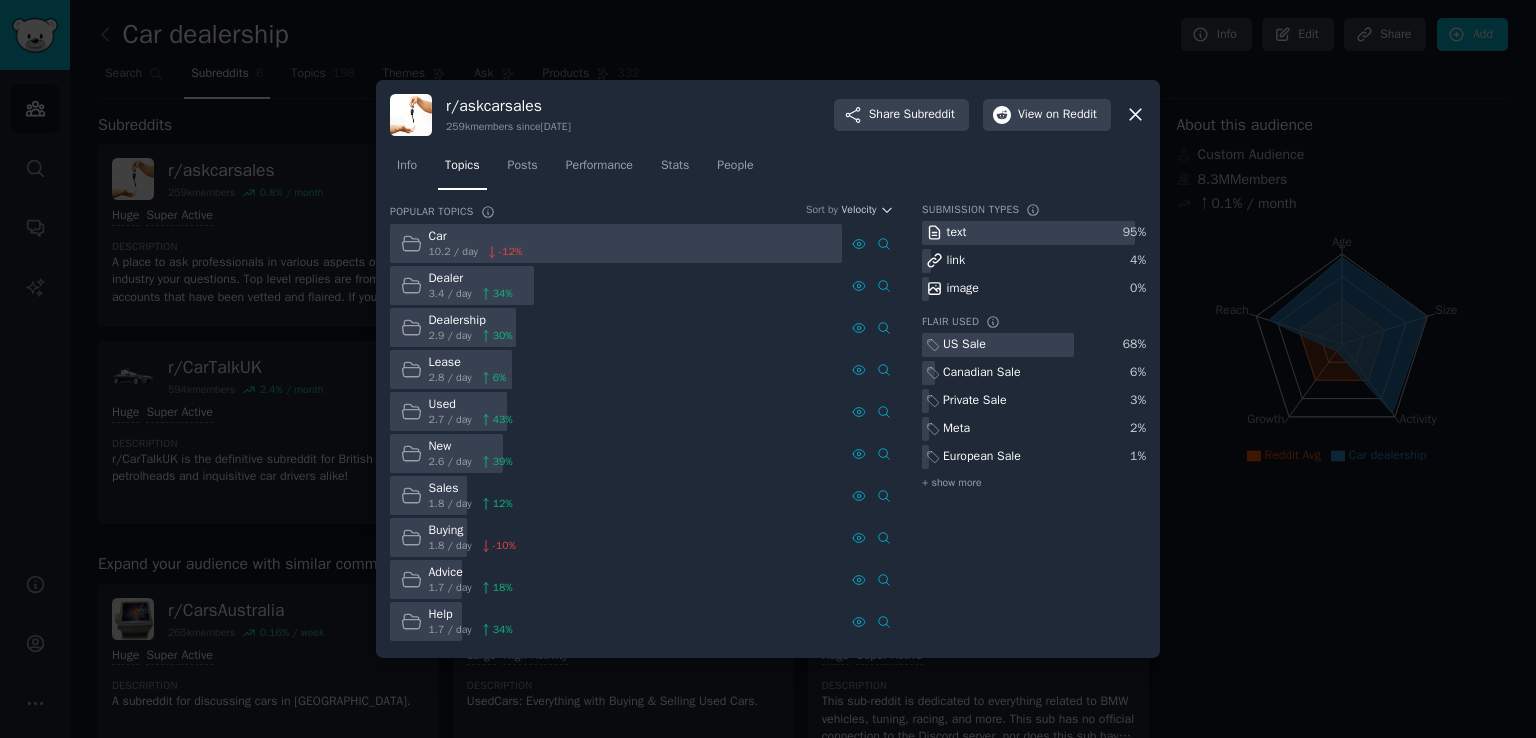 click at bounding box center (768, 369) 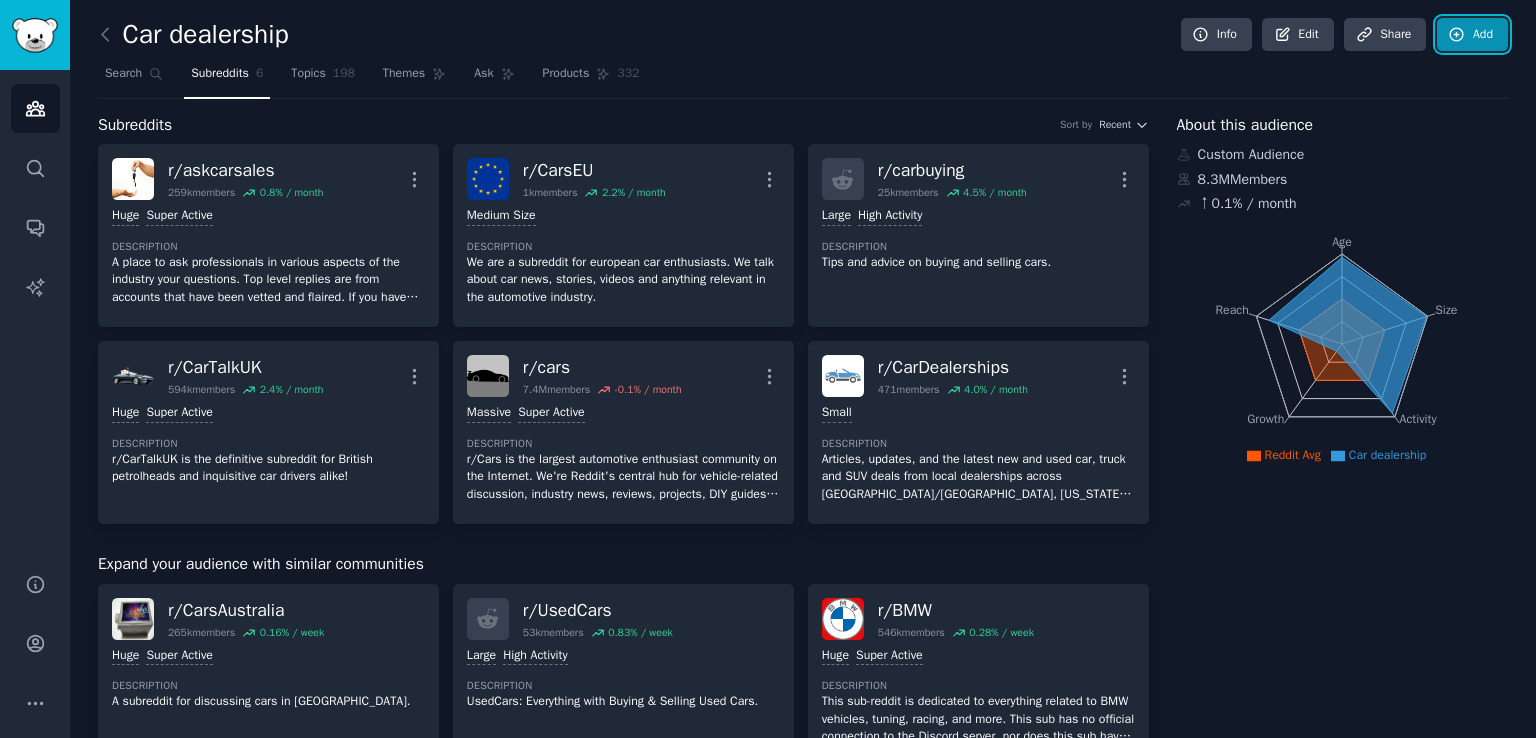click on "Add" at bounding box center (1472, 35) 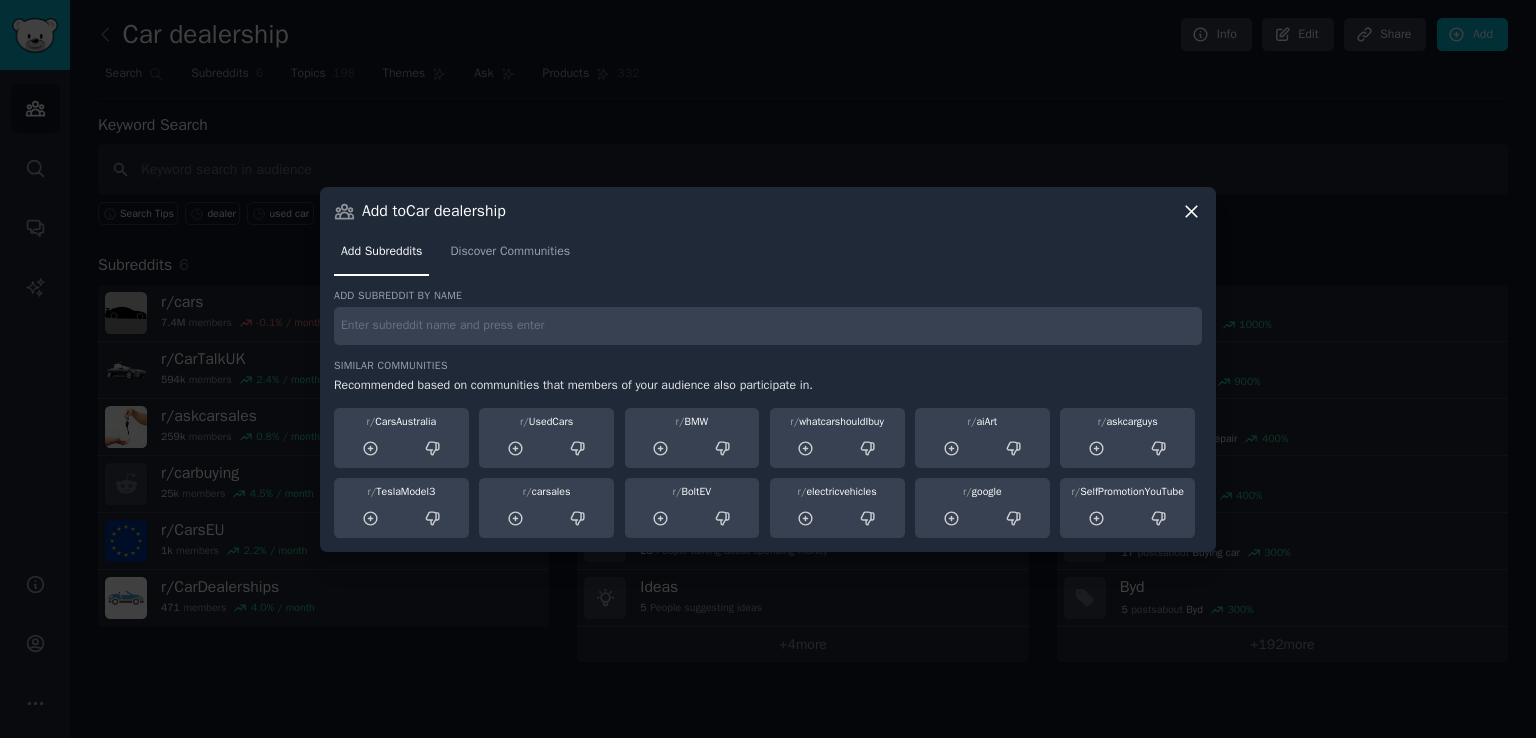 click on "Similar Communities" at bounding box center [768, 366] 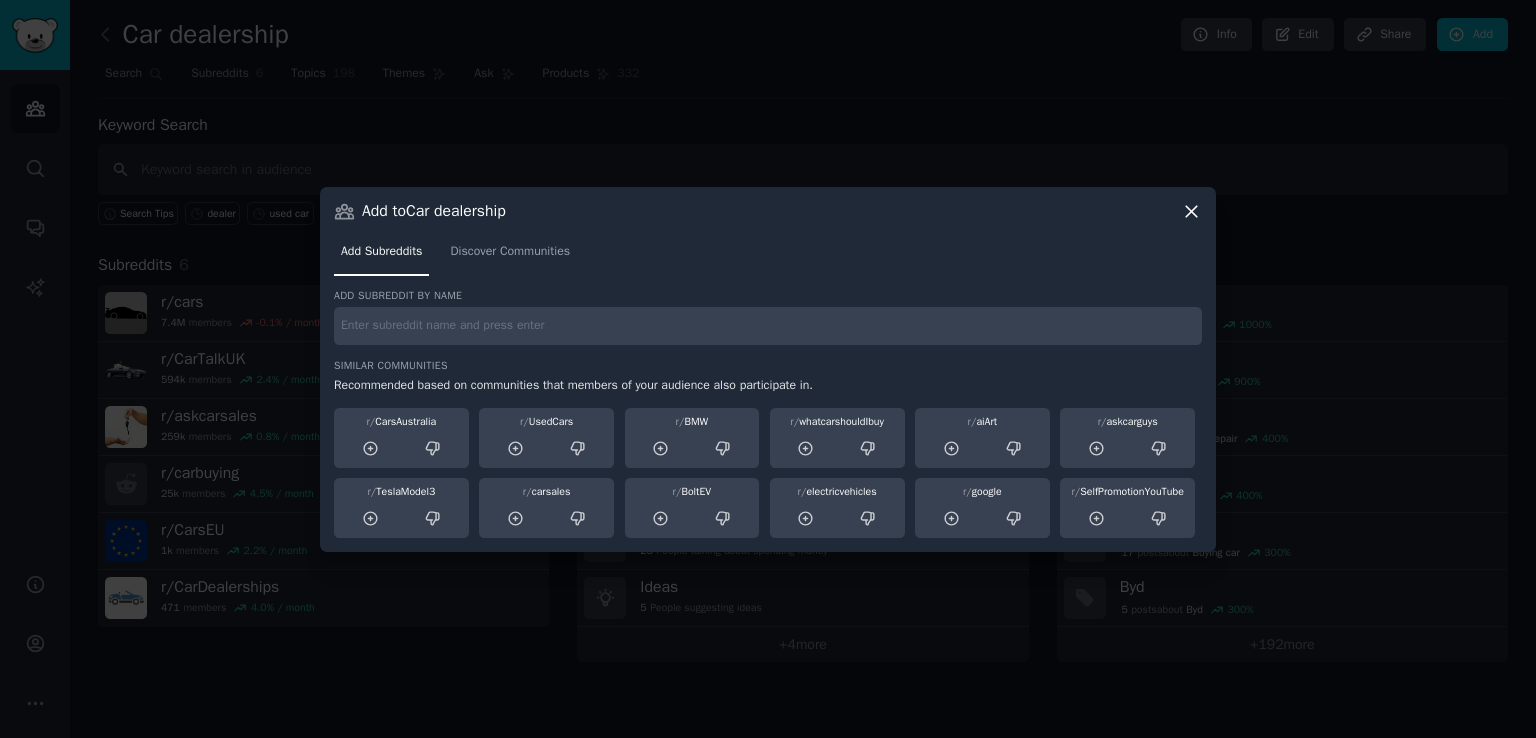 click at bounding box center [768, 326] 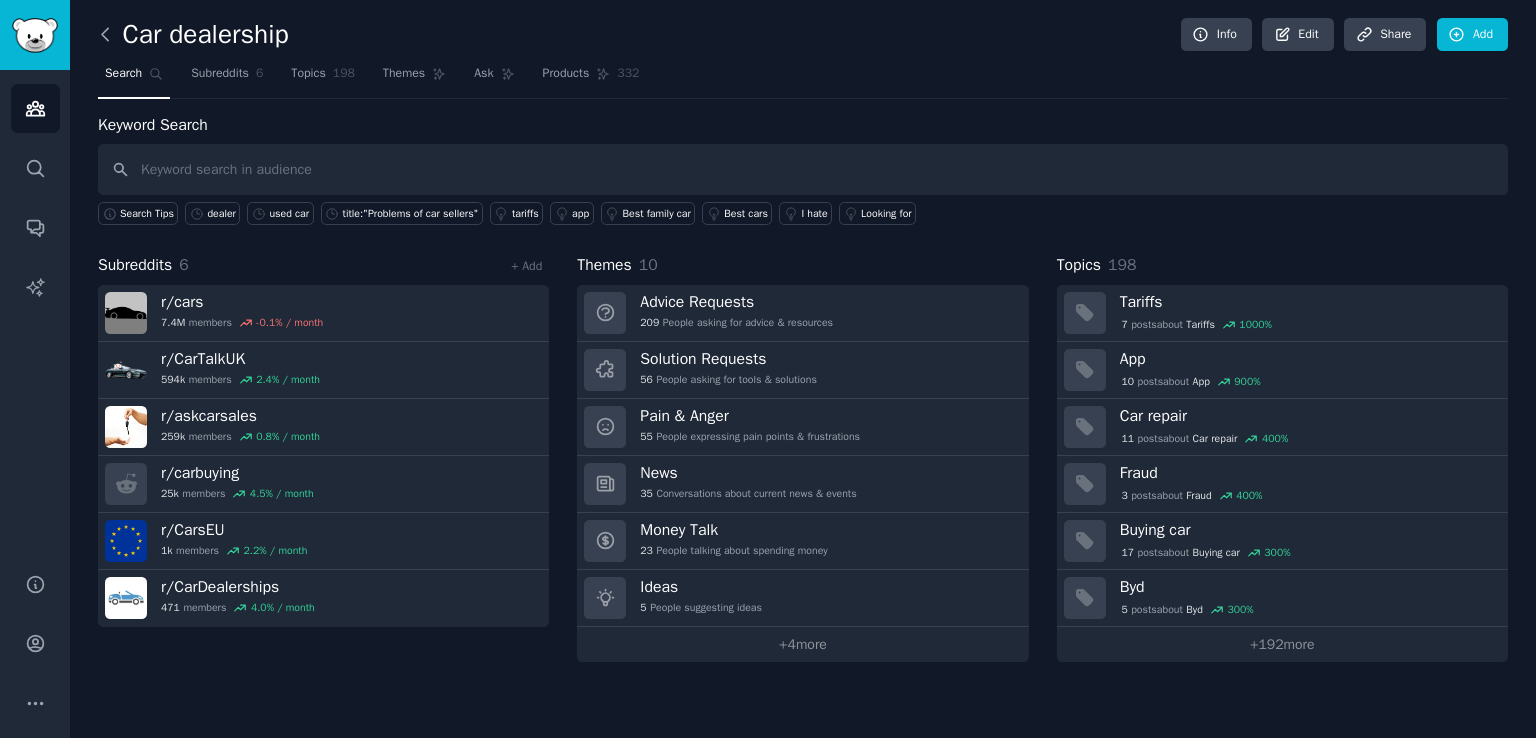 click 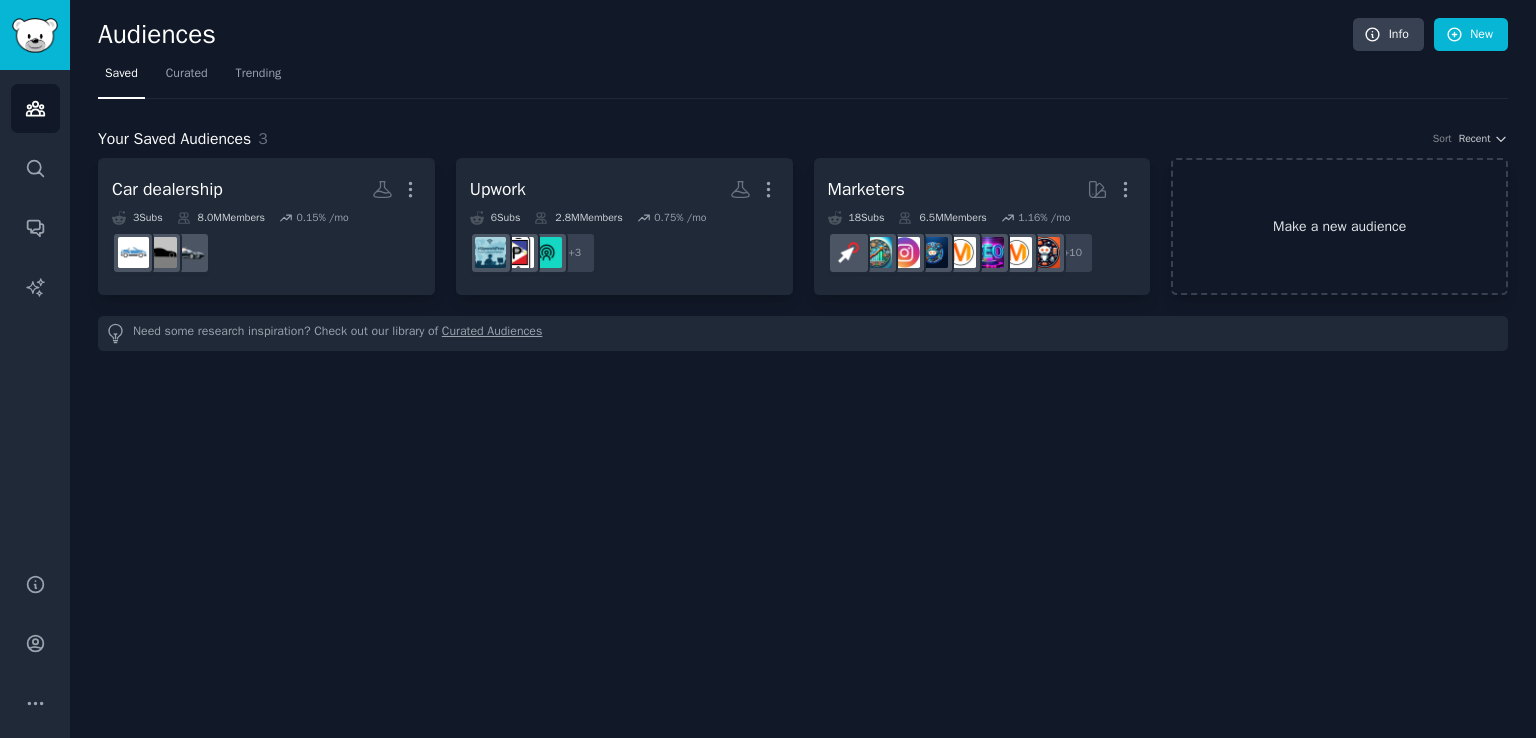 click on "Make a new audience" at bounding box center [1339, 226] 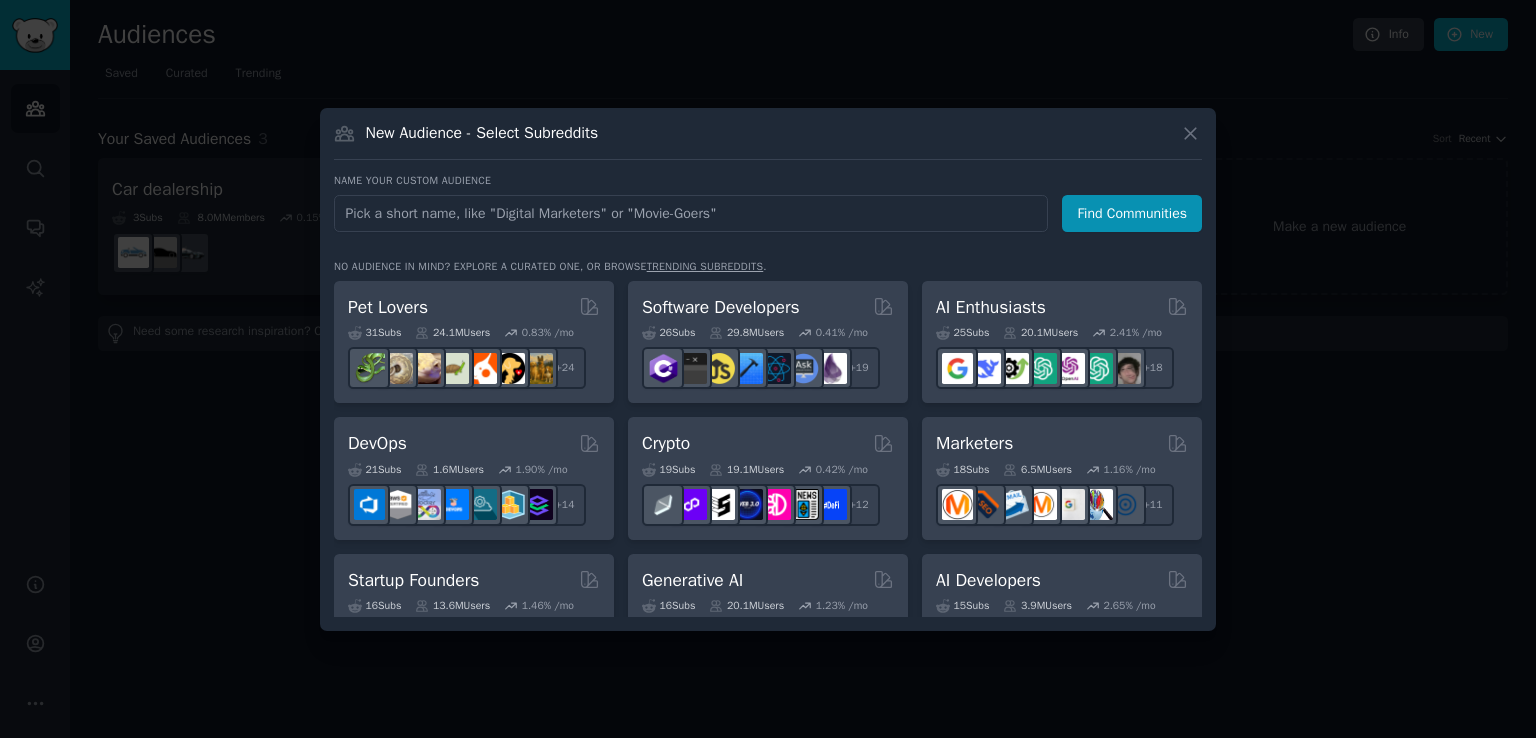 click at bounding box center (691, 213) 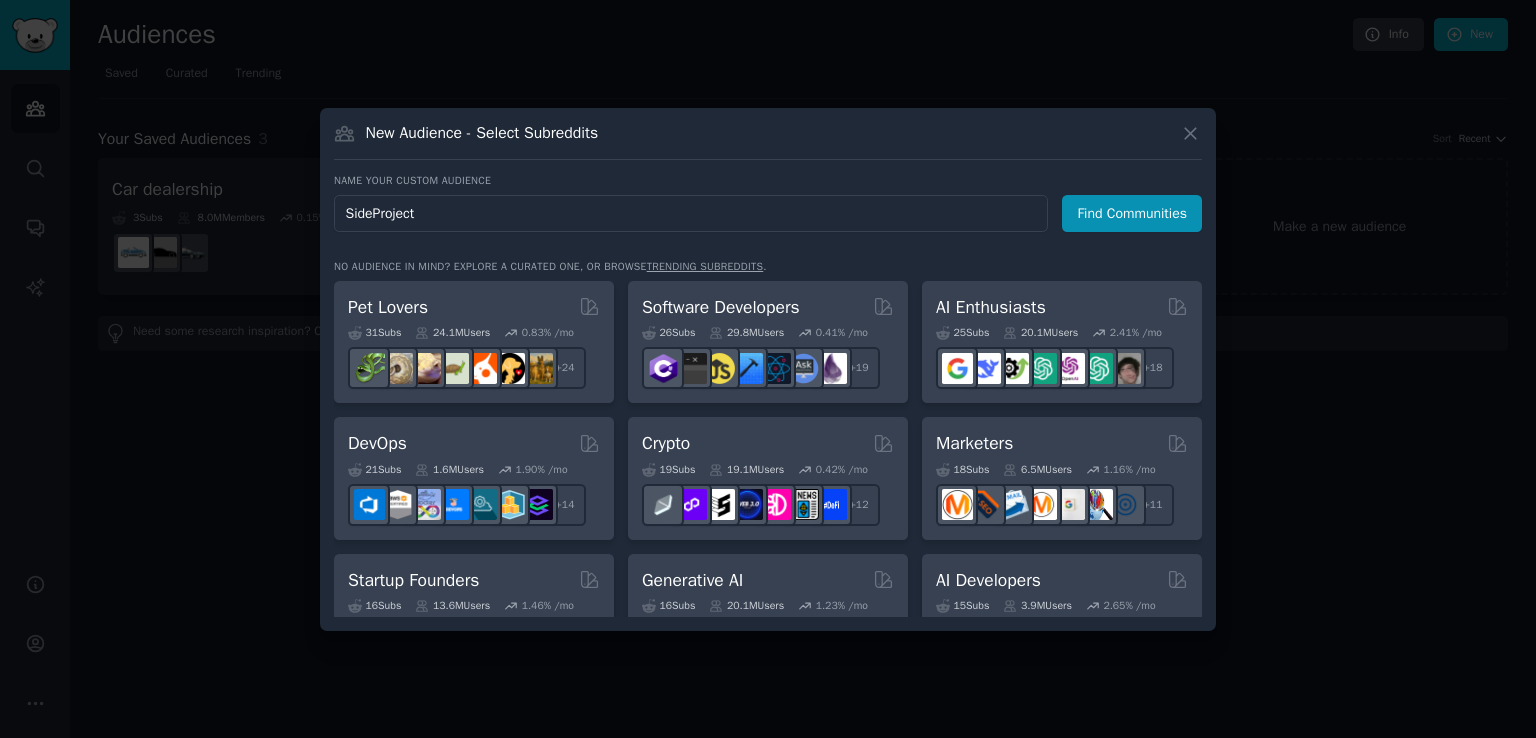 click on "SideProject" at bounding box center [691, 213] 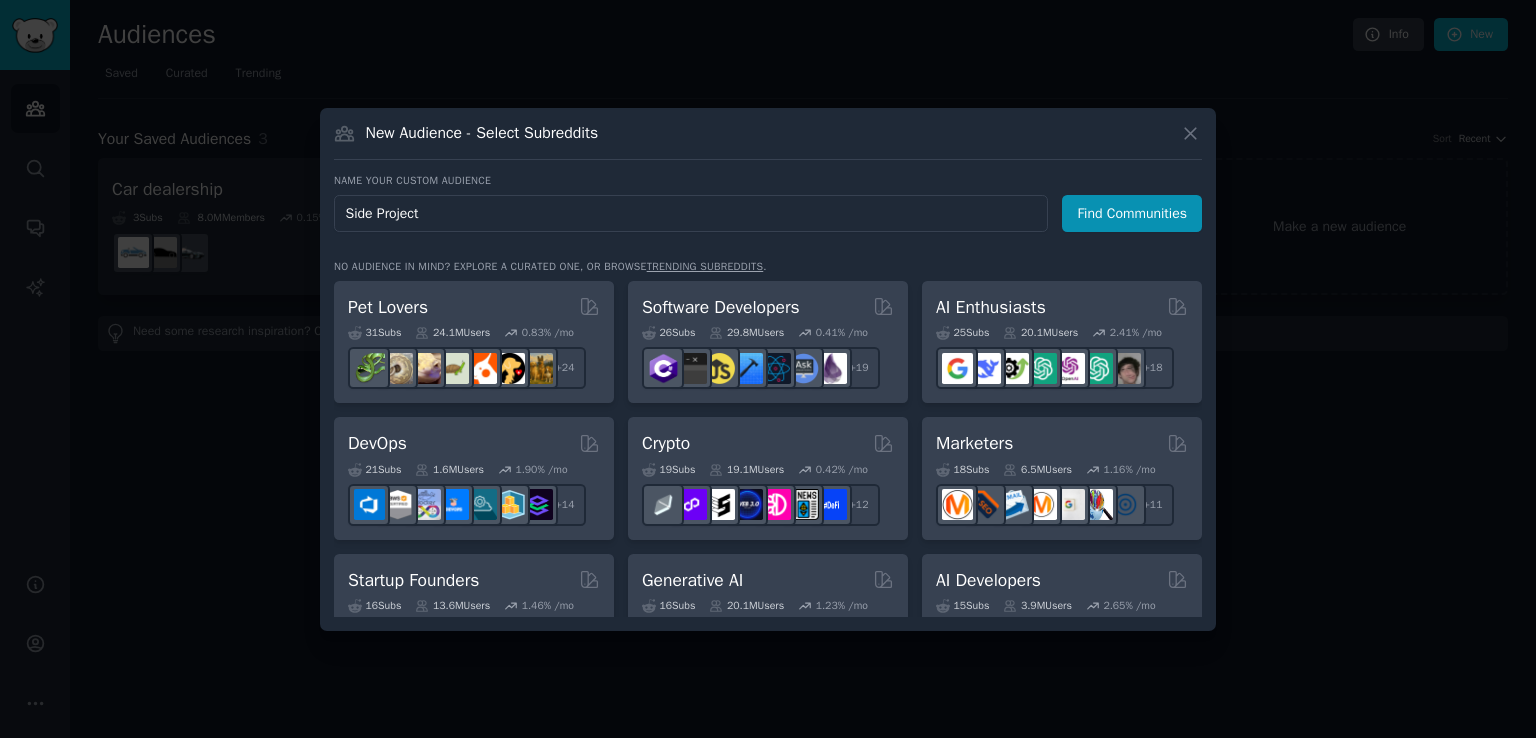 click on "Side Project" at bounding box center (691, 213) 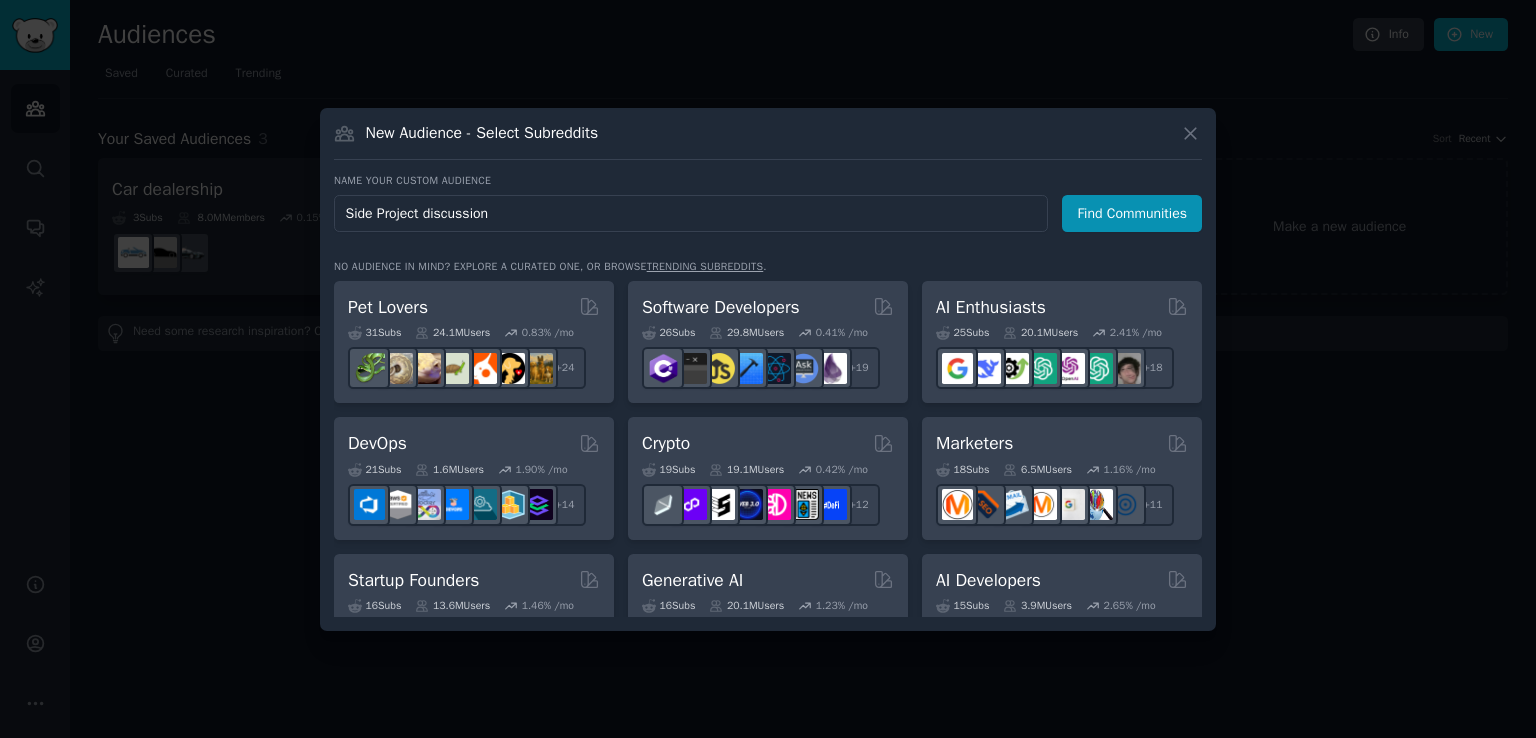 type on "Side Project discussion" 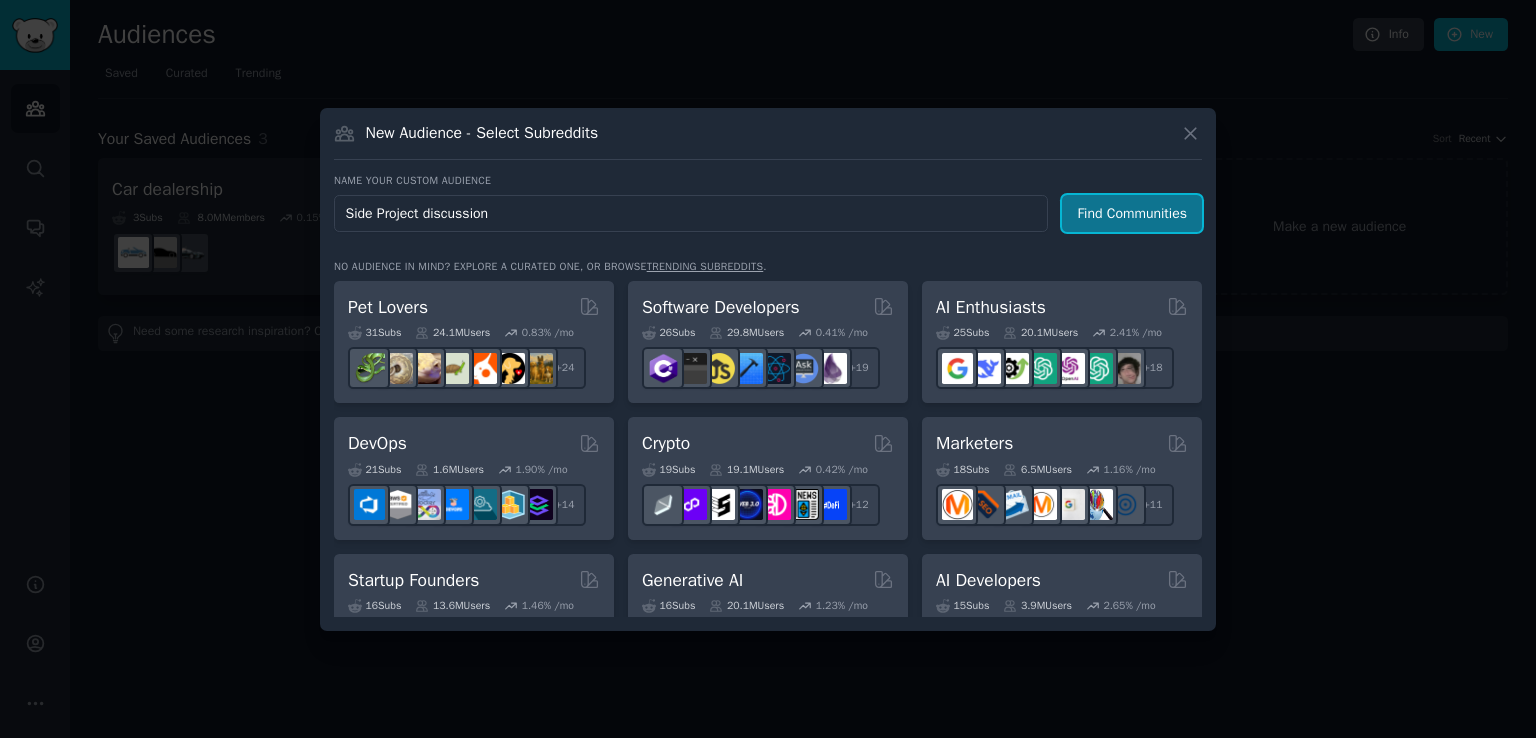 click on "Find Communities" at bounding box center (1132, 213) 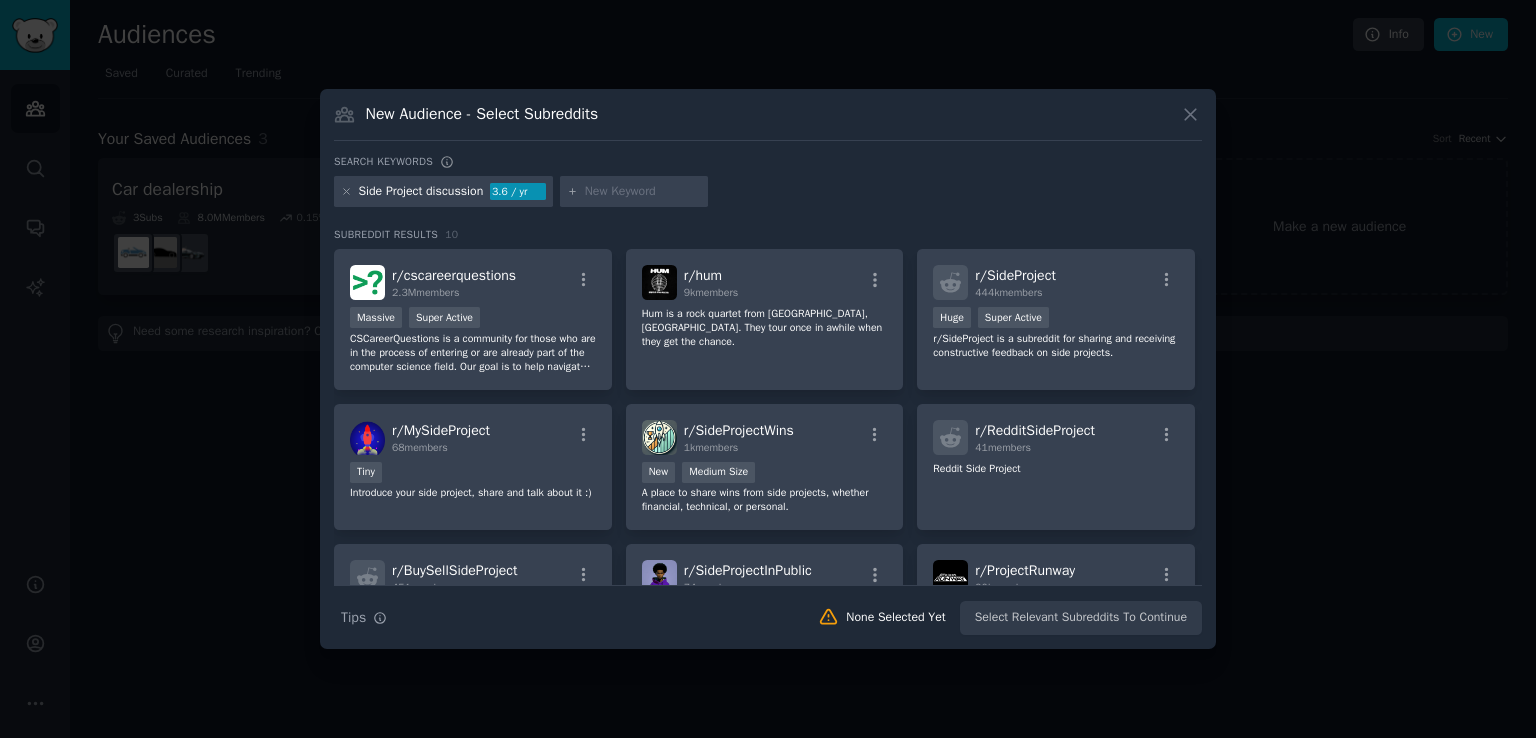 click at bounding box center (643, 192) 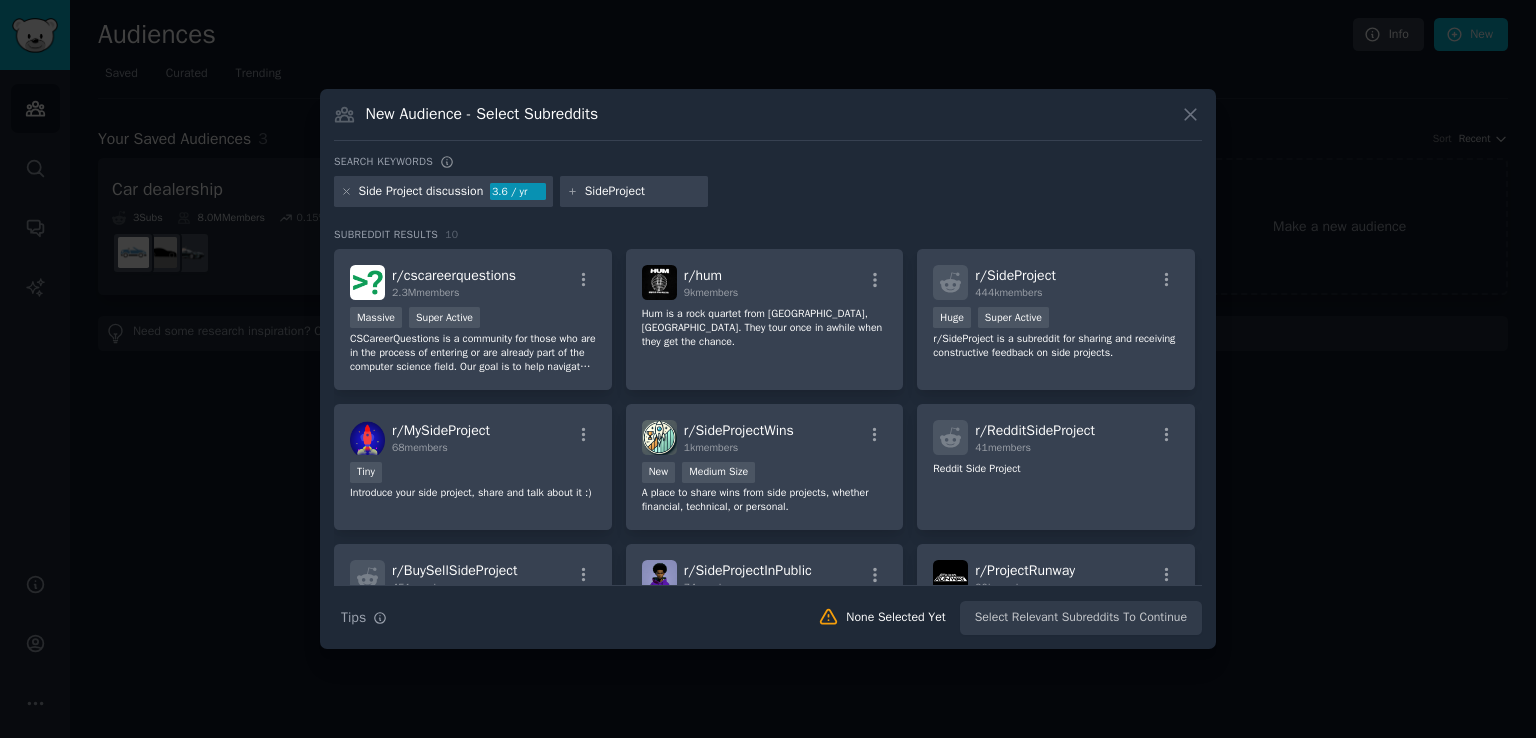 type 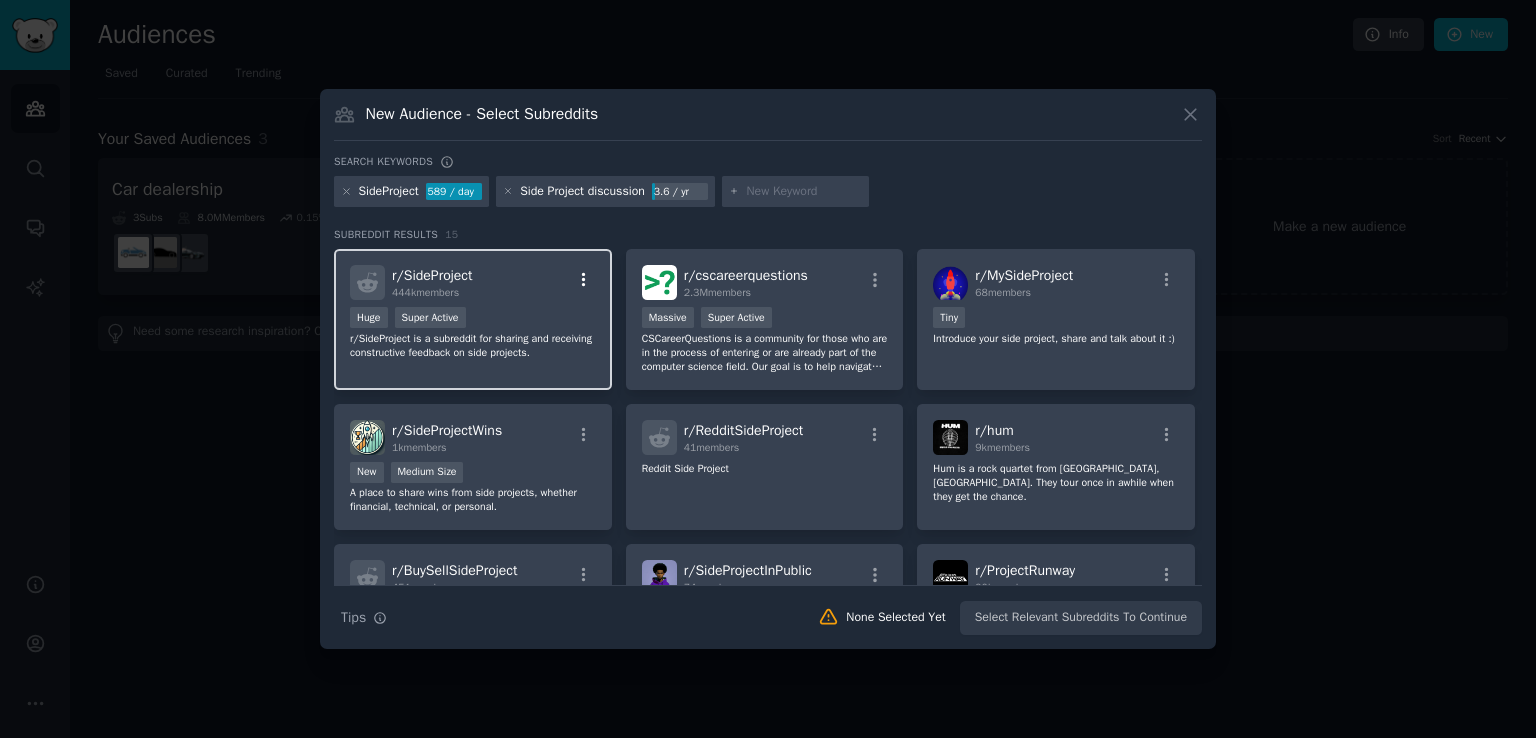 click 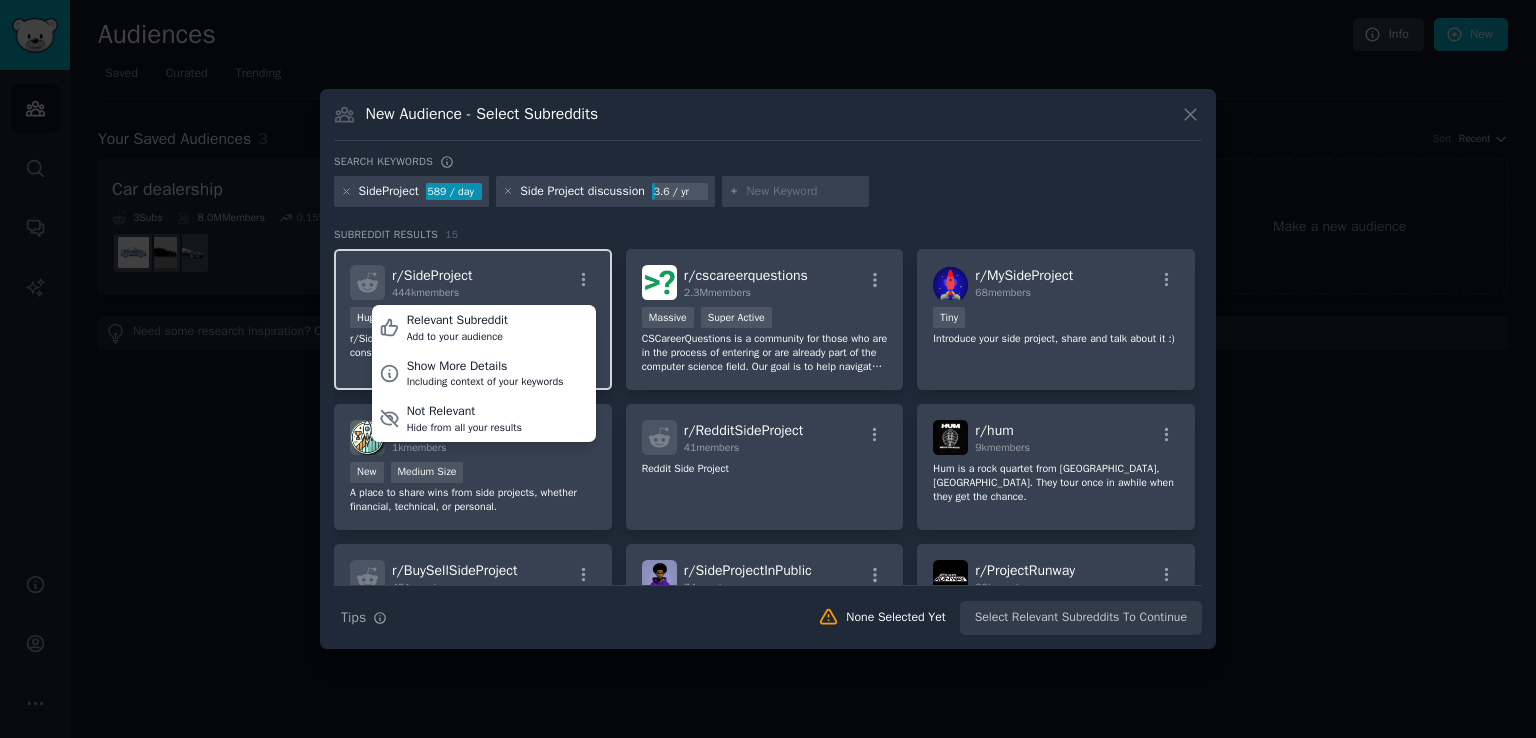 click on "r/ SideProject 444k  members Relevant Subreddit Add to your audience Show More Details Including context of your keywords Not Relevant Hide from all your results" at bounding box center [473, 282] 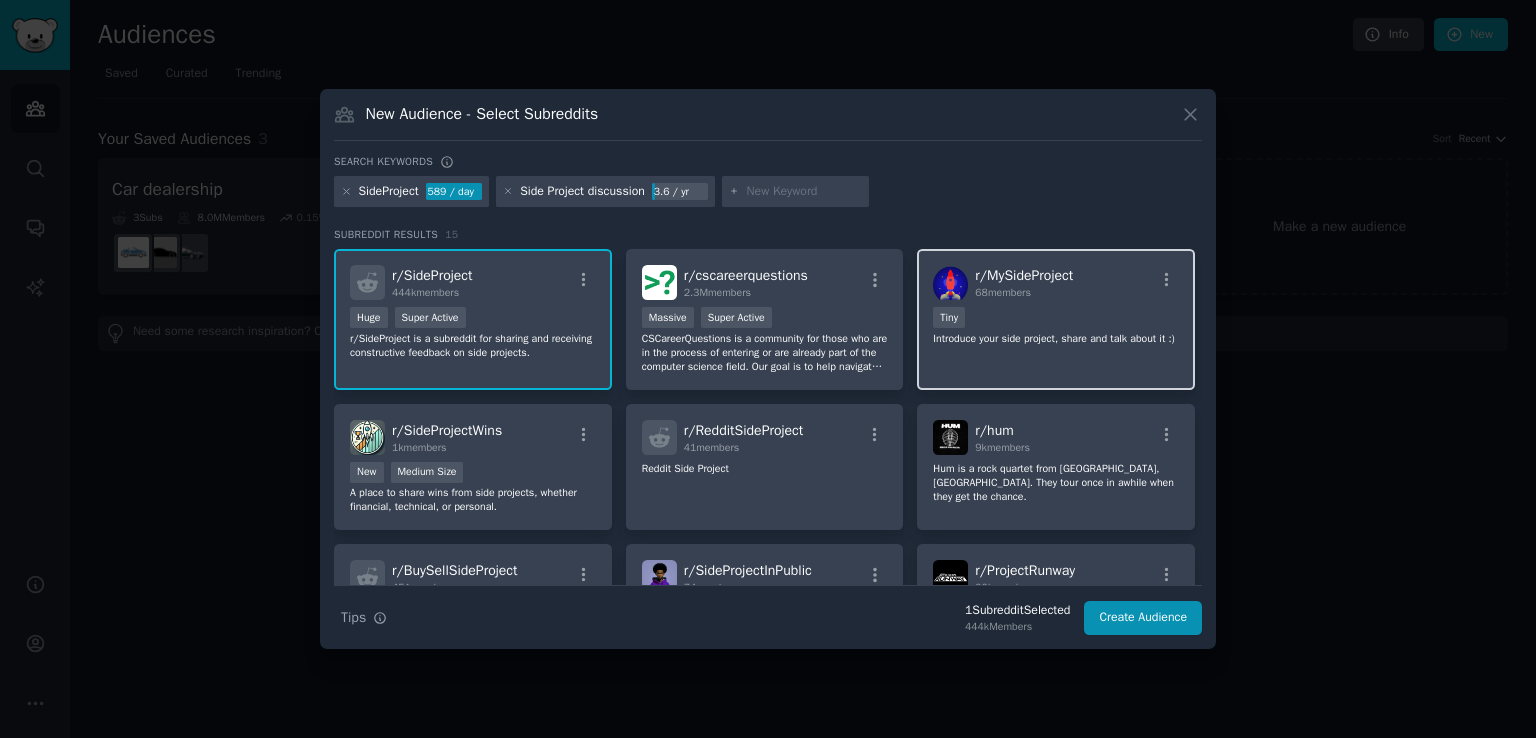 click on "Introduce your side project, share and talk about it :)" at bounding box center (1056, 339) 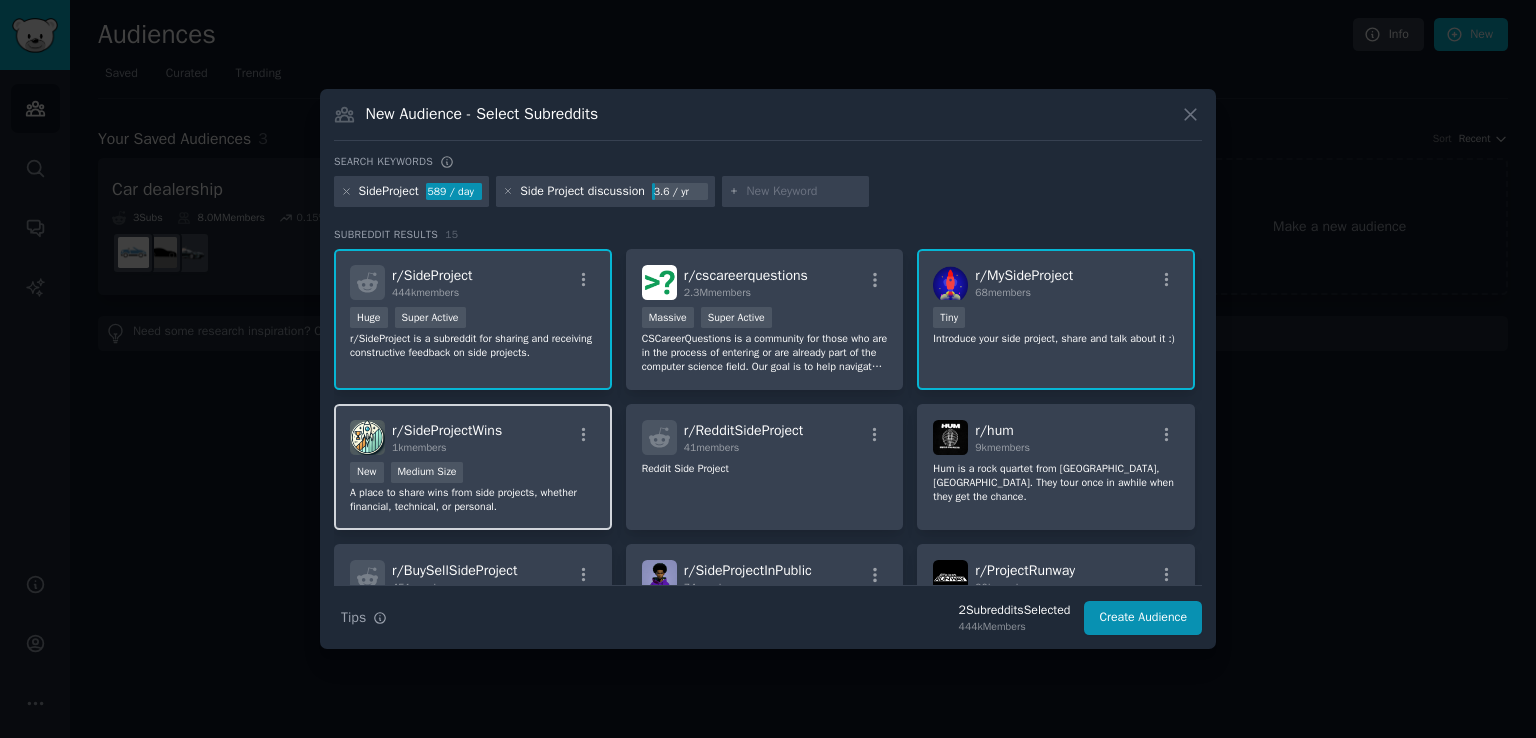 click on "r/ SideProjectWins 1k  members" at bounding box center (473, 437) 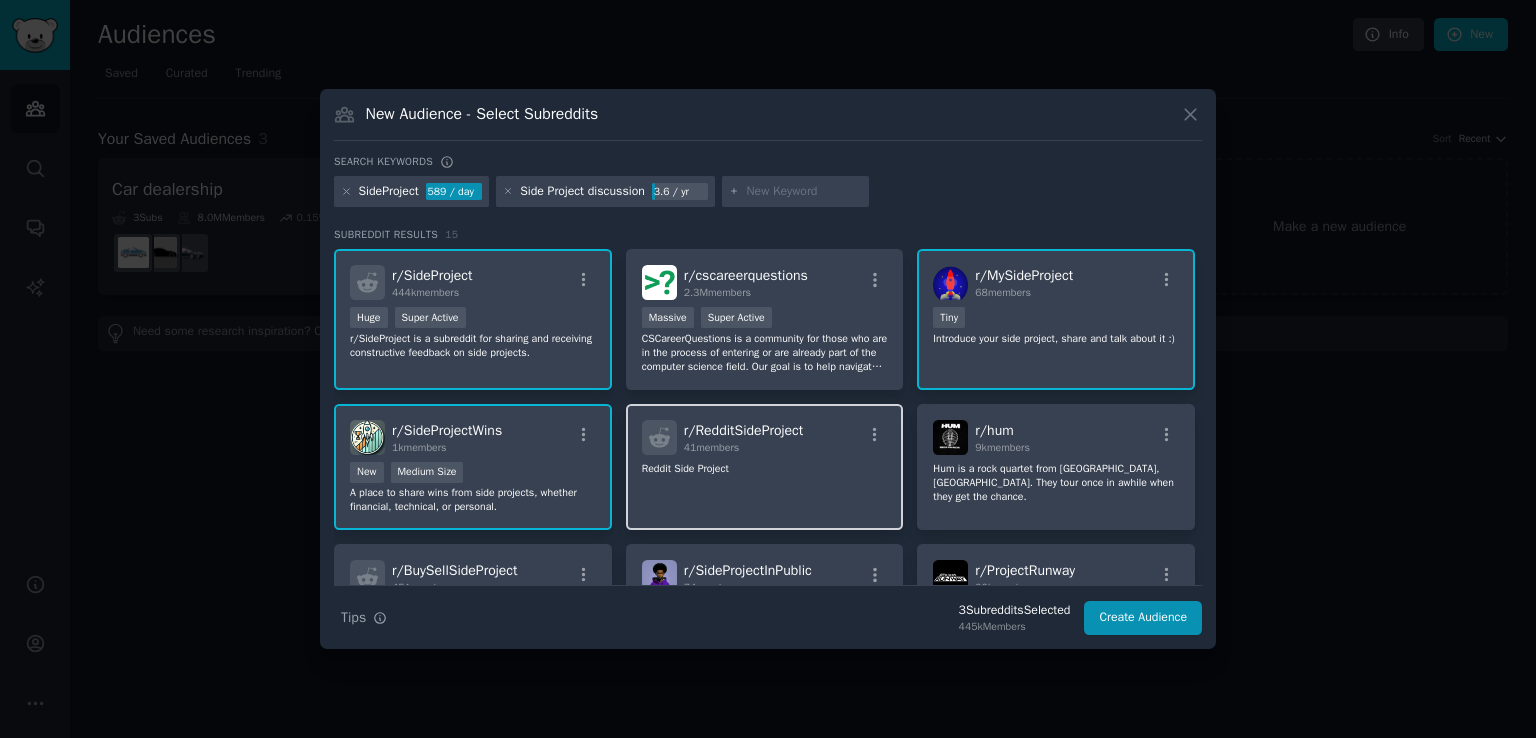 click on "r/ RedditSideProject 41  members Reddit Side Project" at bounding box center [765, 467] 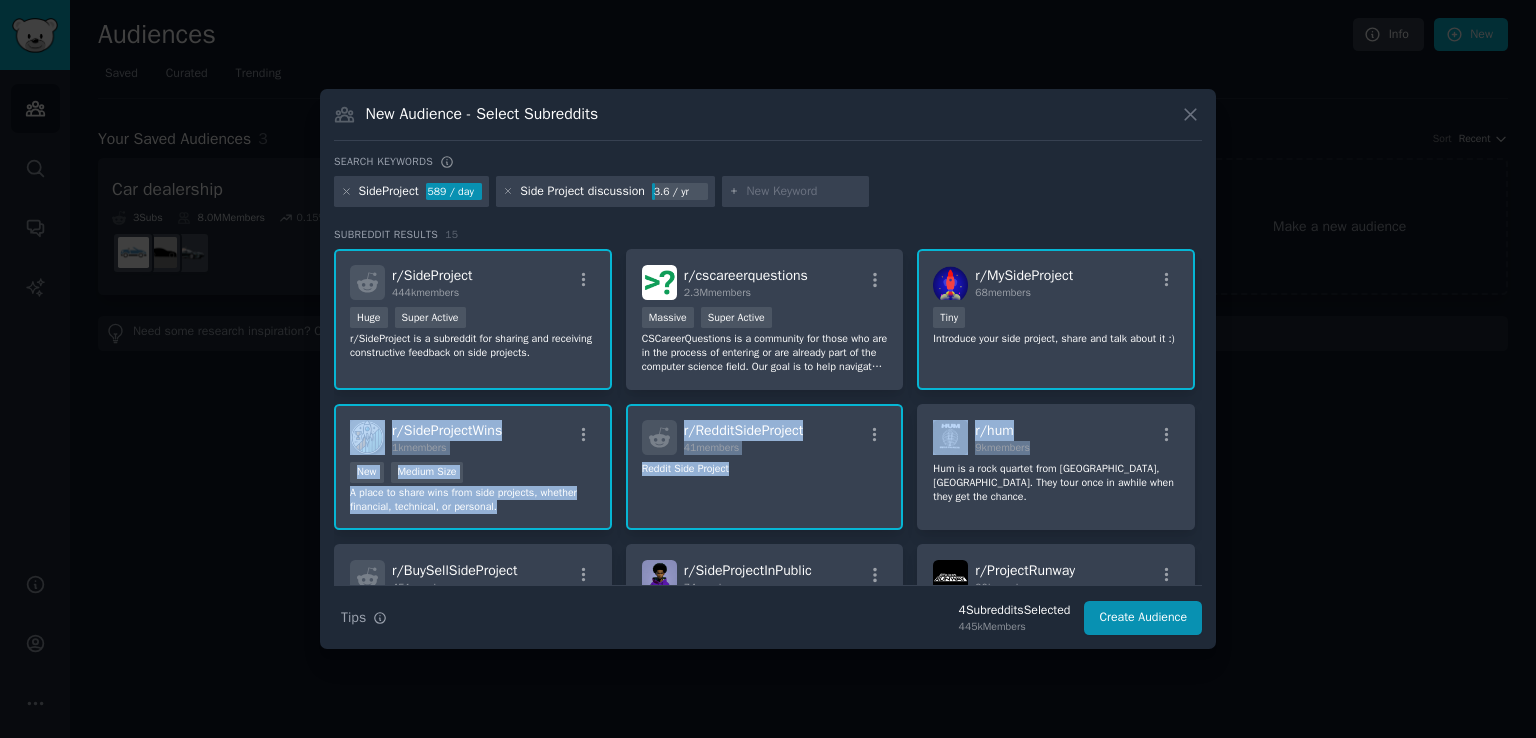 drag, startPoint x: 1202, startPoint y: 364, endPoint x: 1212, endPoint y: 412, distance: 49.0306 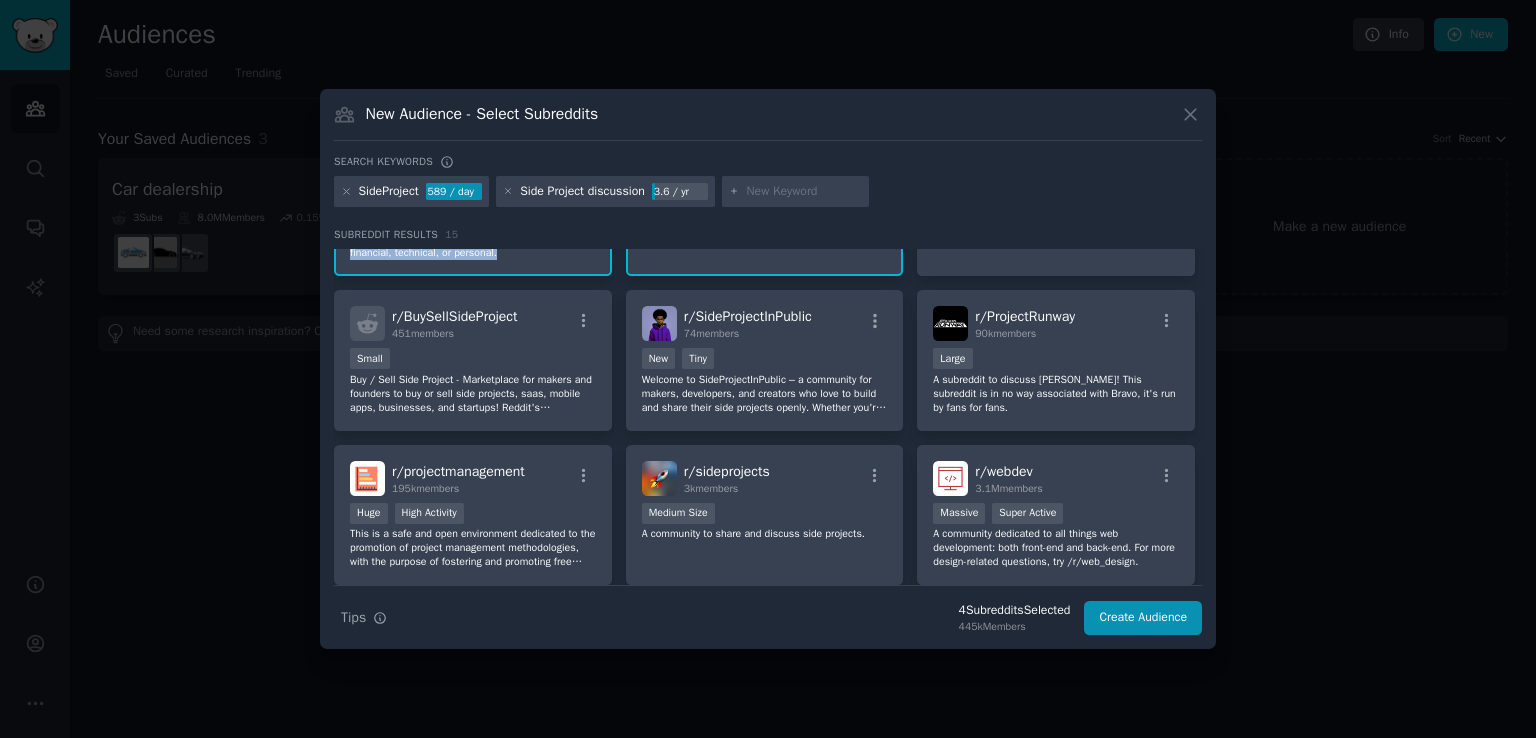 scroll, scrollTop: 262, scrollLeft: 0, axis: vertical 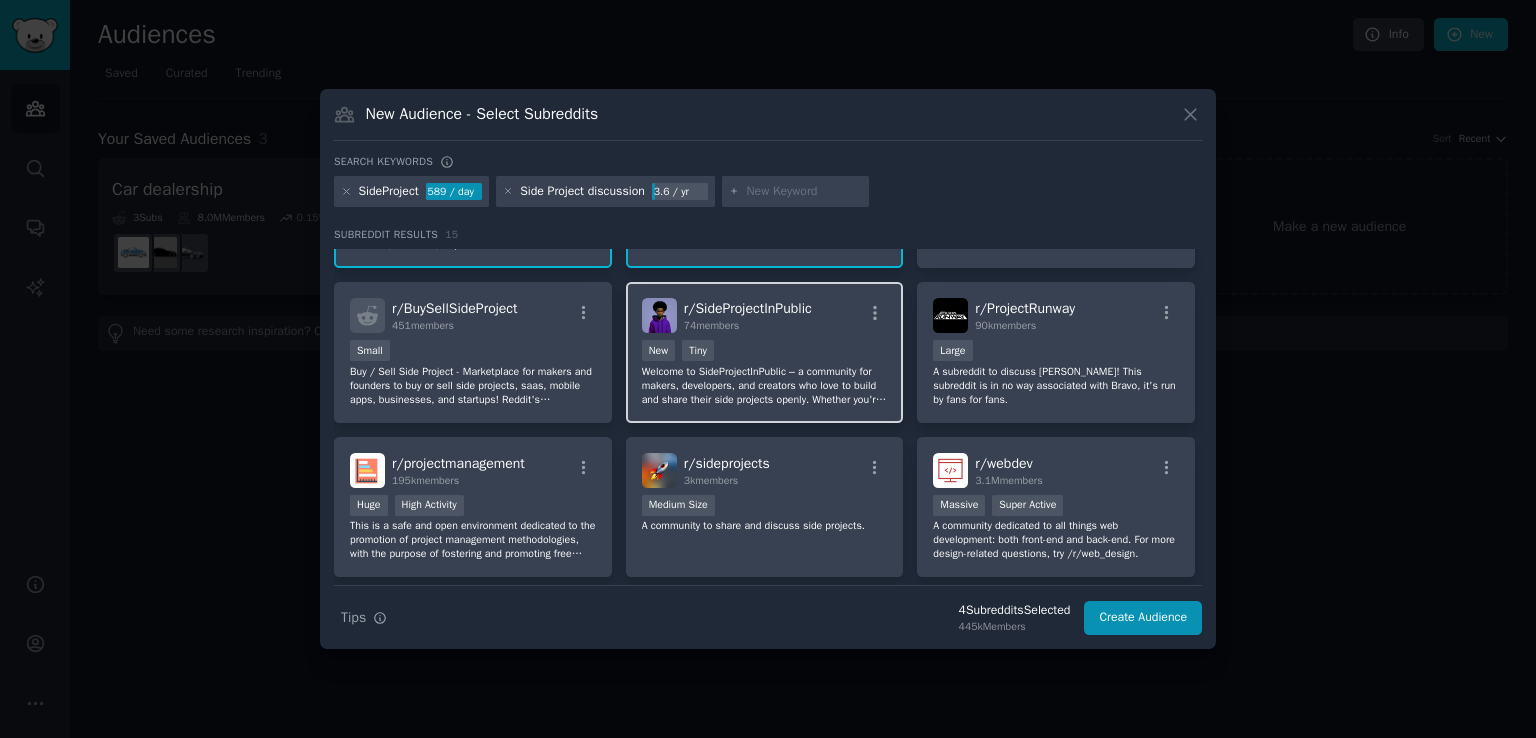 click on "Welcome to SideProjectInPublic – a community for makers, developers, and creators who love to build and share their side projects openly. Whether you're working on a passion project, coding a new app, designing, or experimenting with something new, this is the place to showcase your progress, get feedback, and inspire others. Share your journey, learn from fellow builders, and celebrate the highs and lows of creating in public!" at bounding box center [765, 386] 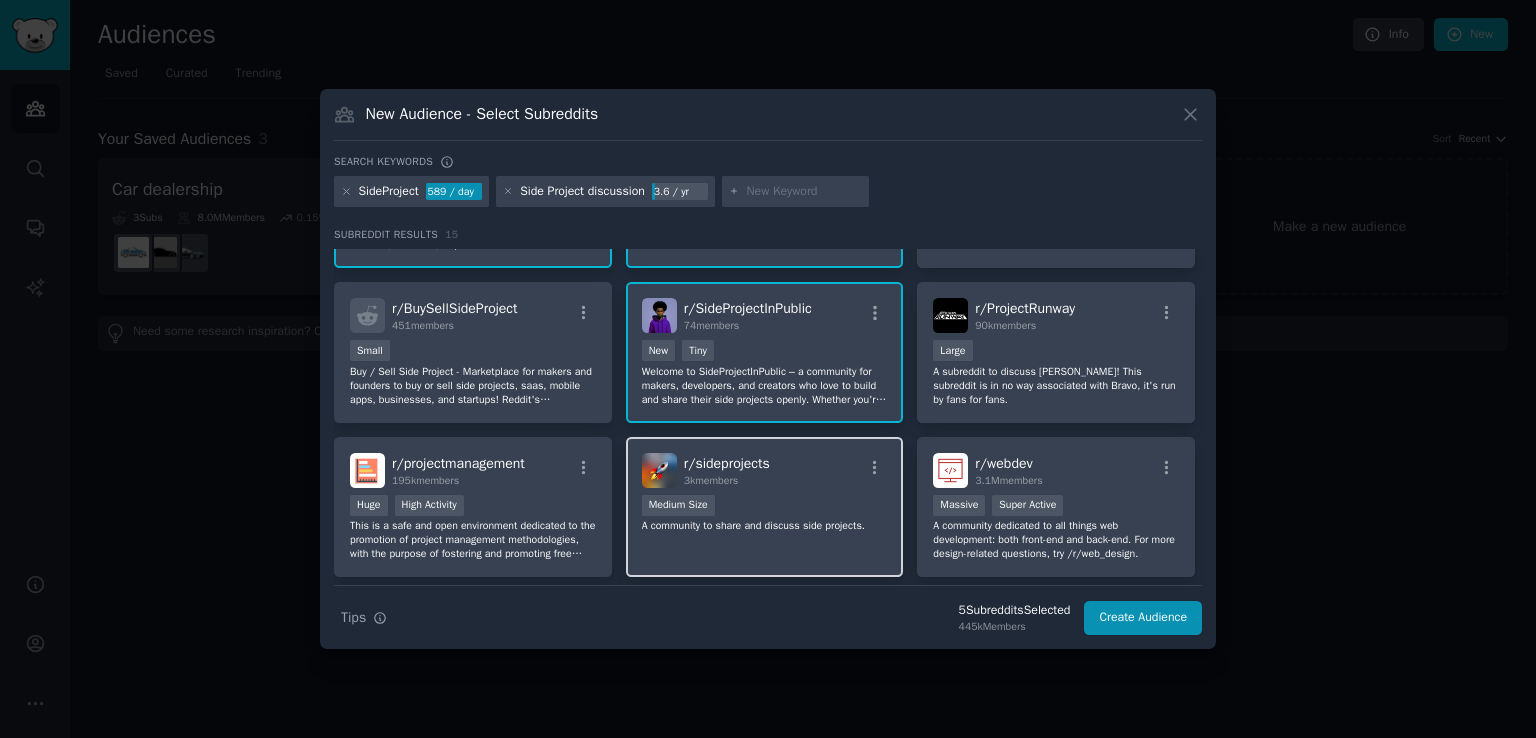 click on "r/ sideprojects 3k  members 1000 - 10,000 members Medium Size A community to share and discuss side projects." at bounding box center [765, 507] 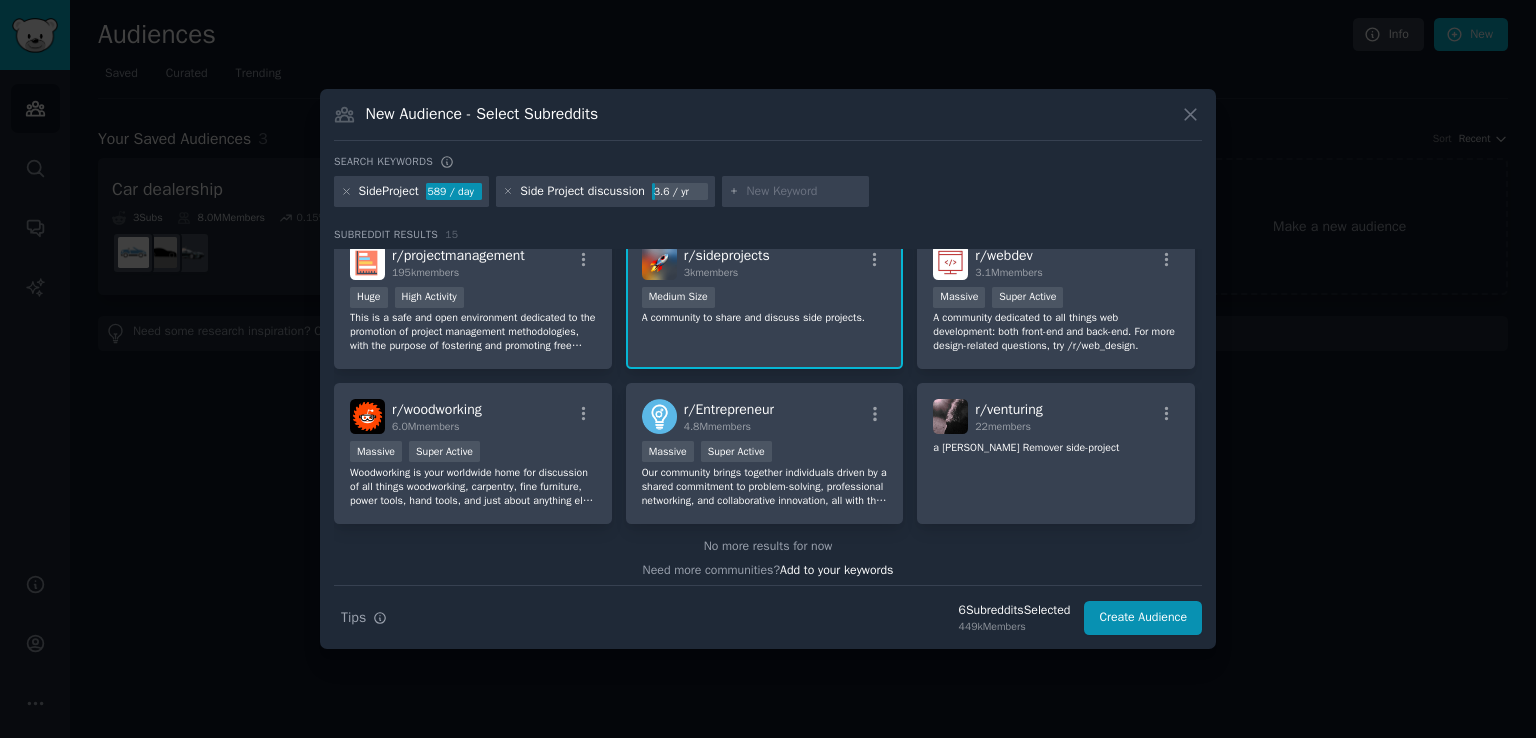 scroll, scrollTop: 474, scrollLeft: 0, axis: vertical 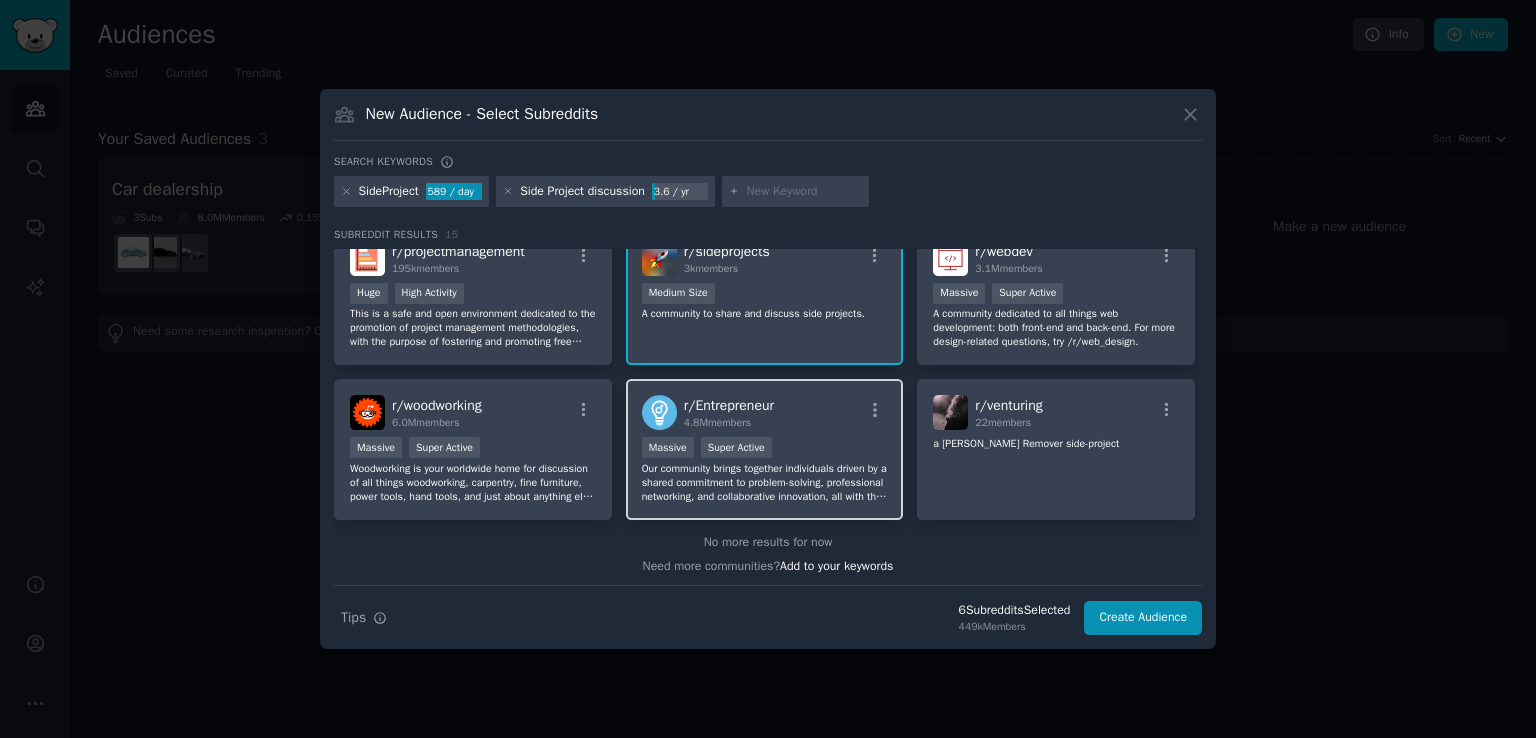 click on "r/ Entrepreneur 4.8M  members Massive Super Active Our community brings together individuals driven by a shared commitment to problem-solving, professional networking, and collaborative innovation, all with the goal of making a positive impact. We welcome a diverse range of pursuits, from side projects and small businesses to venture-backed startups and solo ventures. However, this is a space for genuine connection and exchange of ideas, not self-promotion. Please refrain from promoting personal blogs, consulting services, books, MLMs, opinions." at bounding box center (765, 449) 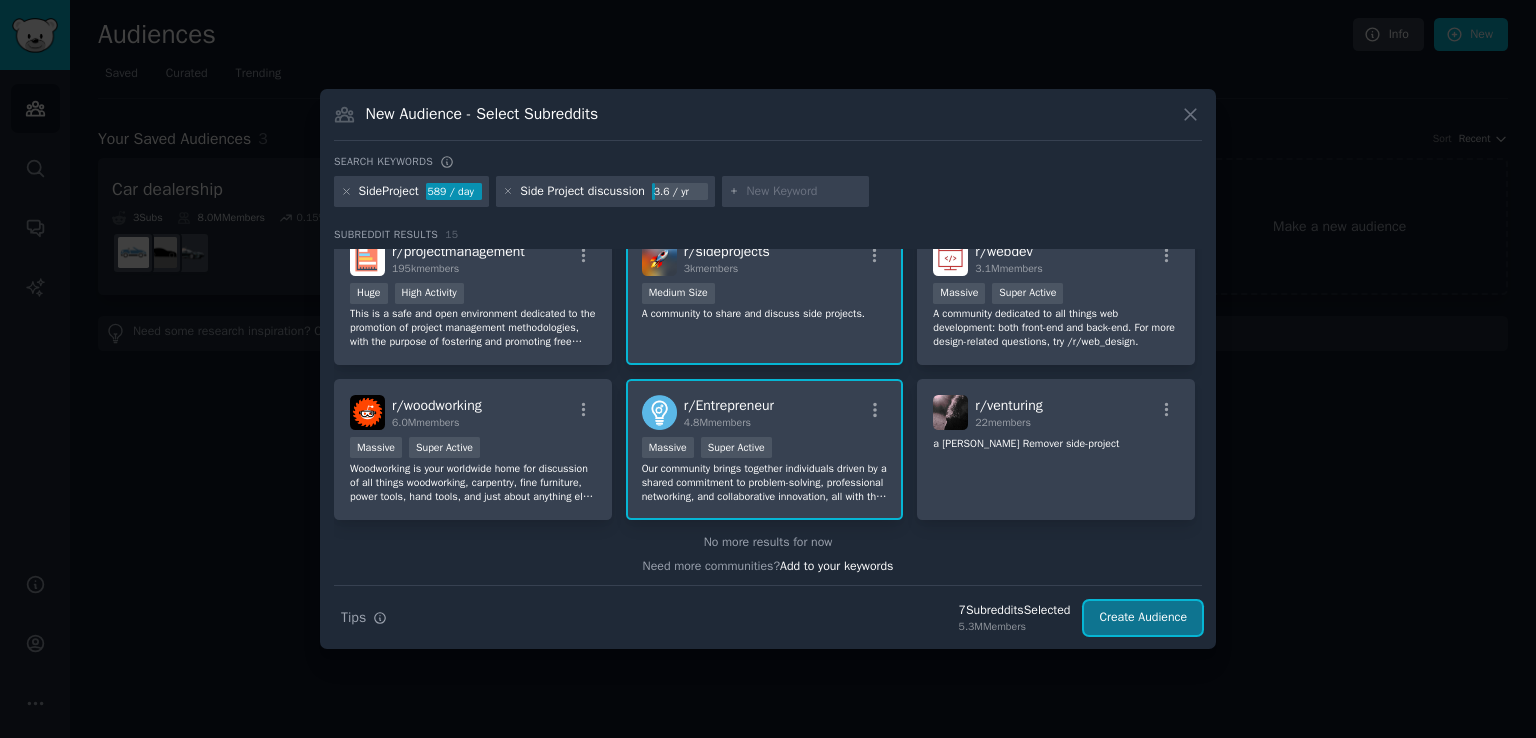click on "Create Audience" at bounding box center [1143, 618] 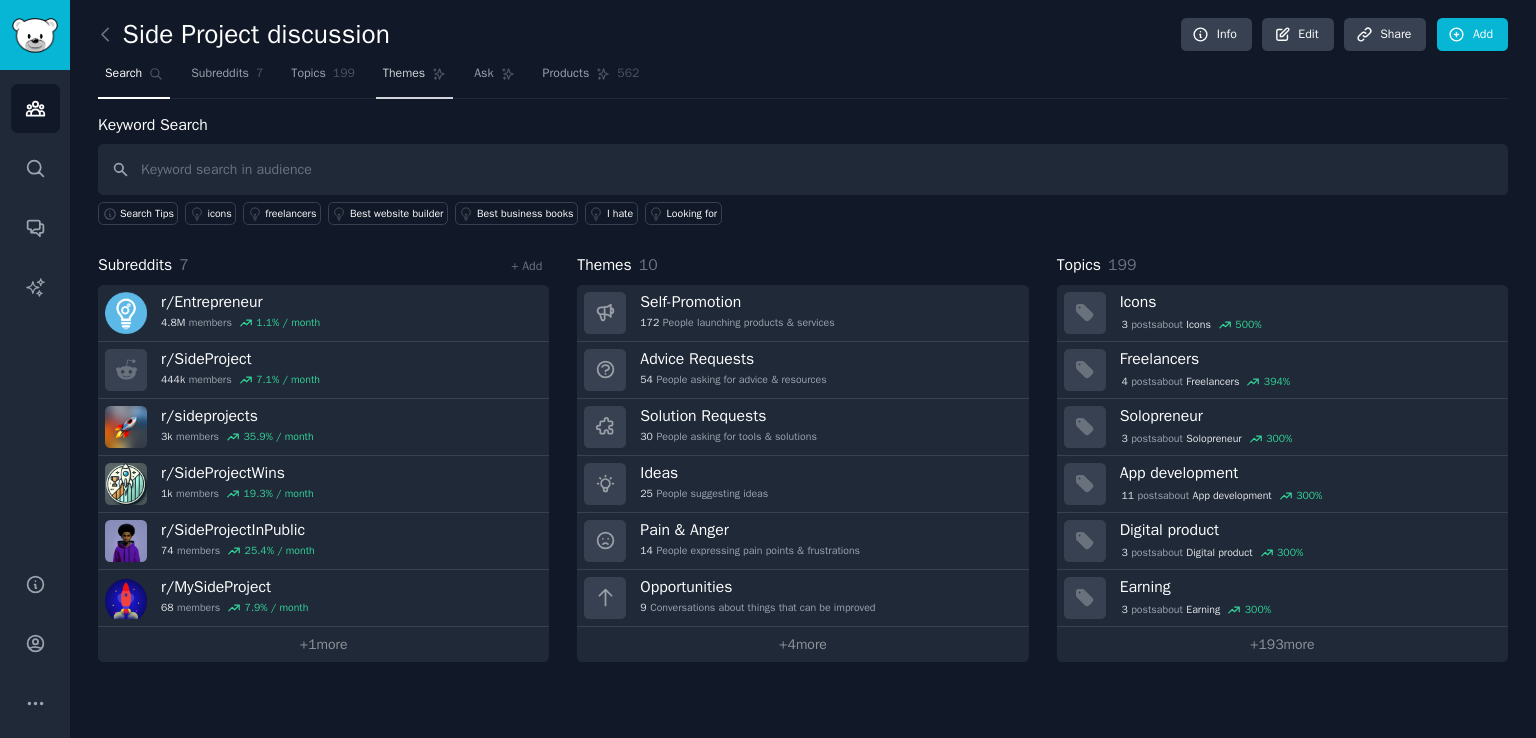 click on "Themes" at bounding box center (404, 74) 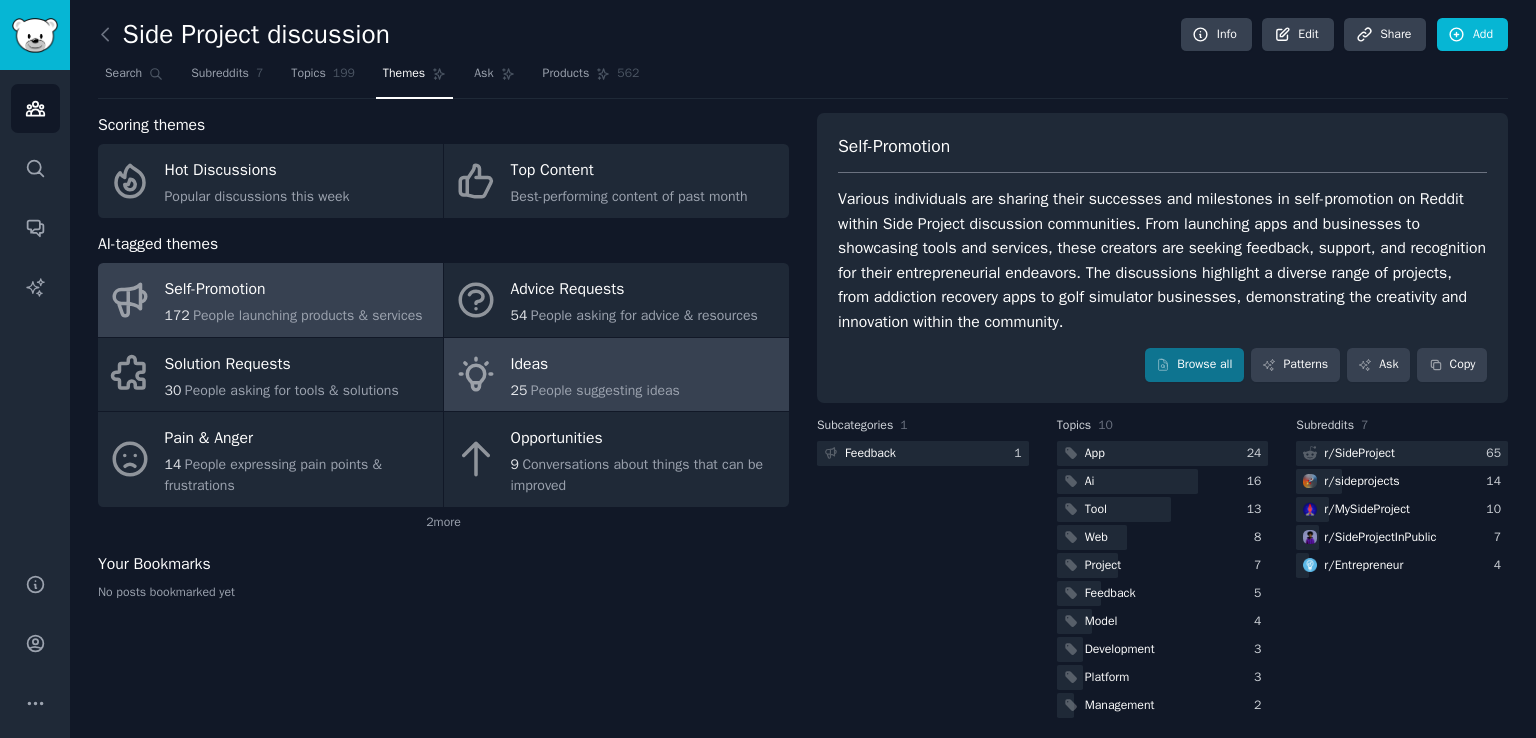 click on "Ideas" at bounding box center [595, 364] 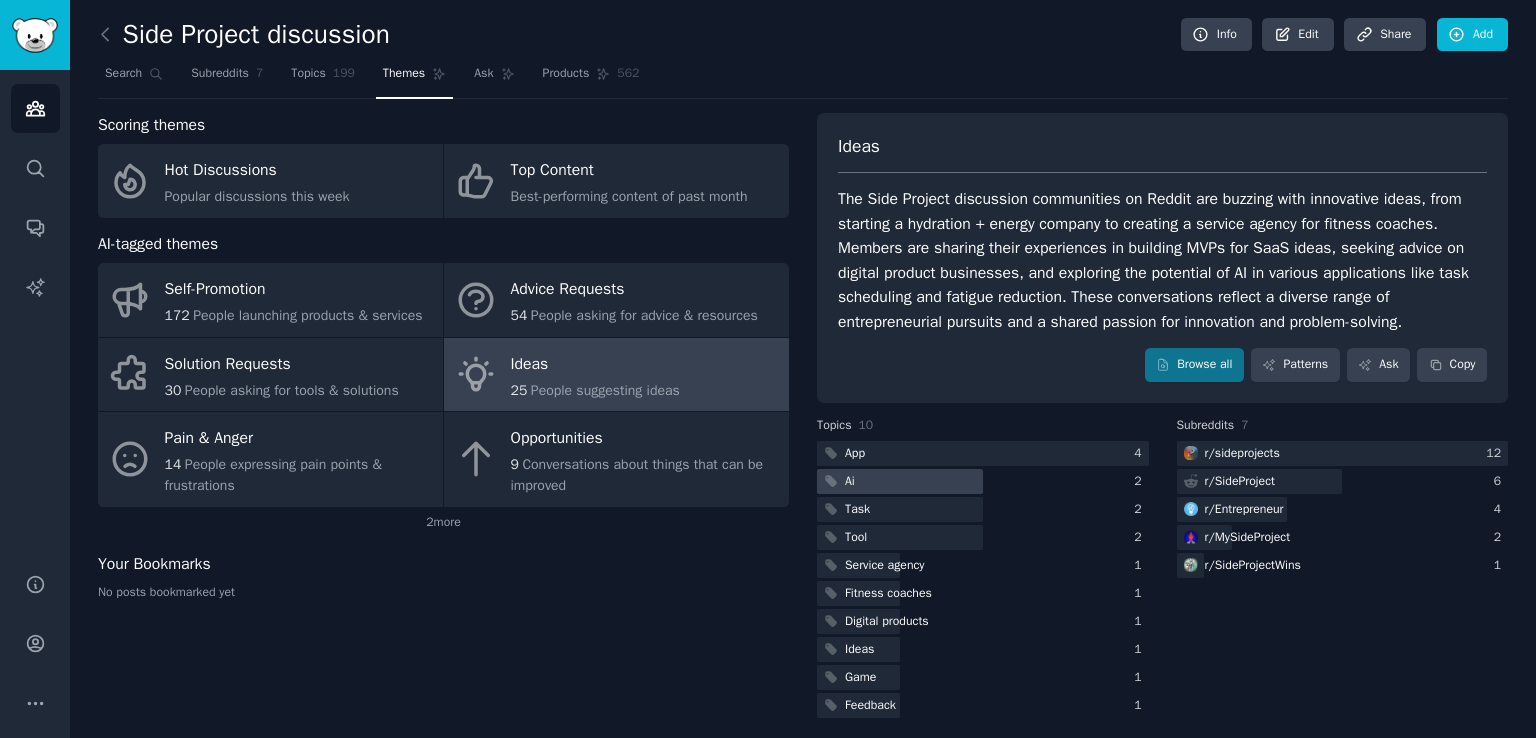 click at bounding box center (900, 481) 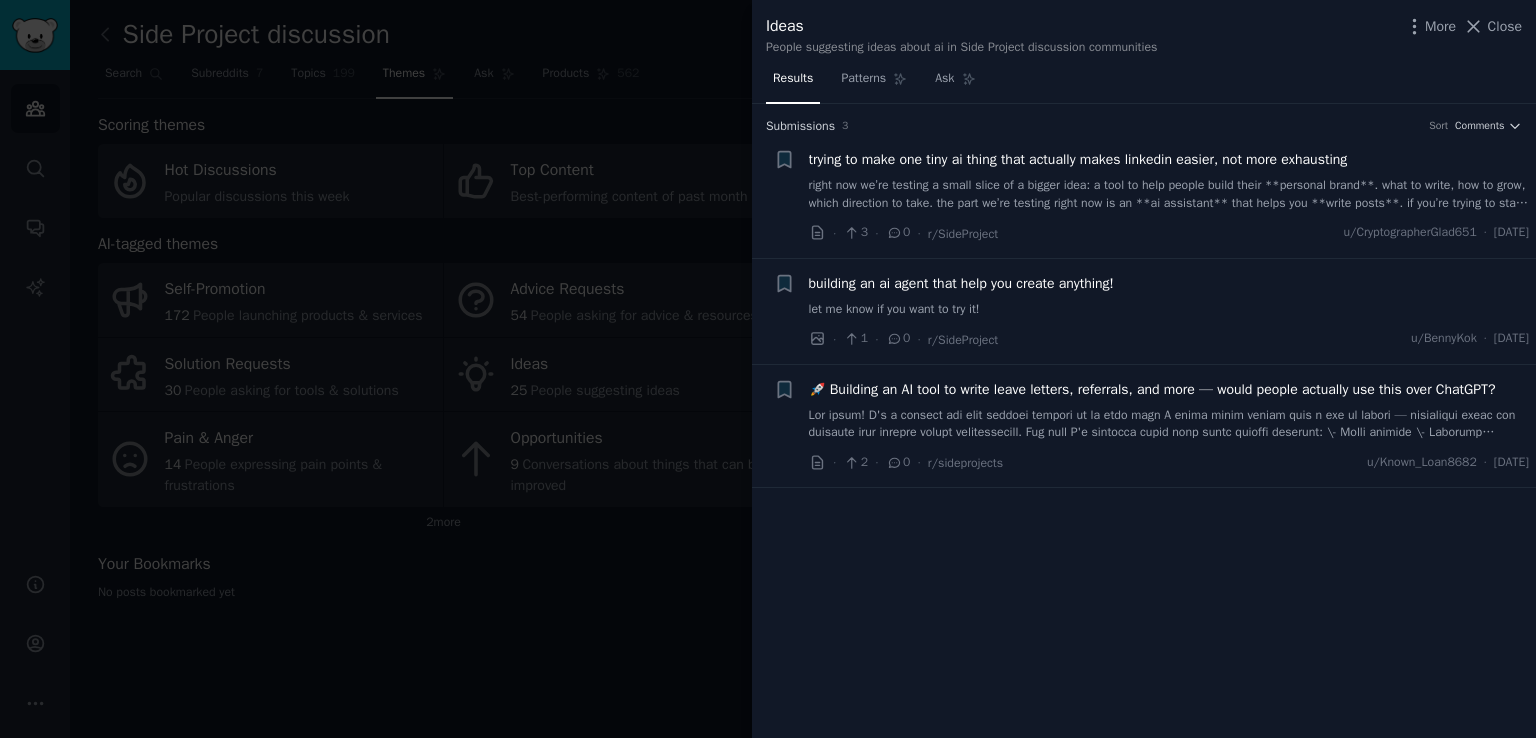 click on "building an ai agent that help you create anything!" at bounding box center (961, 283) 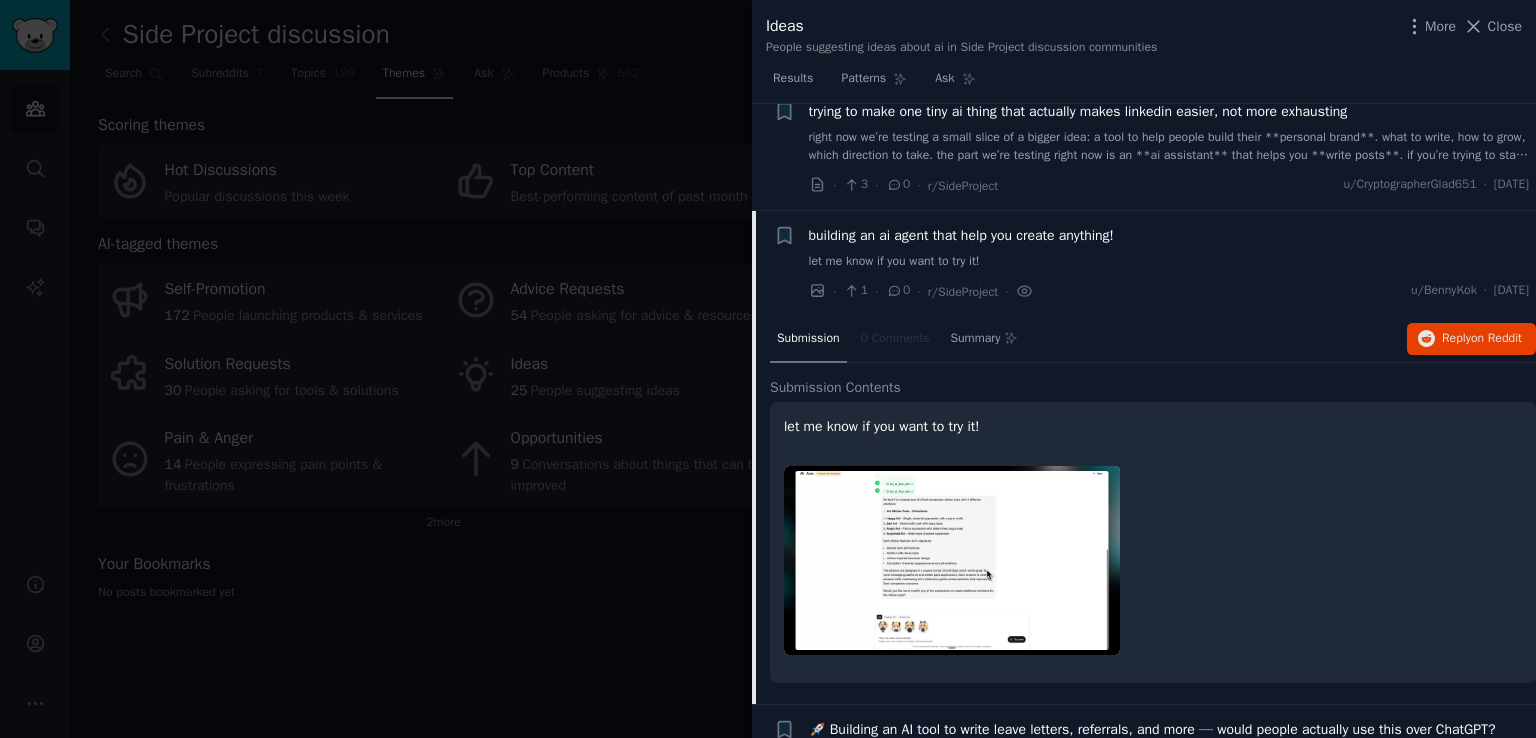 scroll, scrollTop: 49, scrollLeft: 0, axis: vertical 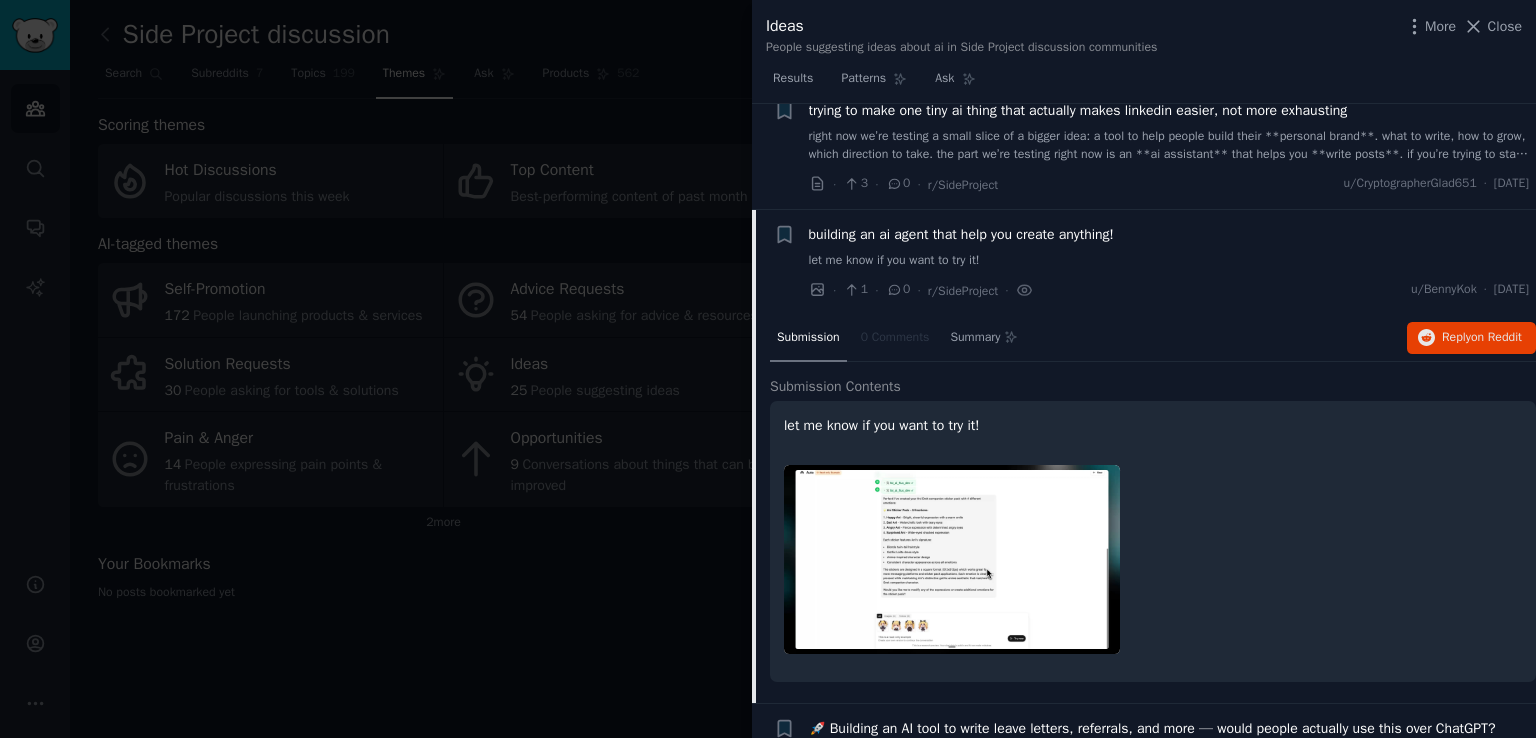 click at bounding box center (952, 559) 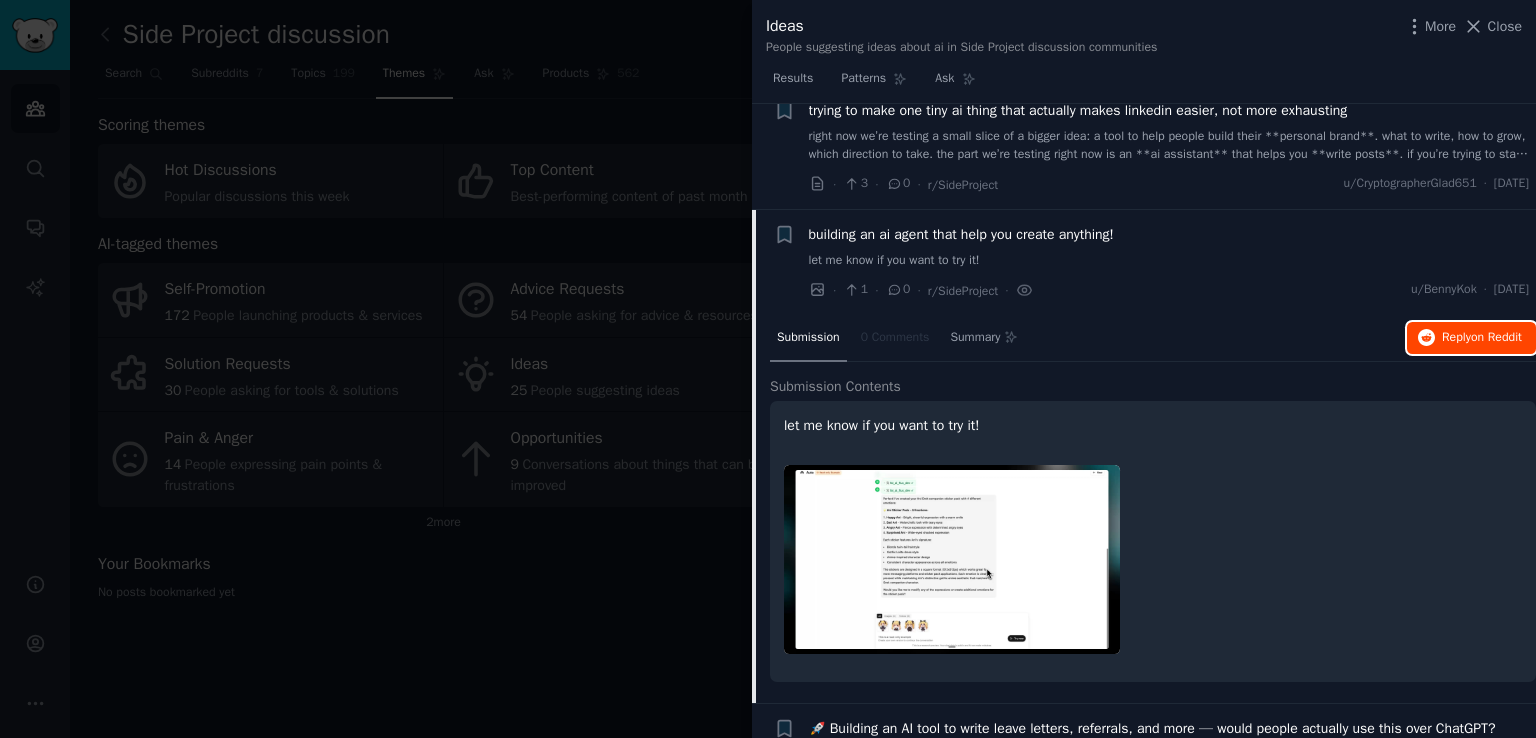 click 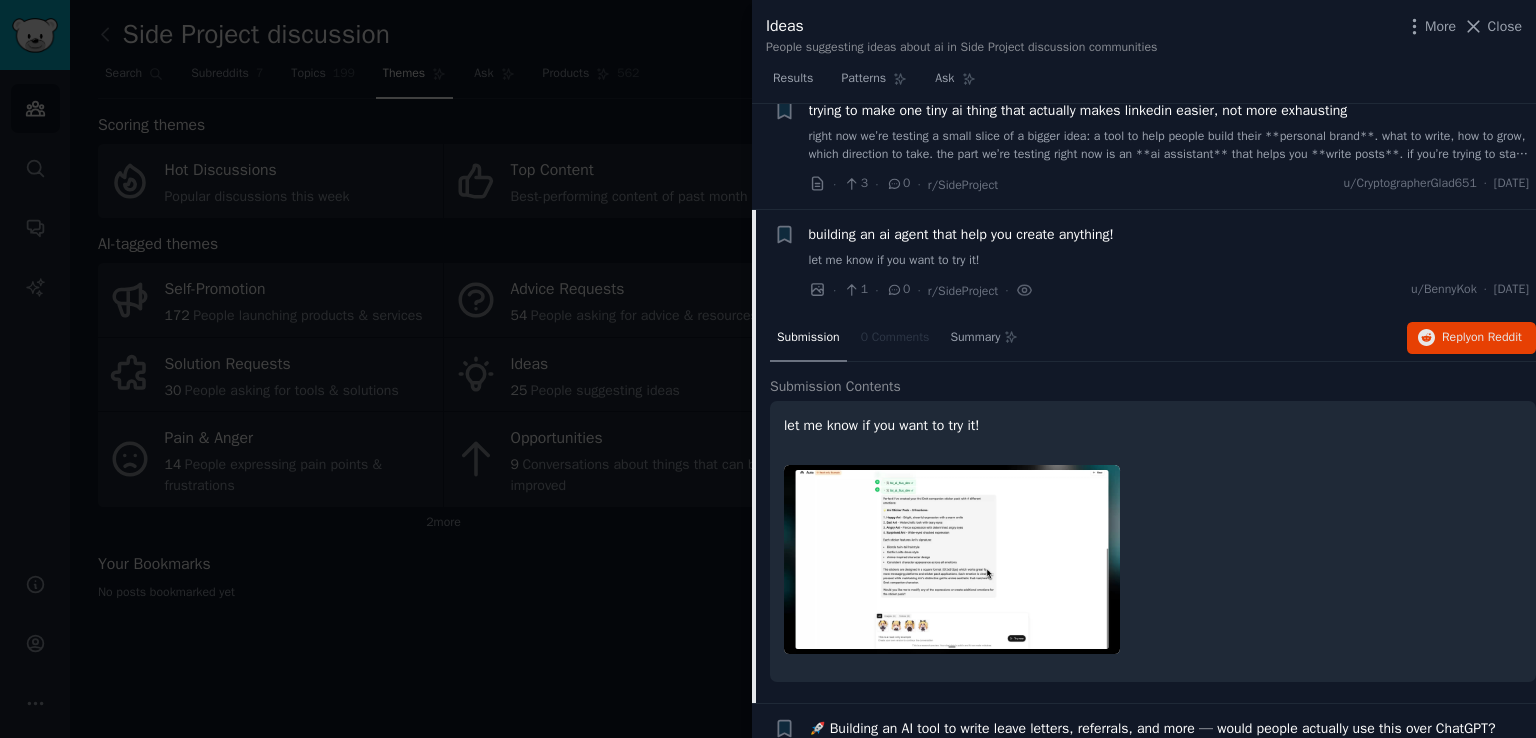 click at bounding box center (768, 369) 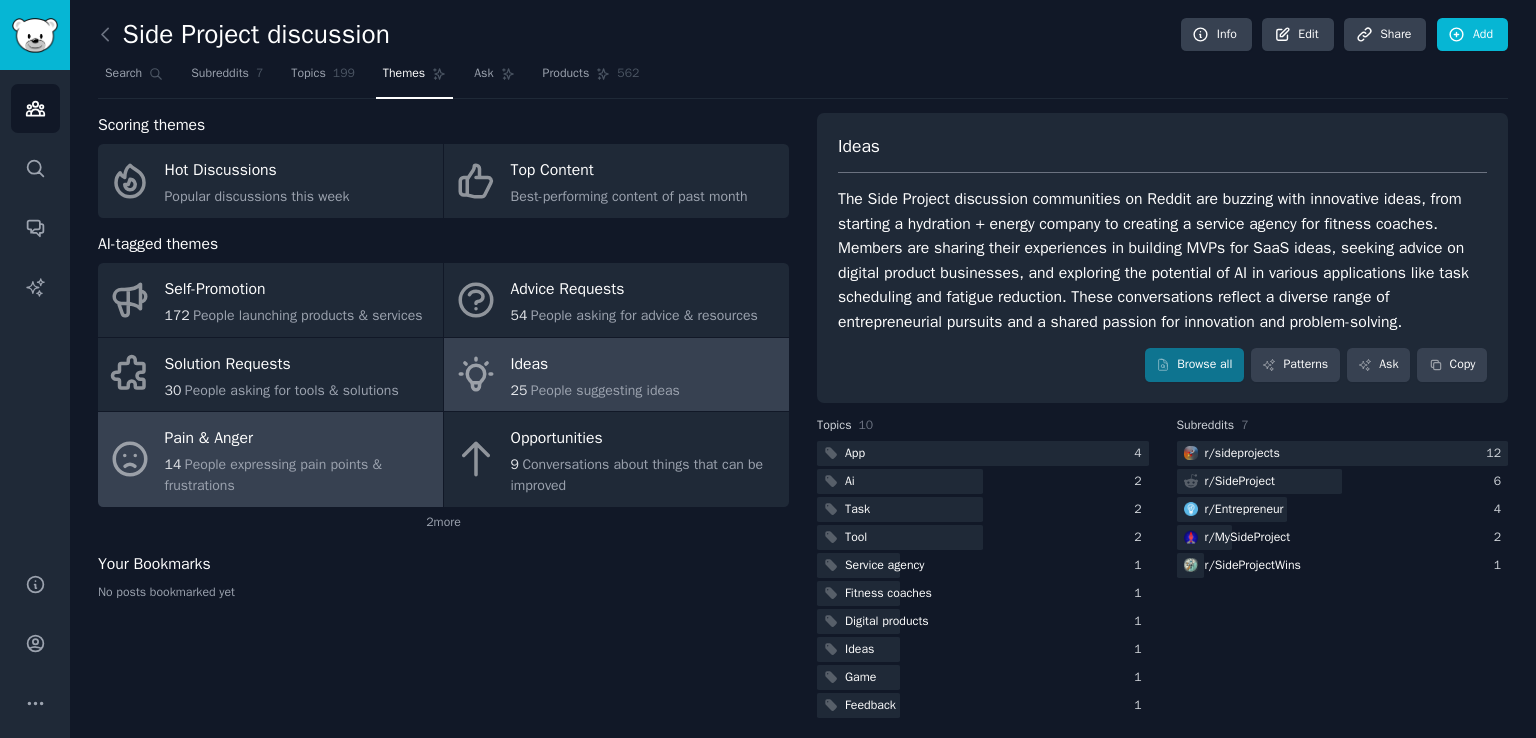 click on "14 People expressing pain points & frustrations" at bounding box center (299, 475) 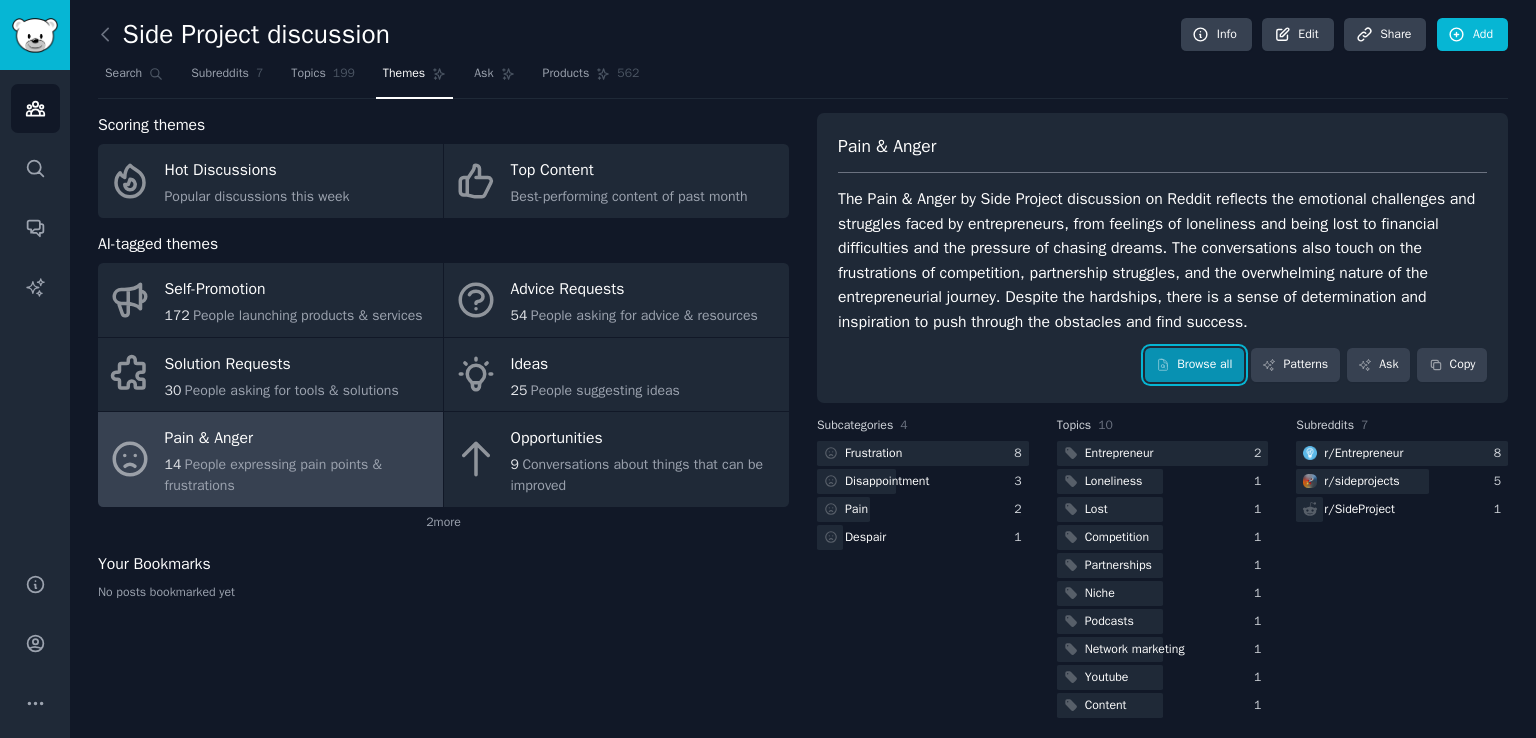 click on "Browse all" at bounding box center [1194, 365] 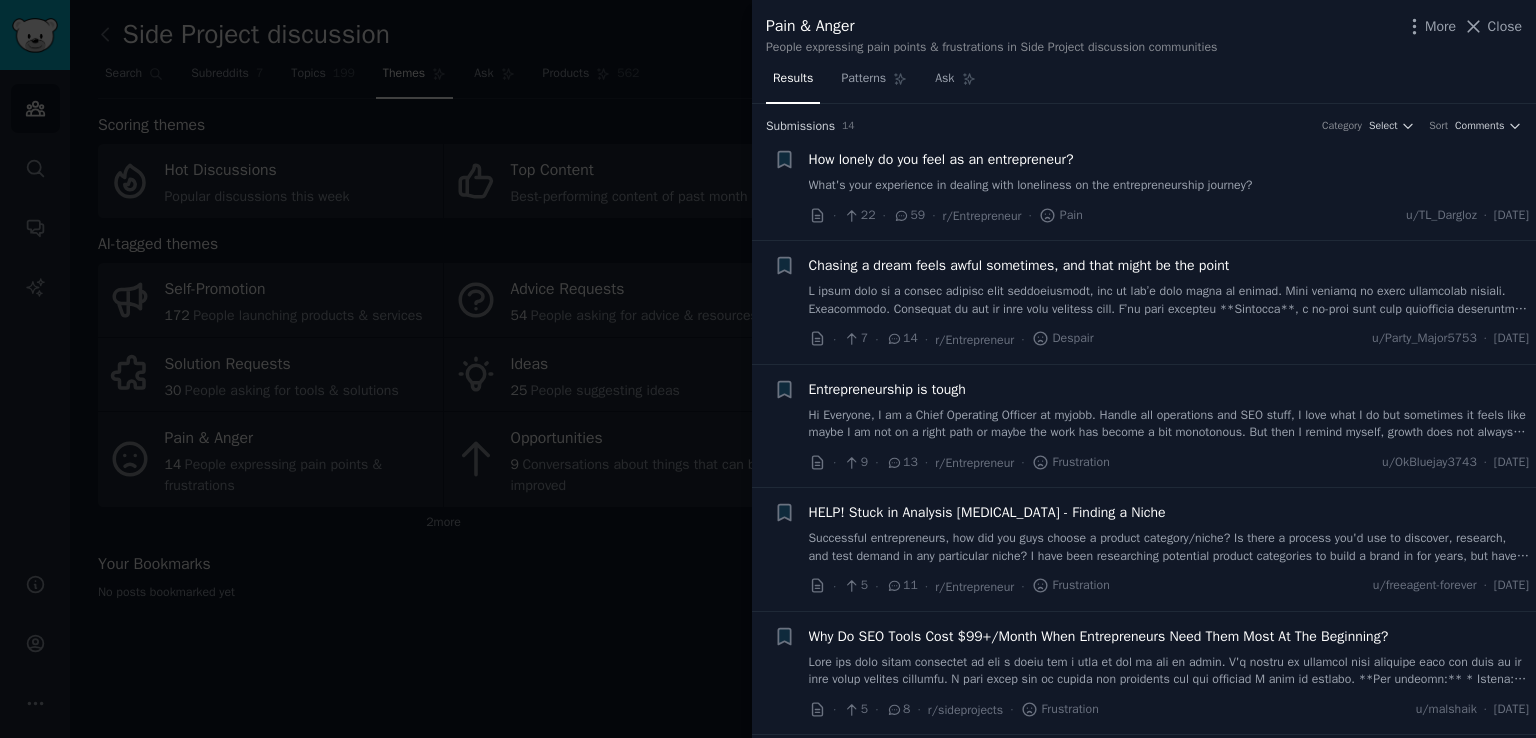 click on "+ HELP! Stuck in Analysis [MEDICAL_DATA] - Finding a Niche Successful entrepreneurs, how did you guys choose a product category/niche? Is there a process you'd use to discover, research, and test demand in any particular niche?
I have been researching potential product categories to build a brand in for years, but have consistently found that most of the categories my experience and passion is aligned with are saturated with established brands.
I do understand that saturation is good (to an extent), as it proves demand. However, I am having trouble pulling the trigger on any specific products. · 5 · 11 · r/Entrepreneur · Frustration u/freeagent-forever · [DATE]" at bounding box center [1144, 549] 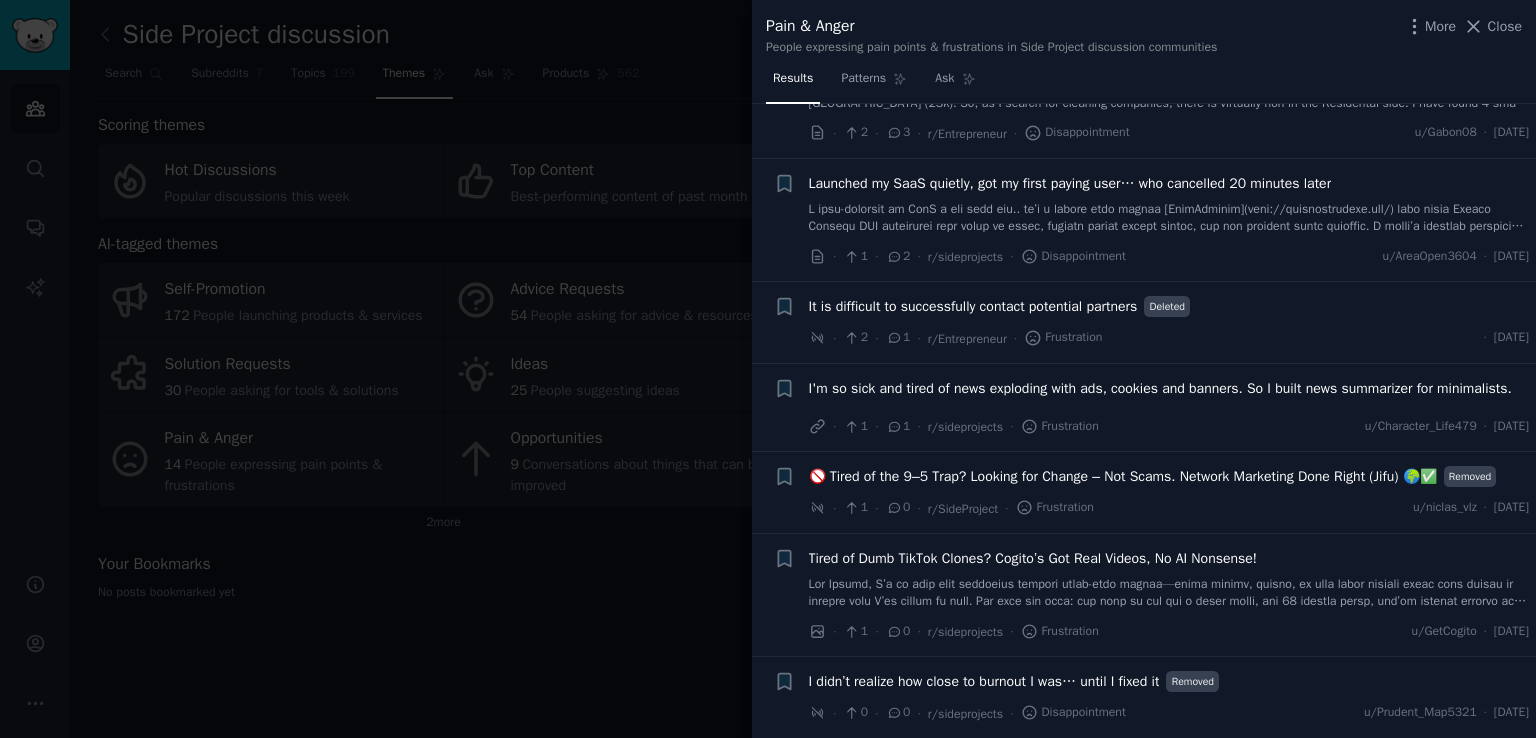 scroll, scrollTop: 986, scrollLeft: 0, axis: vertical 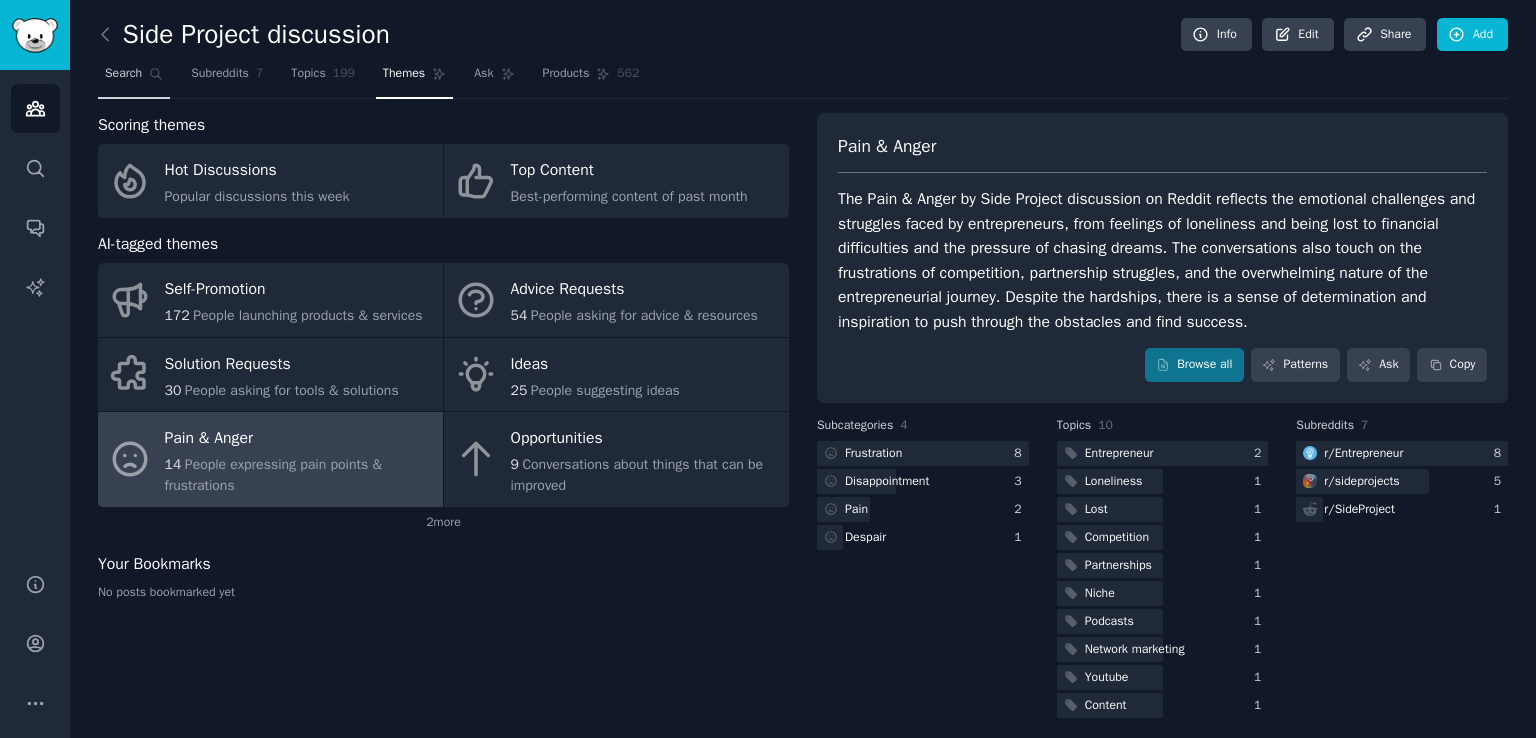 click on "Search" at bounding box center (123, 74) 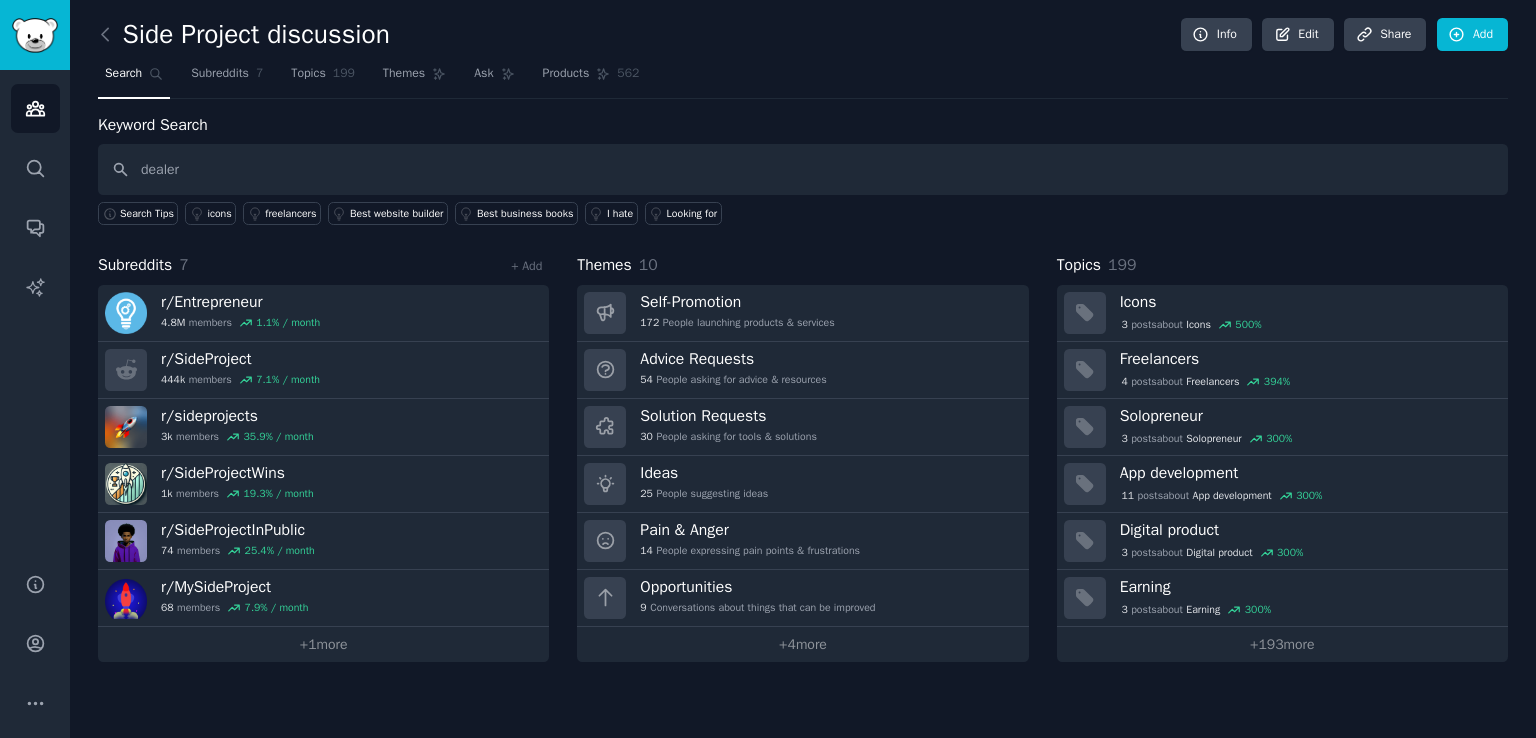 click on "dealer" at bounding box center [803, 169] 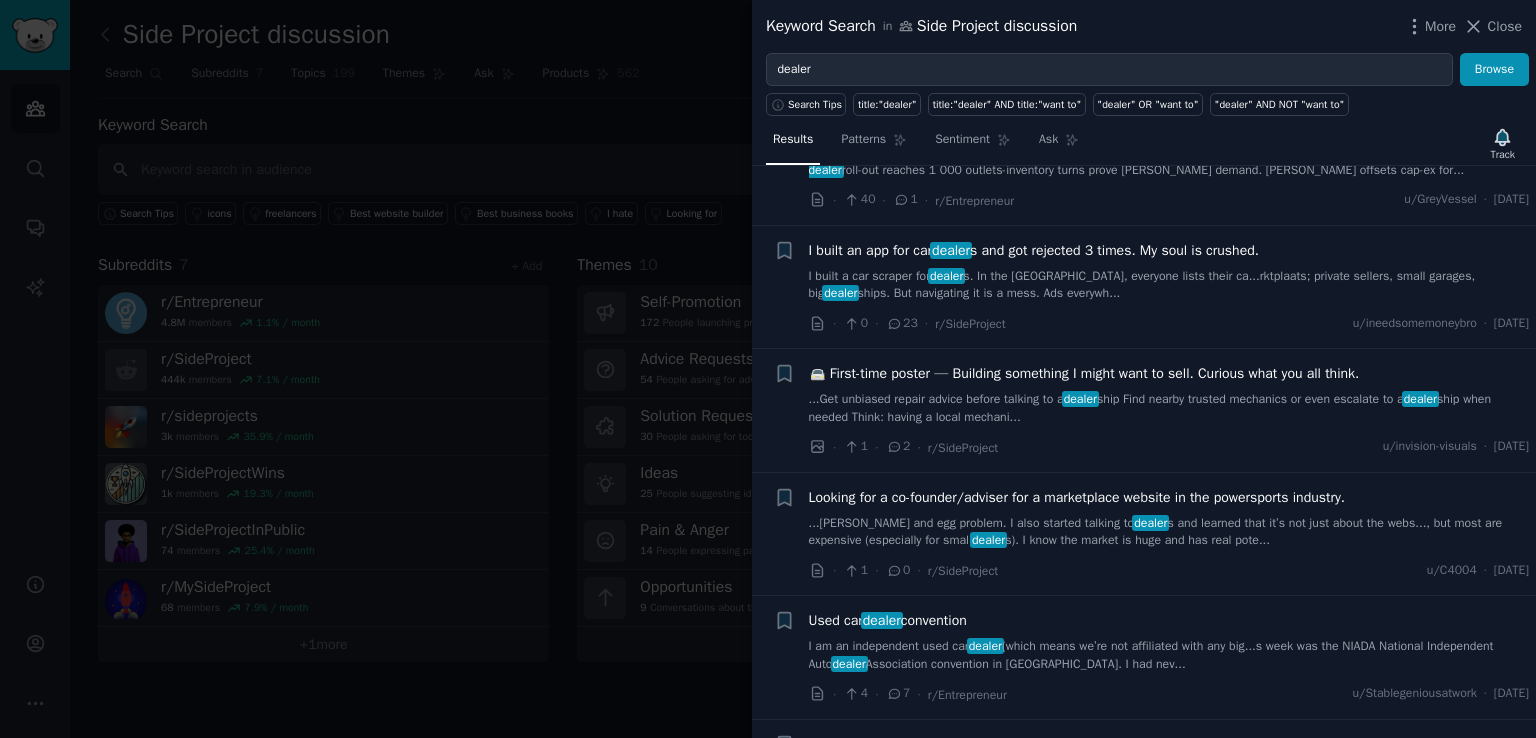 scroll, scrollTop: 606, scrollLeft: 0, axis: vertical 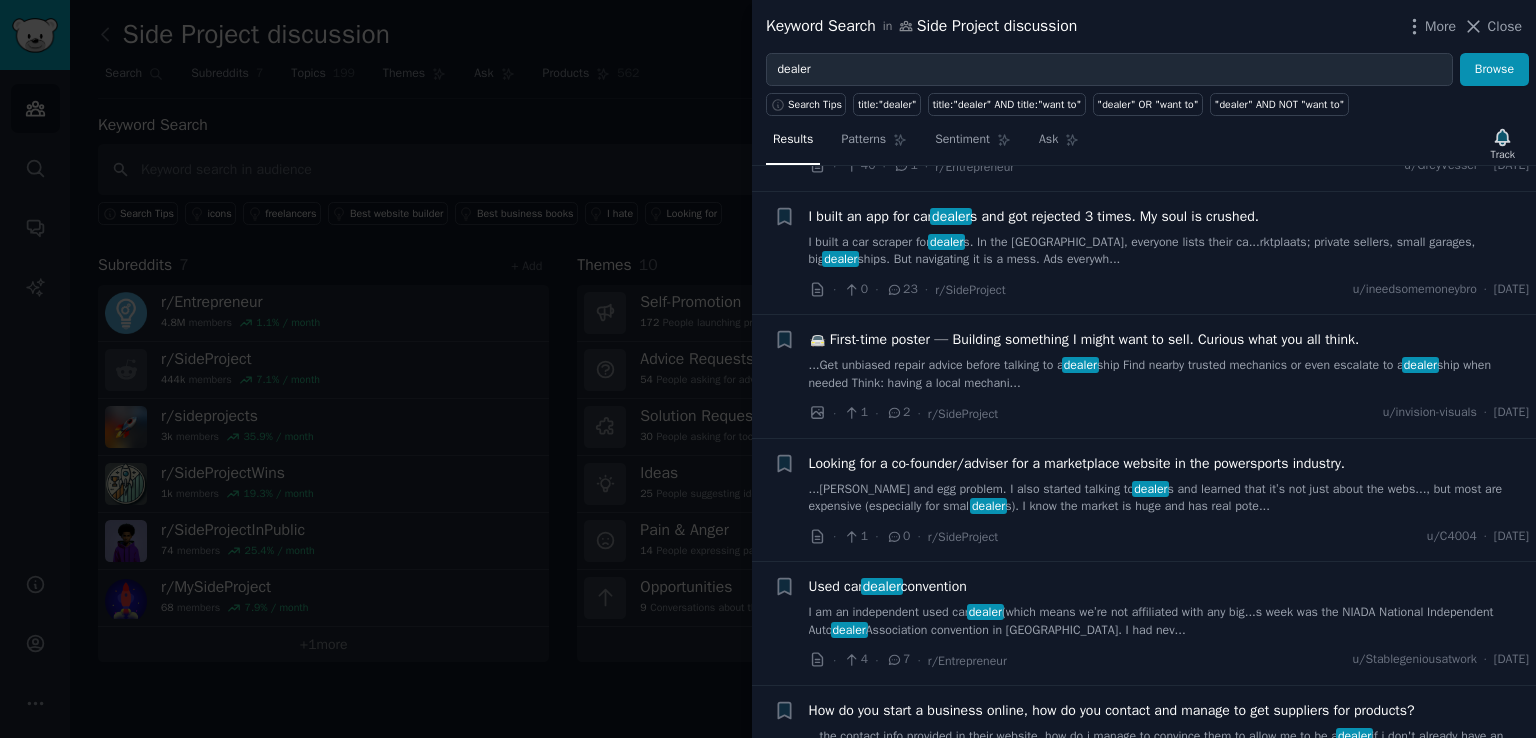 click on "I built an app for car  dealer s and got rejected 3 times. My soul is crushed." at bounding box center [1034, 216] 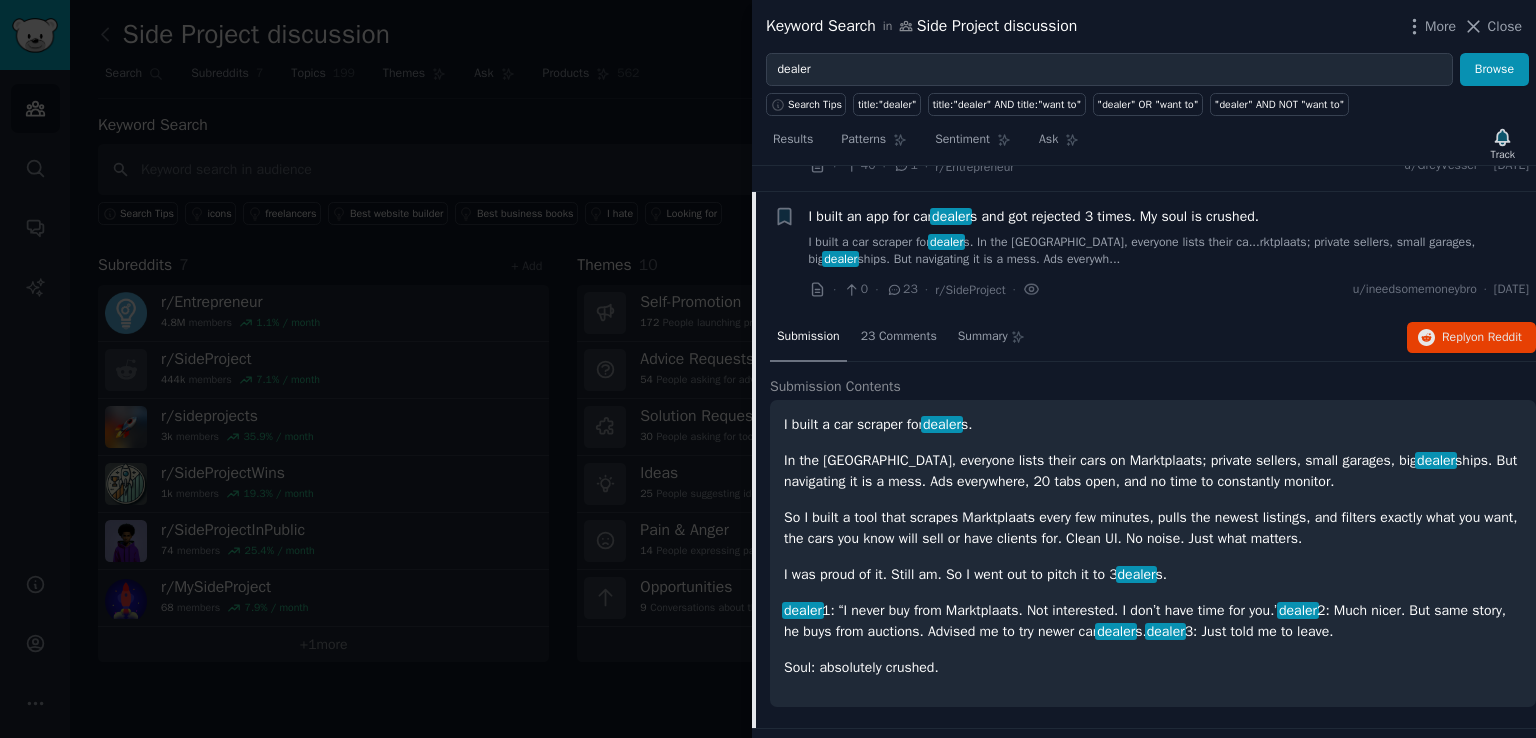 scroll, scrollTop: 630, scrollLeft: 0, axis: vertical 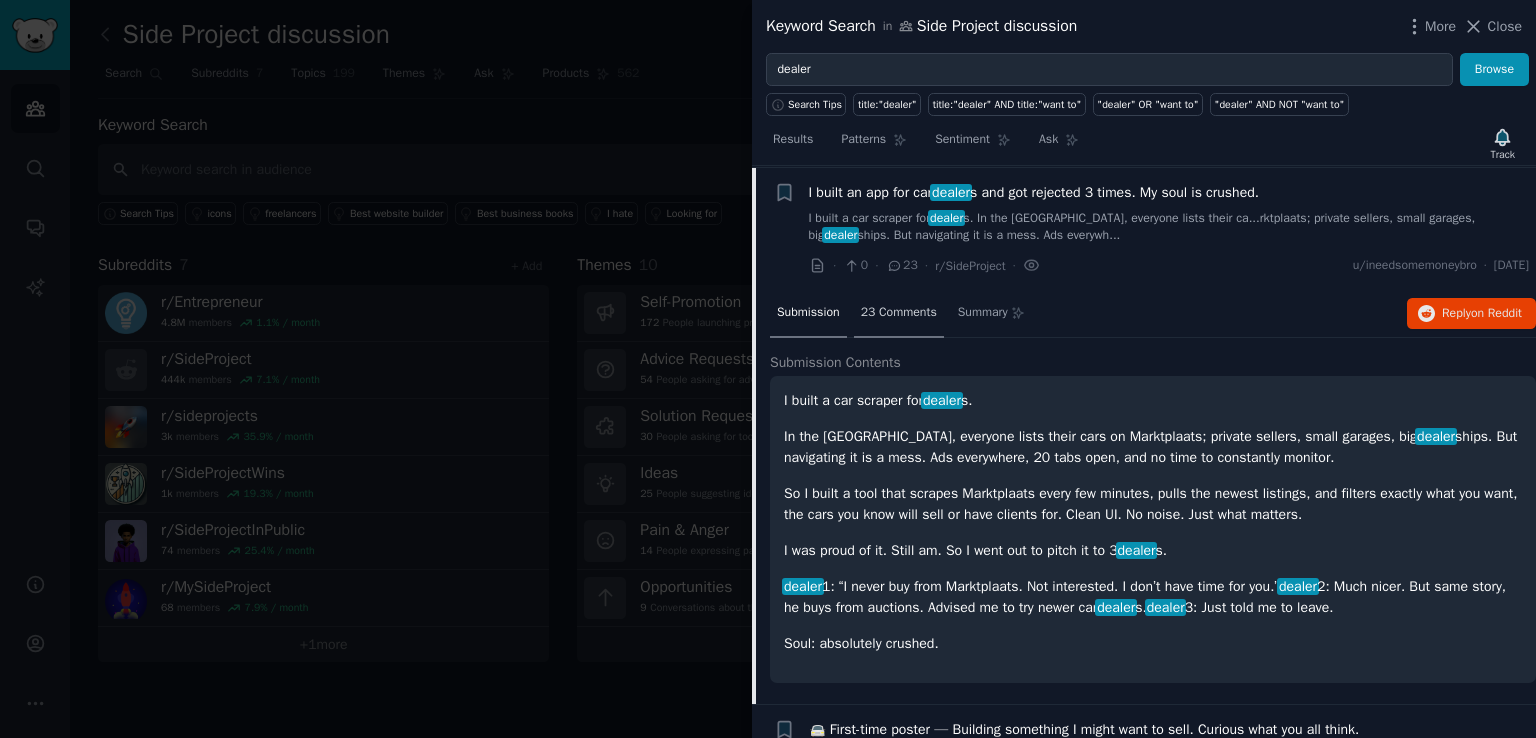 click on "23 Comments" at bounding box center (899, 314) 